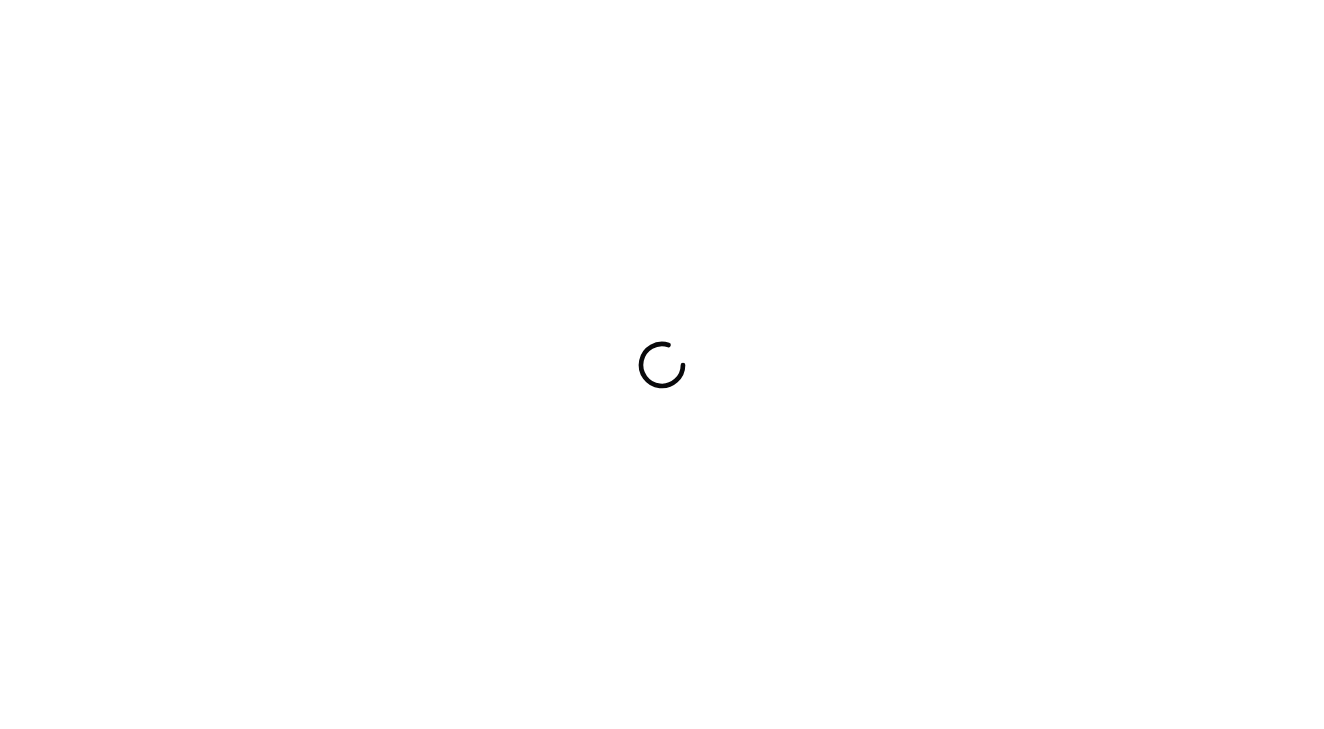 scroll, scrollTop: 0, scrollLeft: 0, axis: both 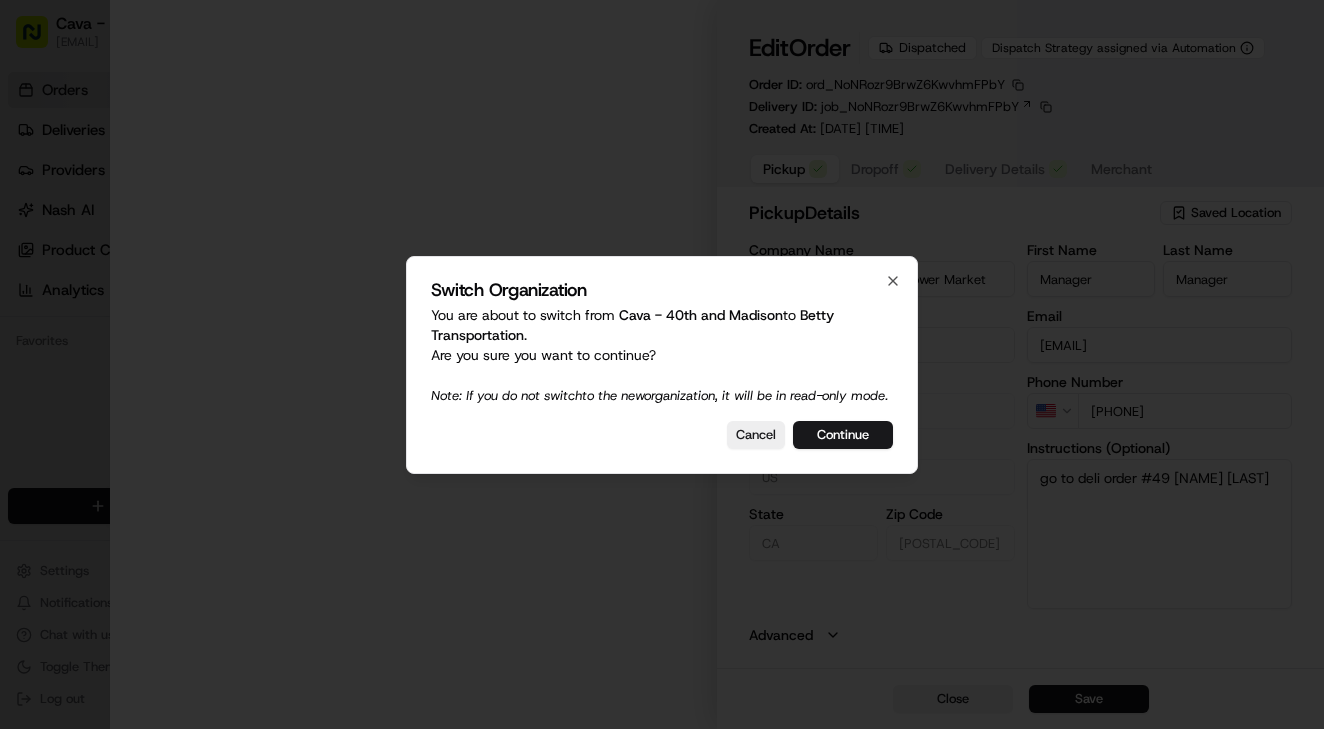 type on "[NUMBER] [STREET], [CITY], [STATE], US" 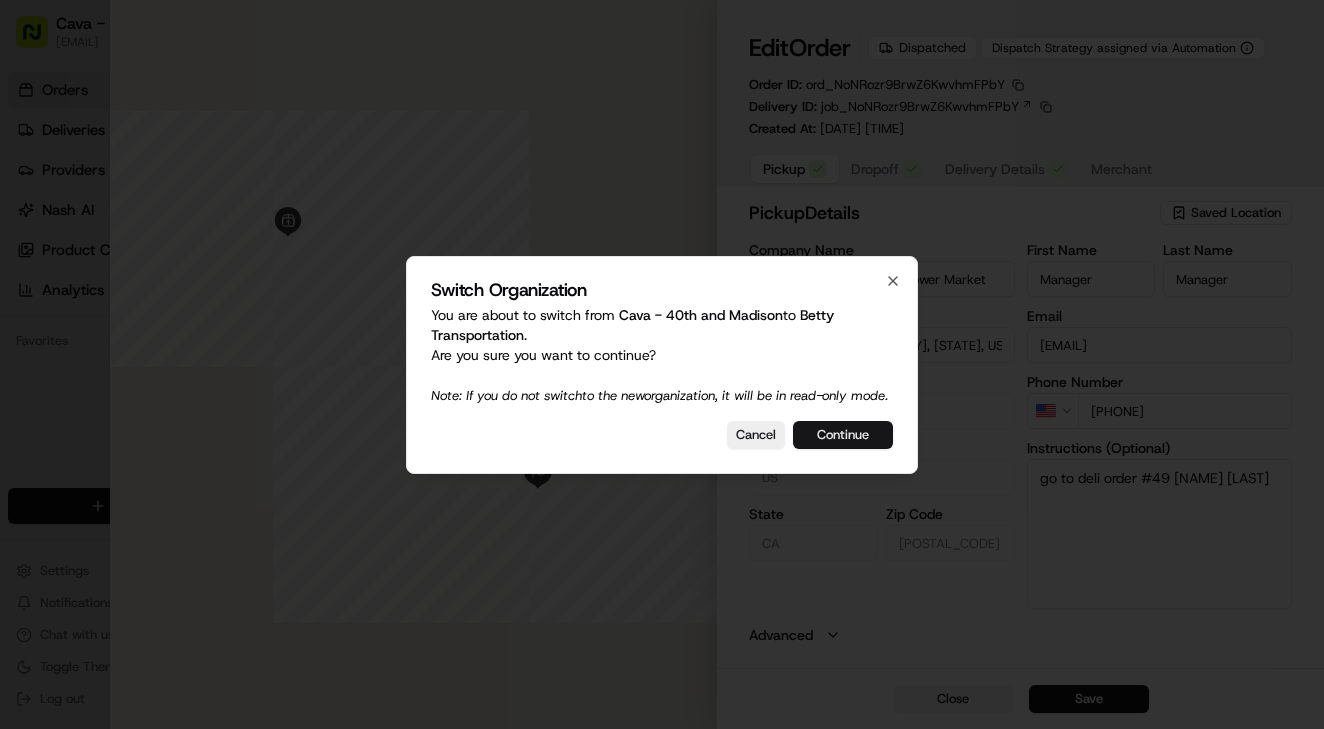 click on "Continue" at bounding box center [843, 435] 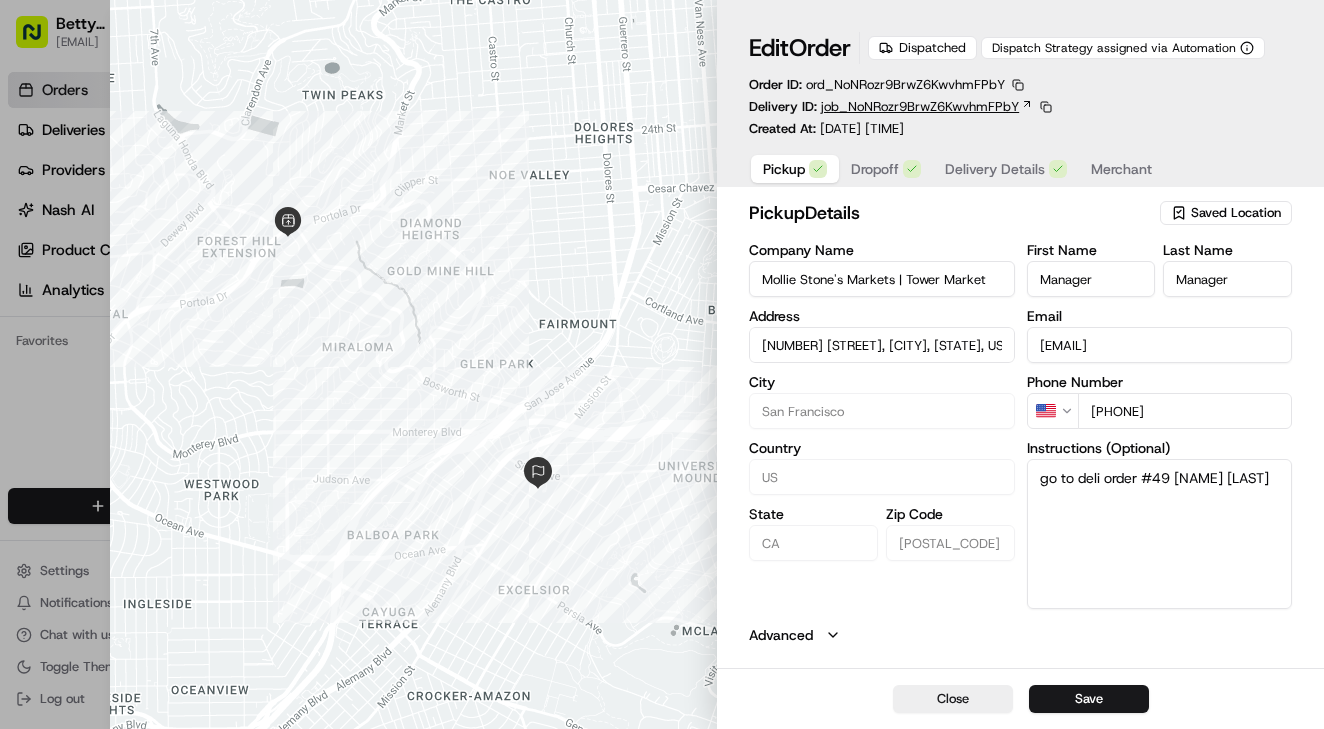 click on "job_NoNRozr9BrwZ6KwvhmFPbY" at bounding box center (920, 107) 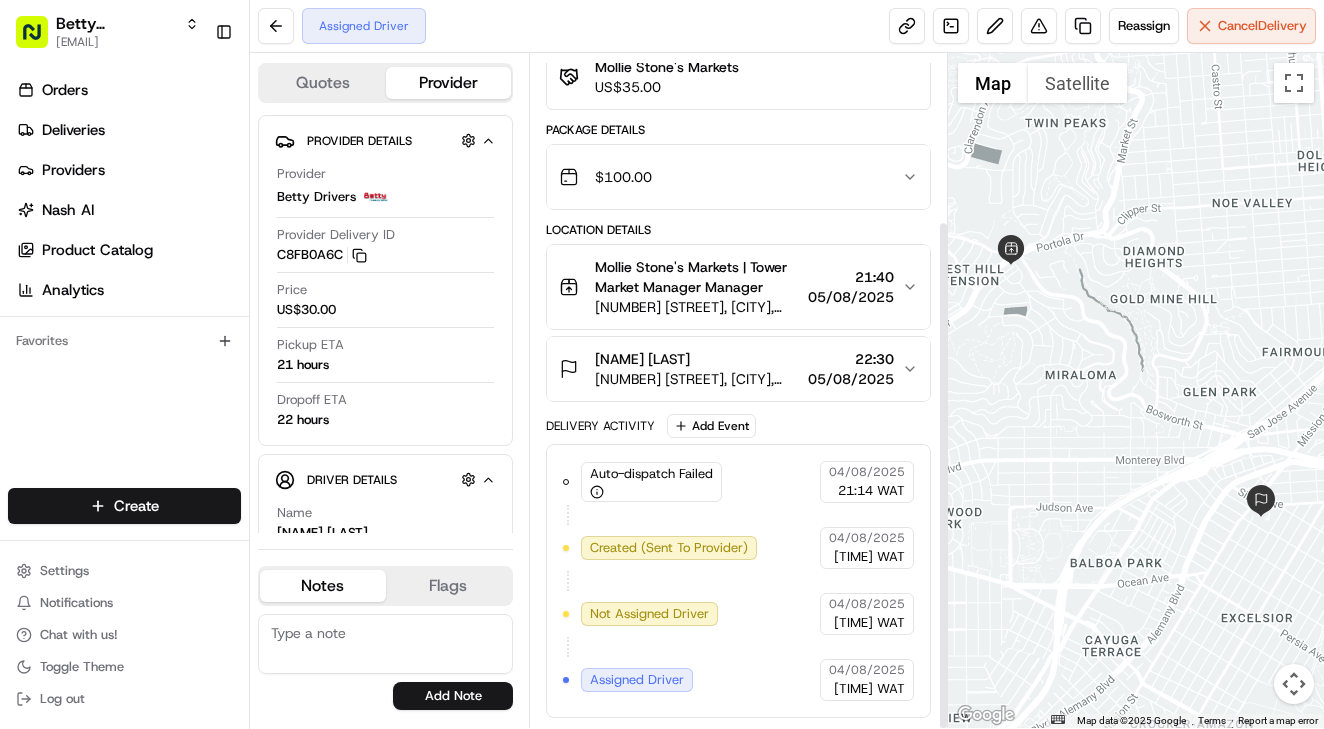 scroll, scrollTop: 221, scrollLeft: 0, axis: vertical 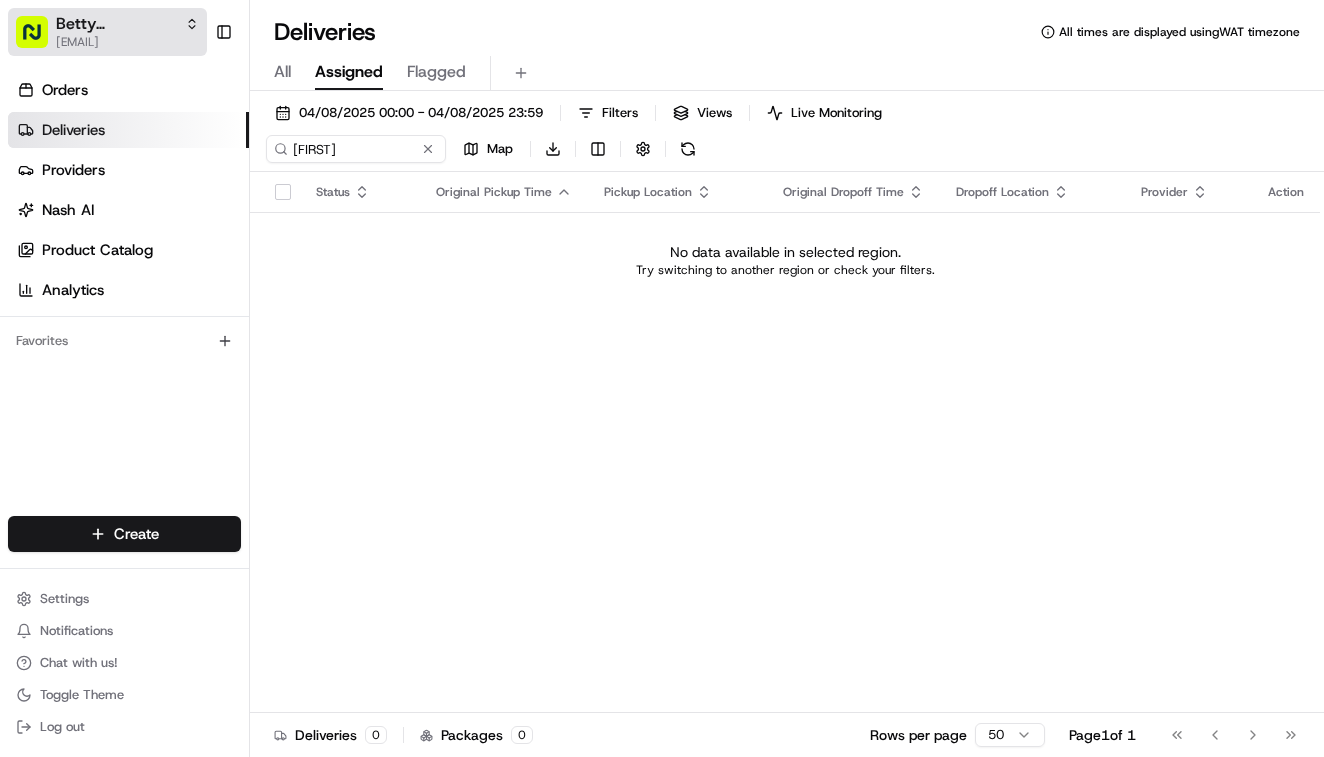 click on "[EMAIL]" at bounding box center (127, 42) 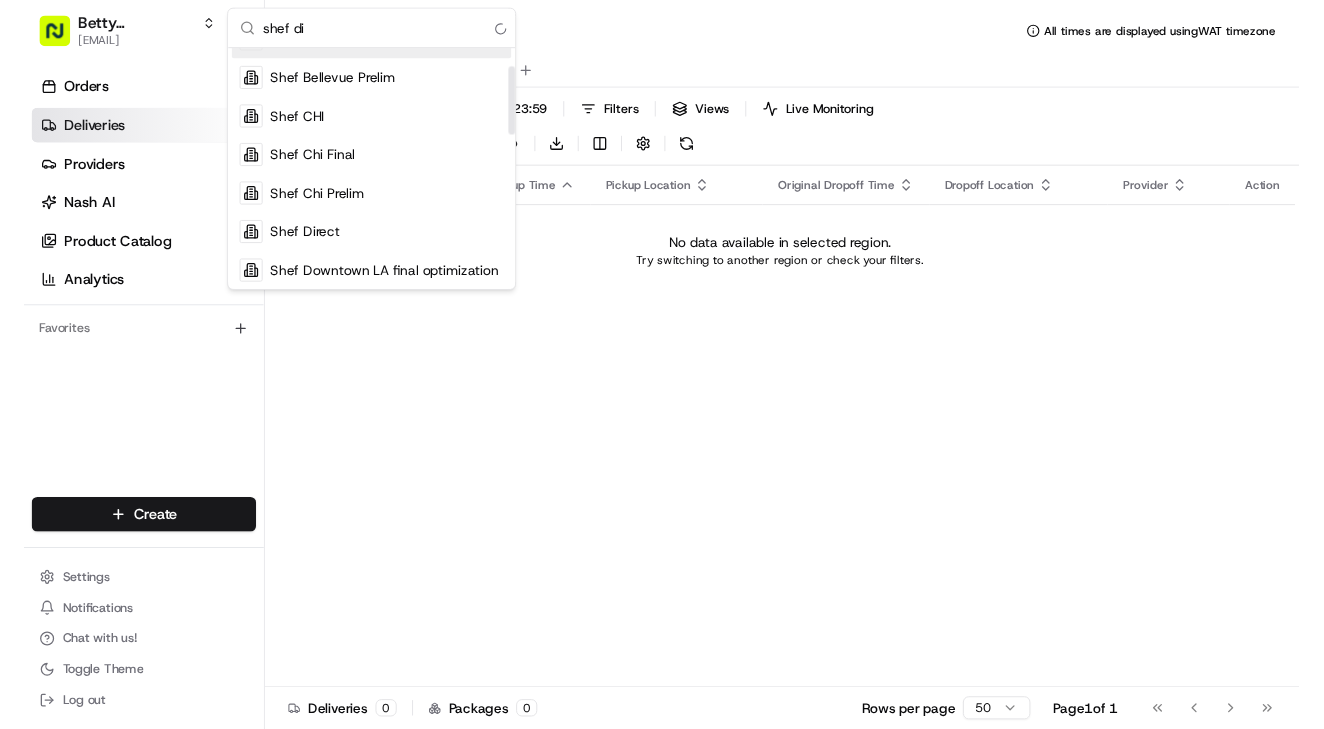 scroll, scrollTop: 0, scrollLeft: 0, axis: both 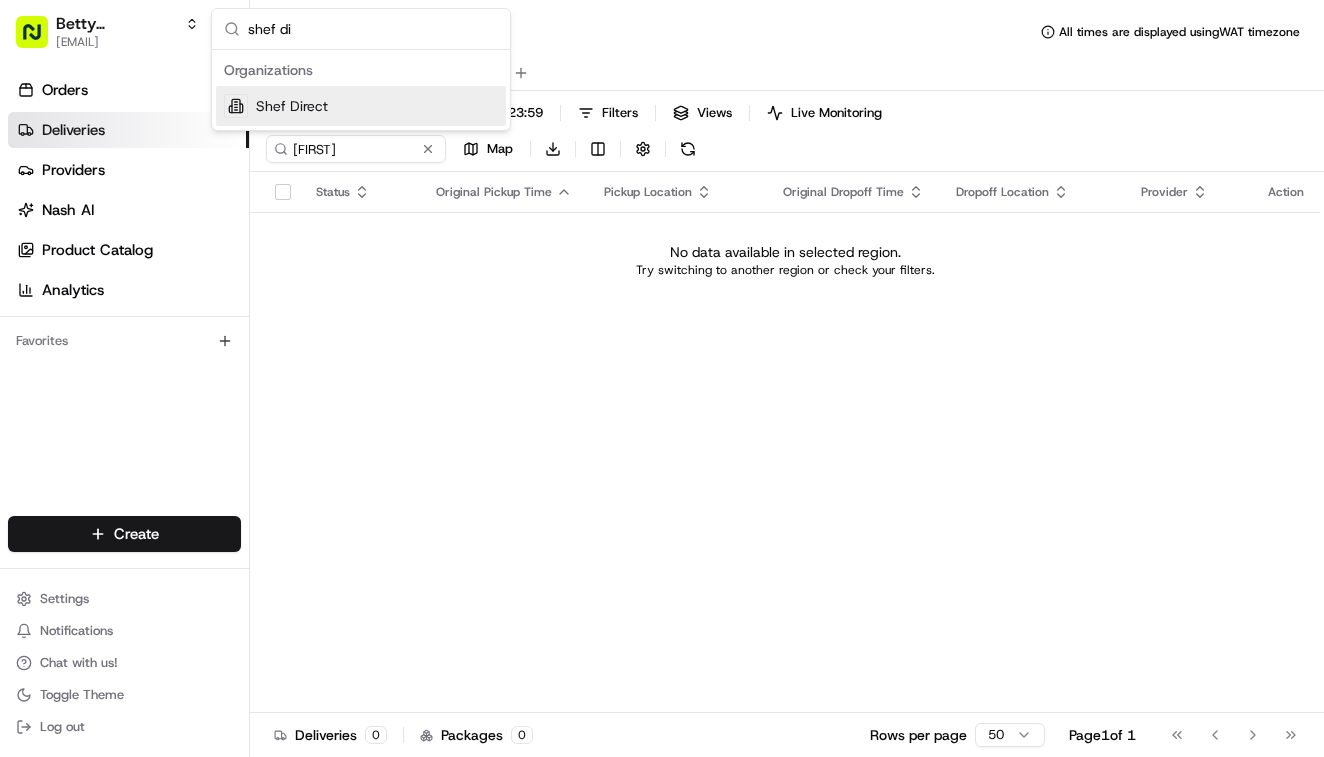 type on "shef di" 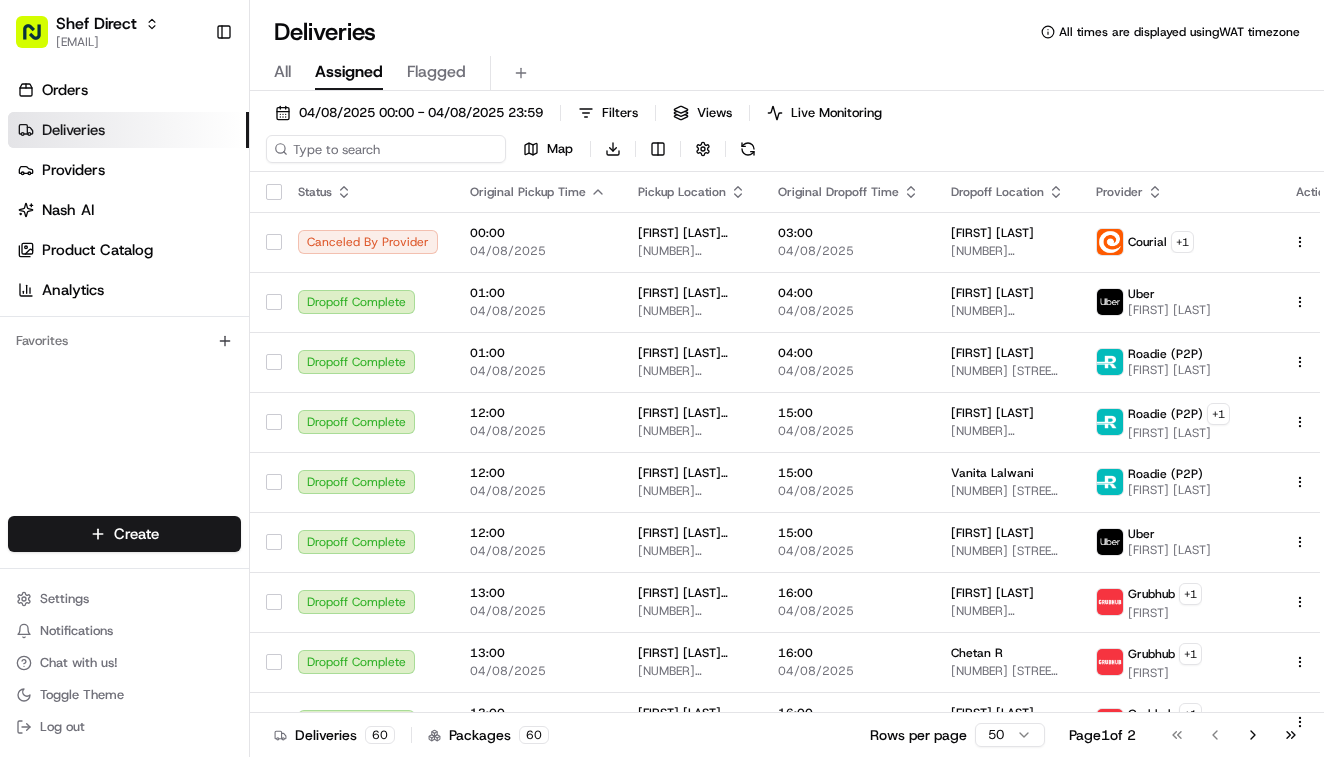 click at bounding box center [386, 149] 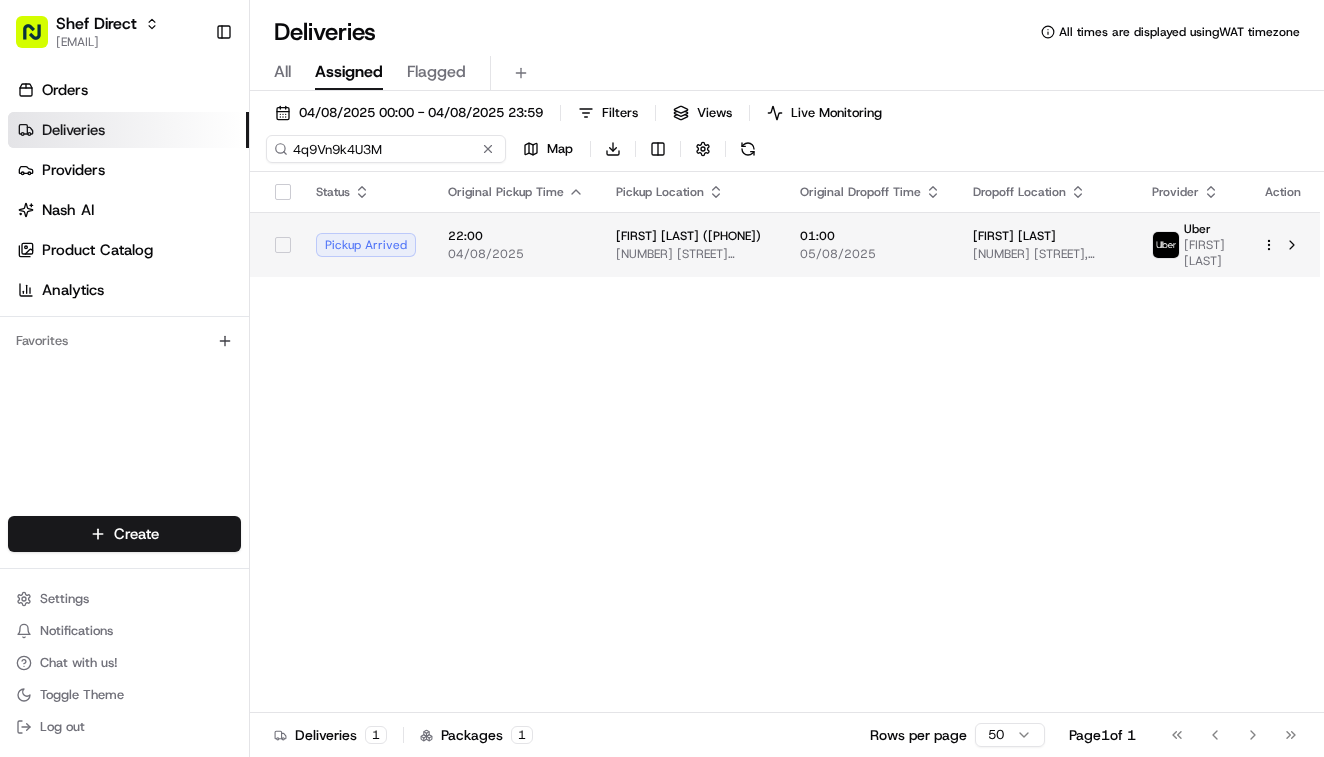type on "4q9Vn9k4U3M" 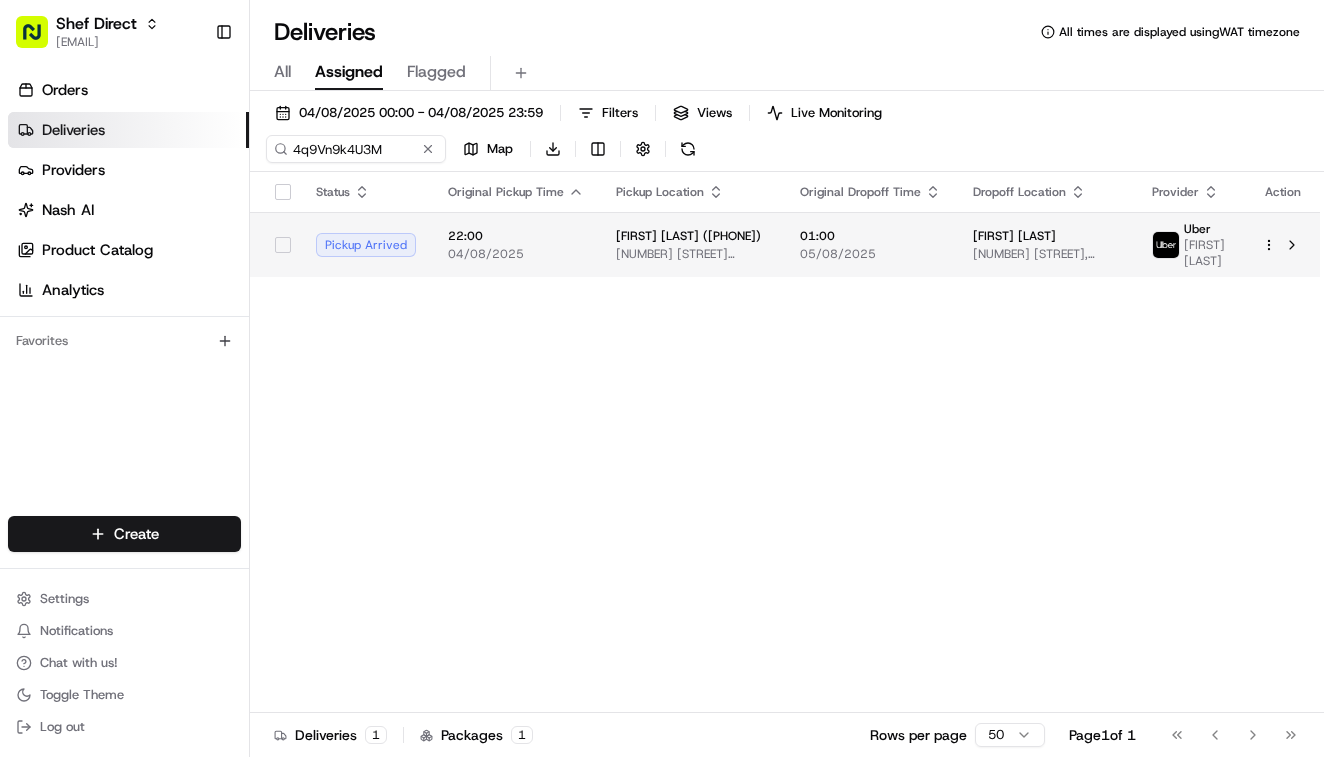 click on "04/08/2025" at bounding box center [516, 254] 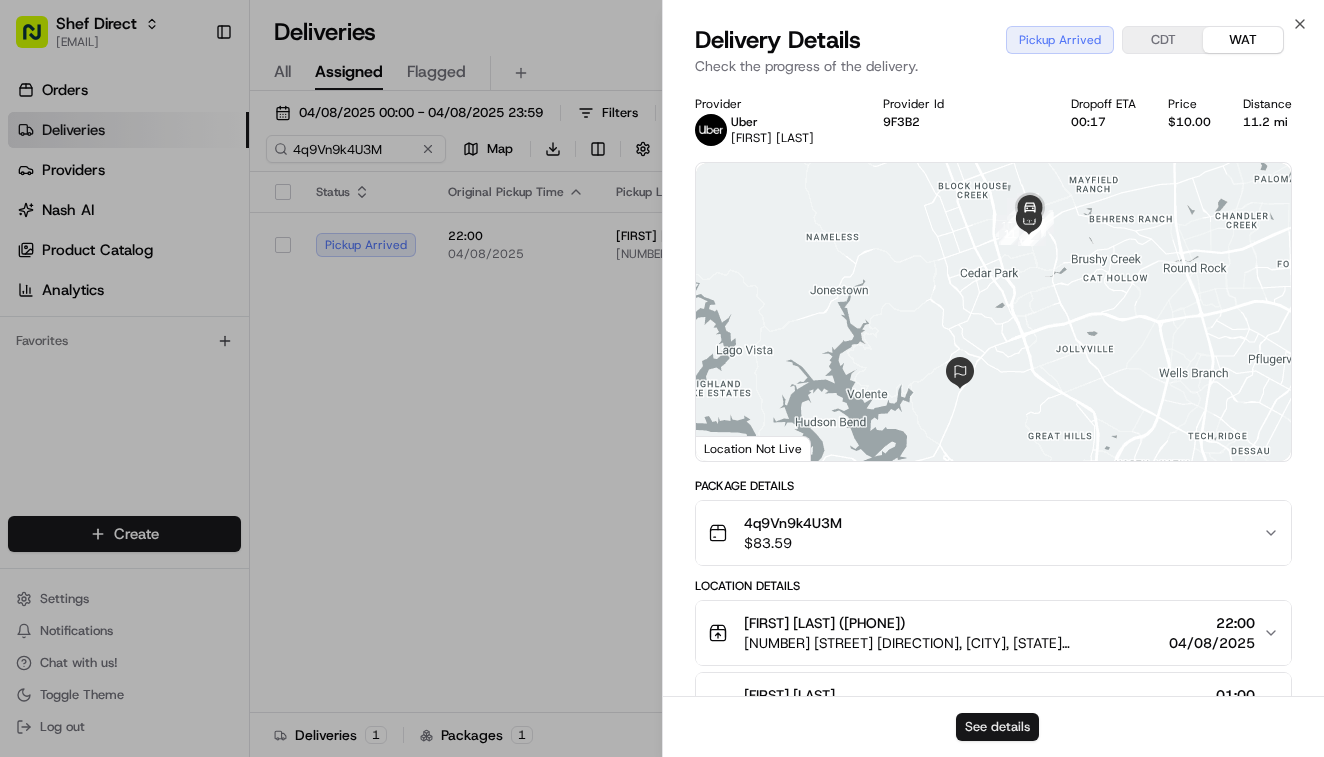 click on "See details" at bounding box center [997, 727] 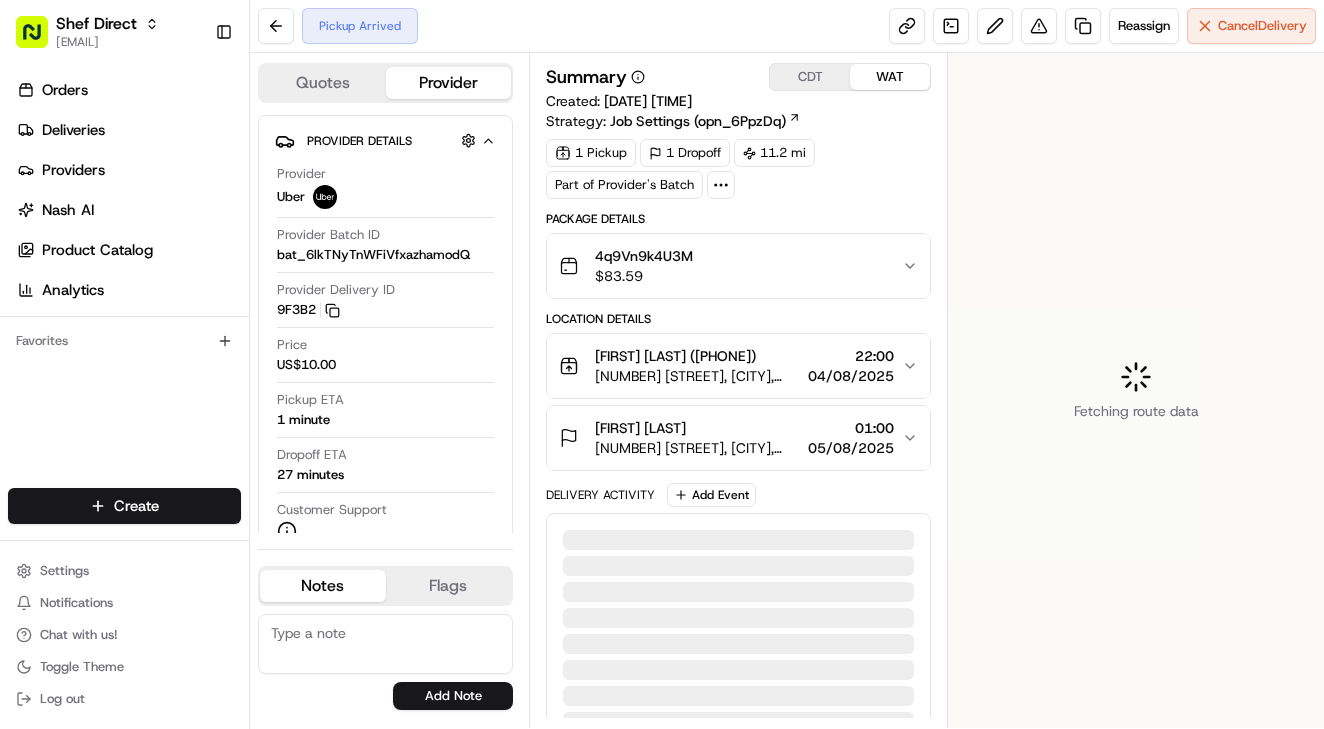 scroll, scrollTop: 0, scrollLeft: 0, axis: both 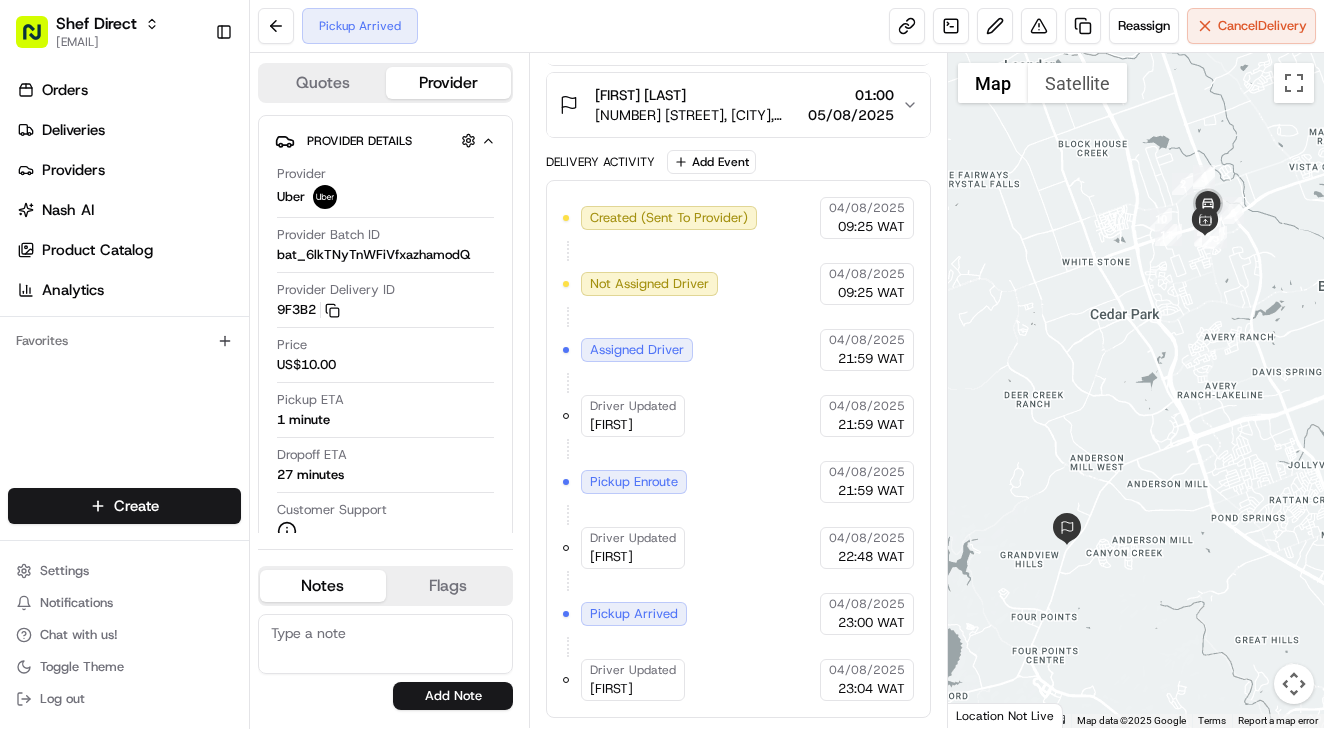click at bounding box center (1136, 390) 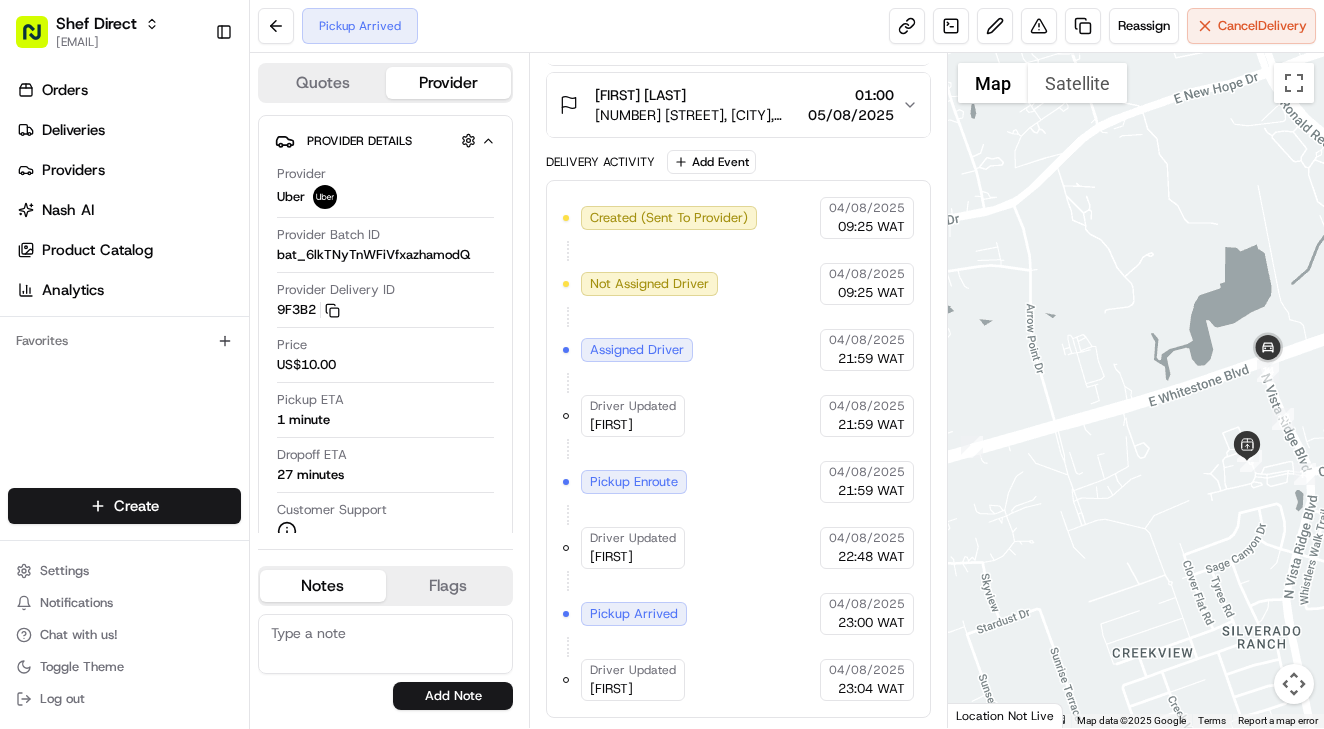 drag, startPoint x: 1236, startPoint y: 90, endPoint x: 1278, endPoint y: 434, distance: 346.55447 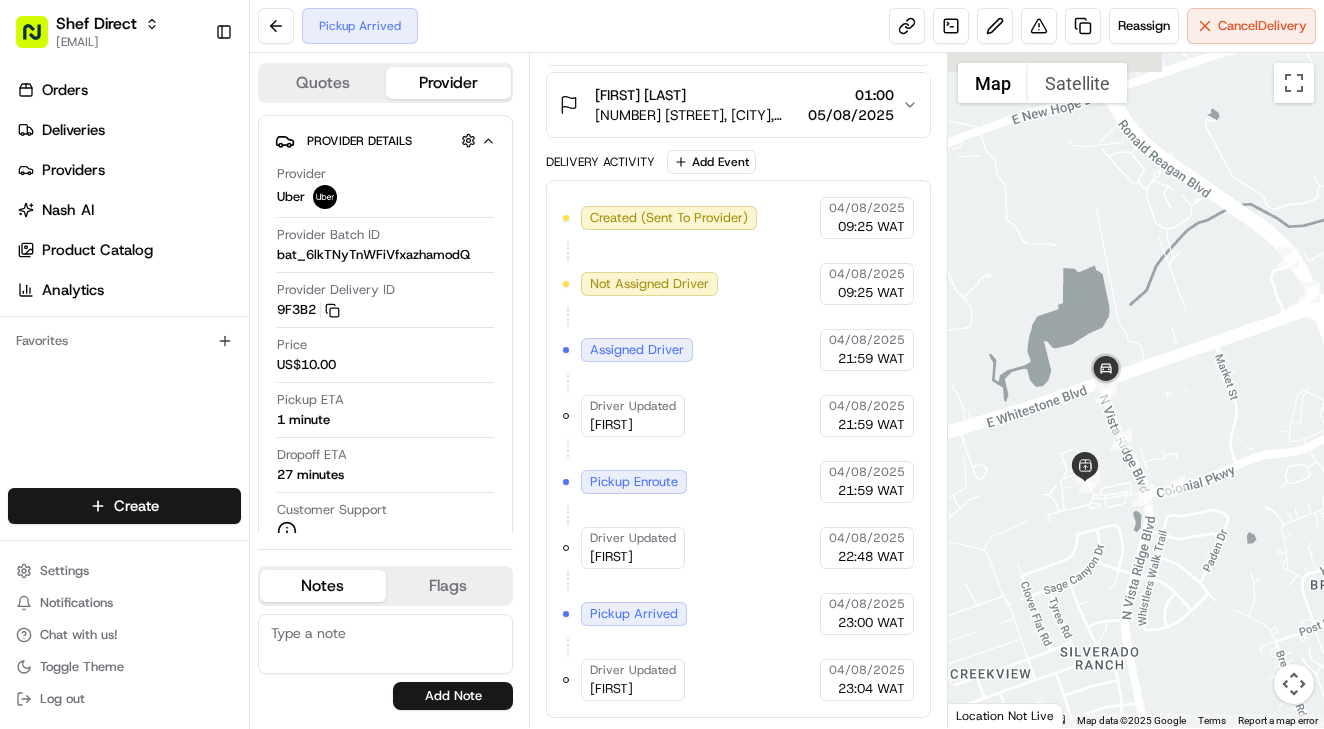 drag, startPoint x: 1287, startPoint y: 375, endPoint x: 1122, endPoint y: 396, distance: 166.331 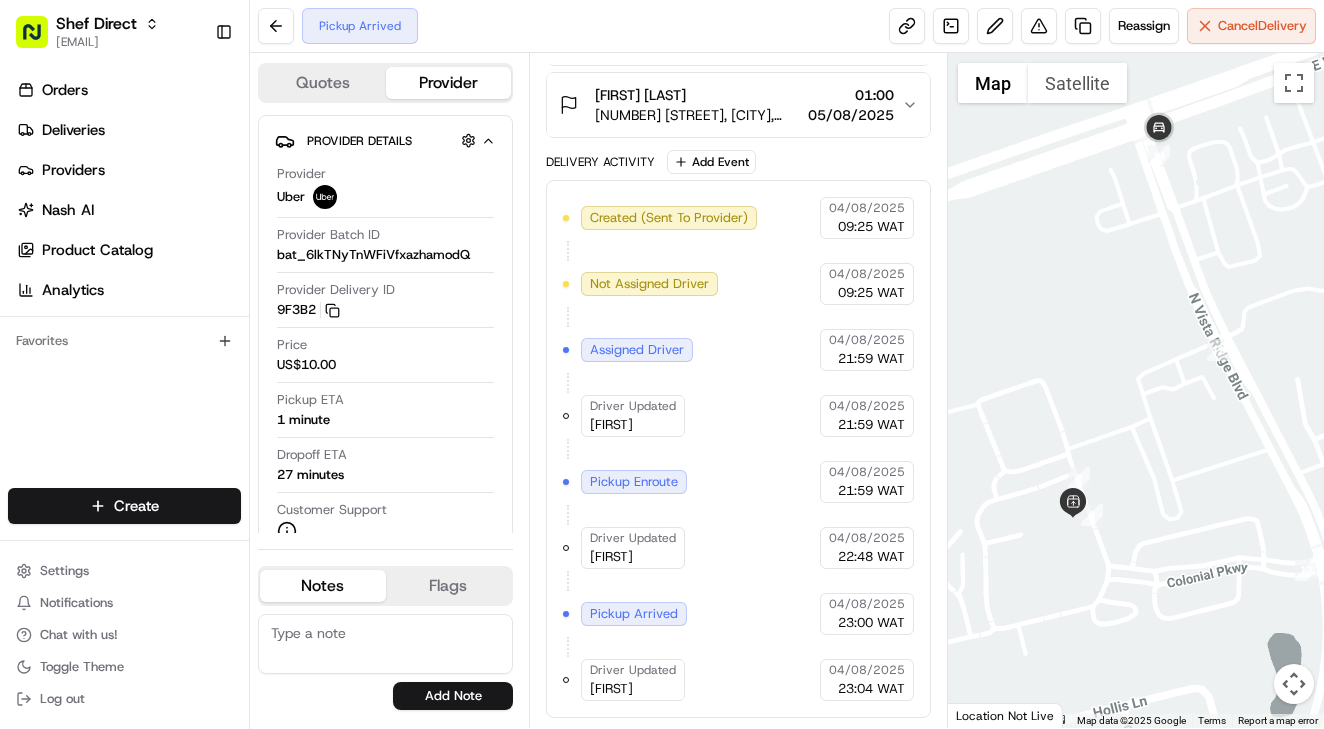 drag, startPoint x: 1143, startPoint y: 569, endPoint x: 1118, endPoint y: 204, distance: 365.85516 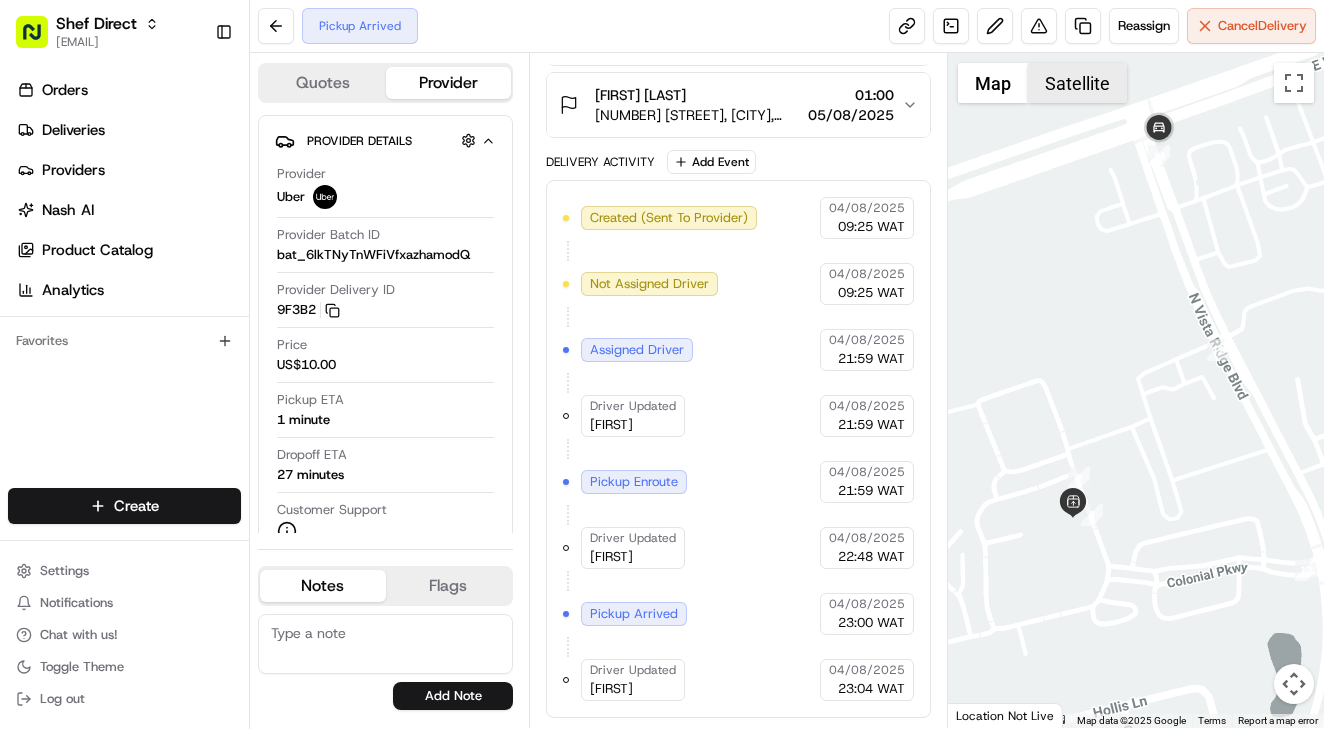 click on "Satellite" at bounding box center (1077, 83) 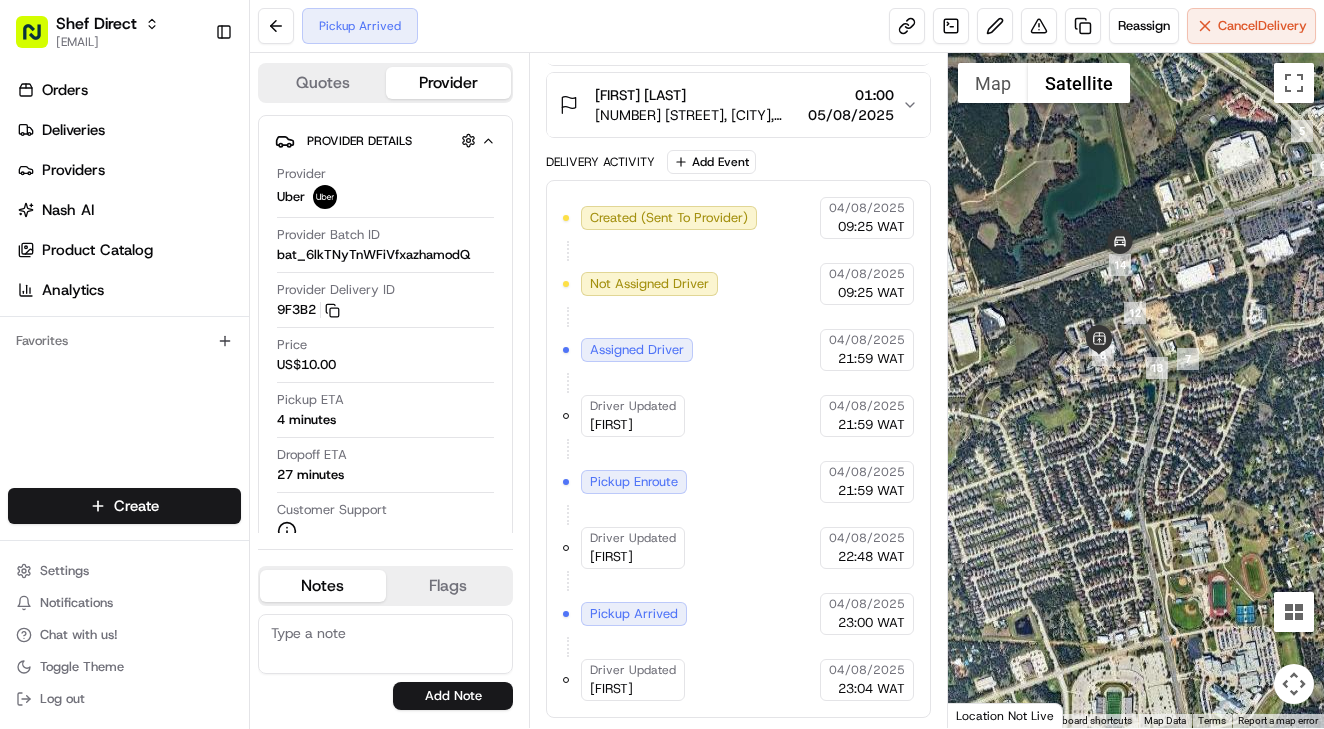 drag, startPoint x: 1207, startPoint y: 231, endPoint x: 1157, endPoint y: 222, distance: 50.803543 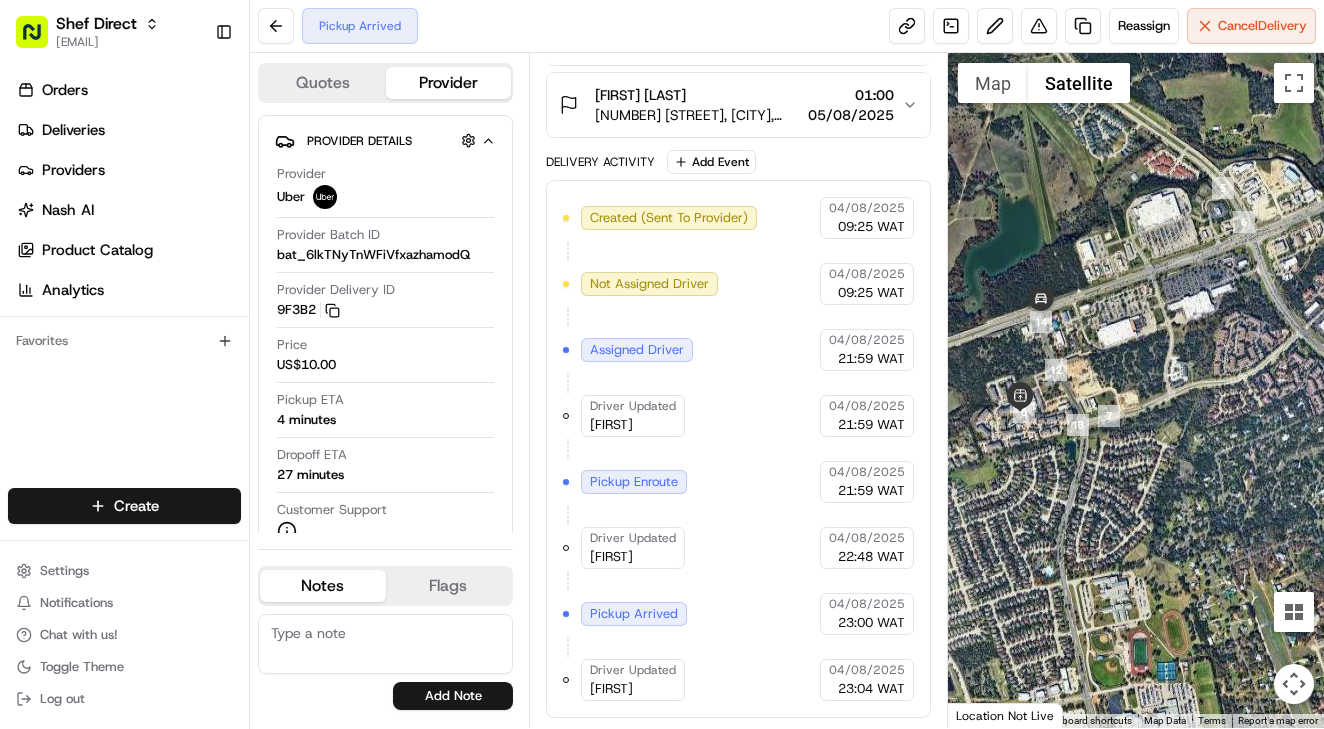 drag, startPoint x: 1212, startPoint y: 178, endPoint x: 1161, endPoint y: 247, distance: 85.8021 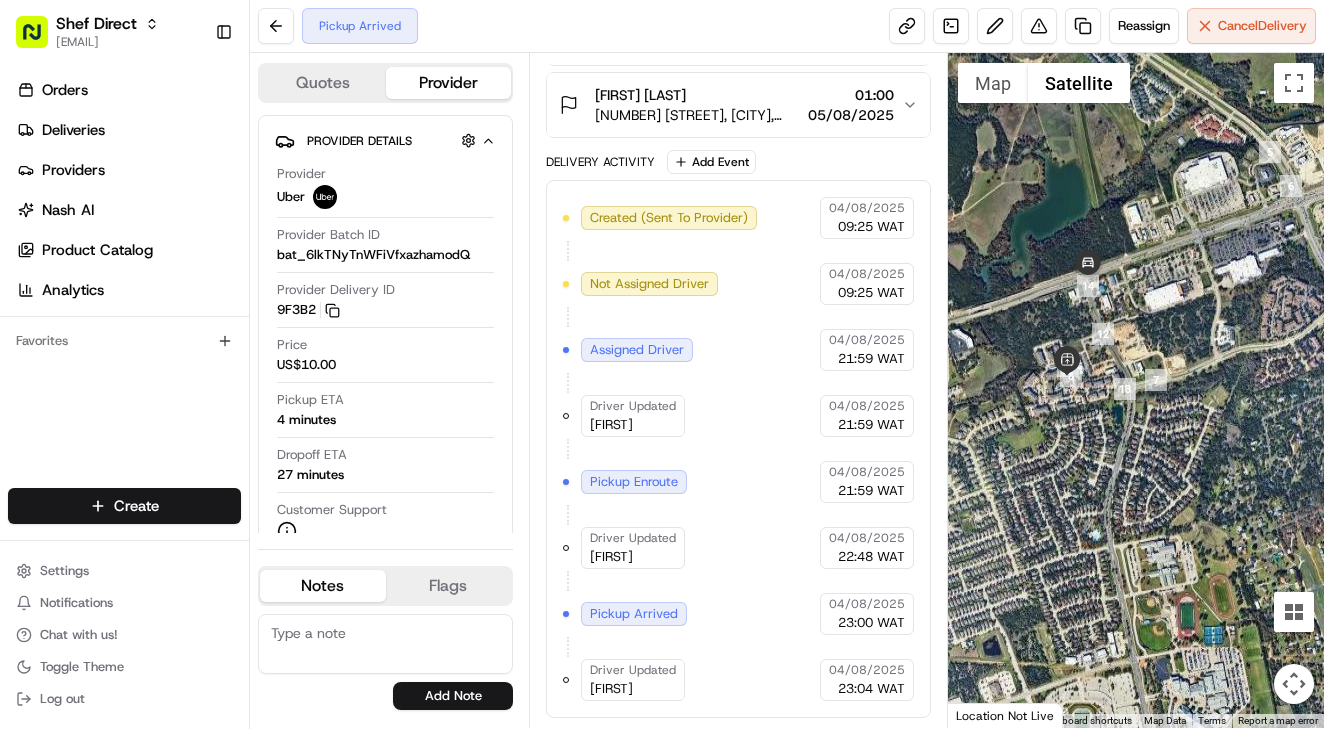 drag, startPoint x: 1120, startPoint y: 297, endPoint x: 1202, endPoint y: 226, distance: 108.46658 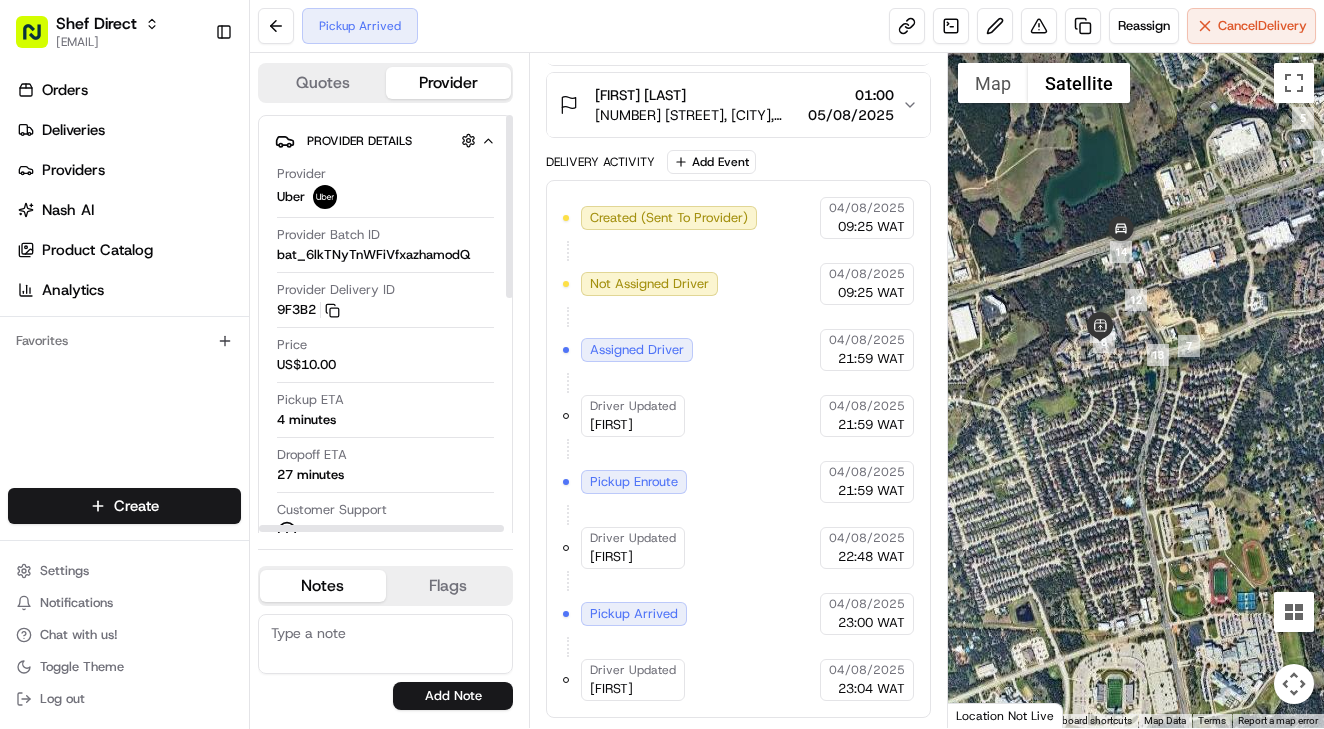 scroll, scrollTop: 0, scrollLeft: 0, axis: both 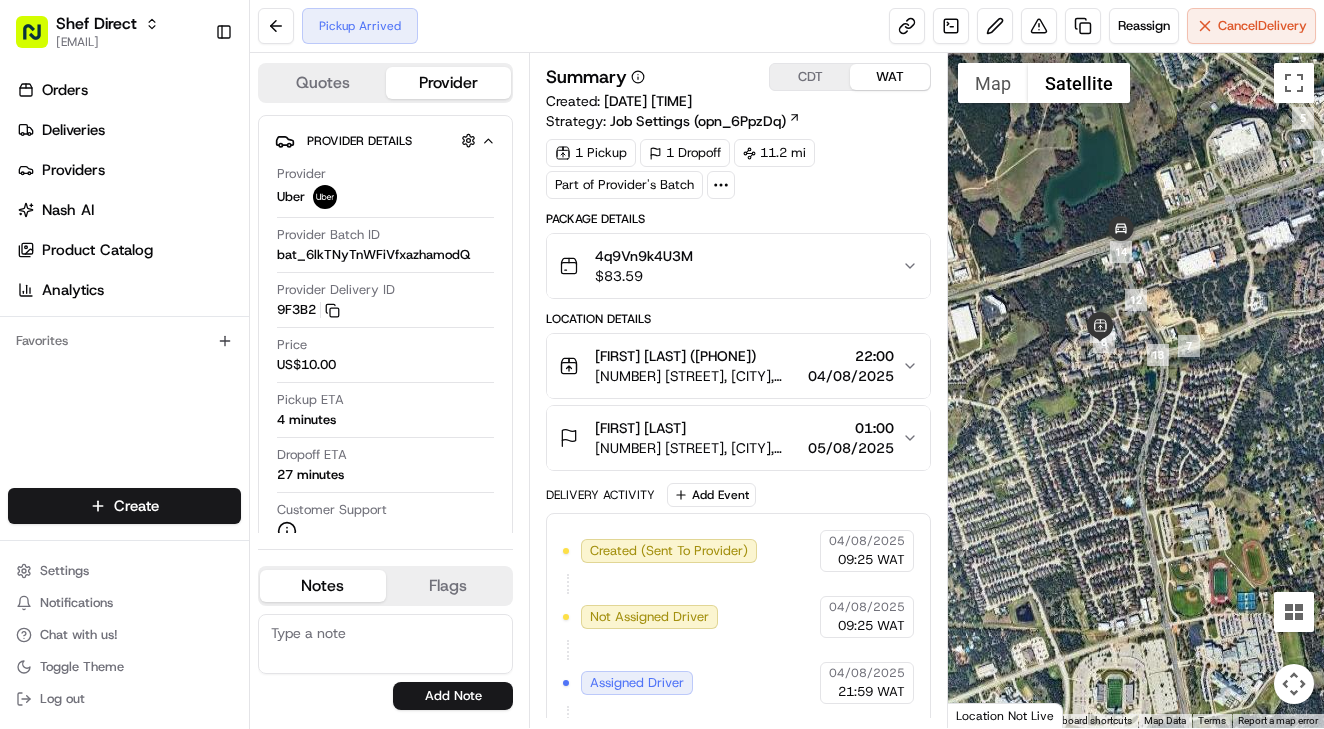 click at bounding box center (1136, 390) 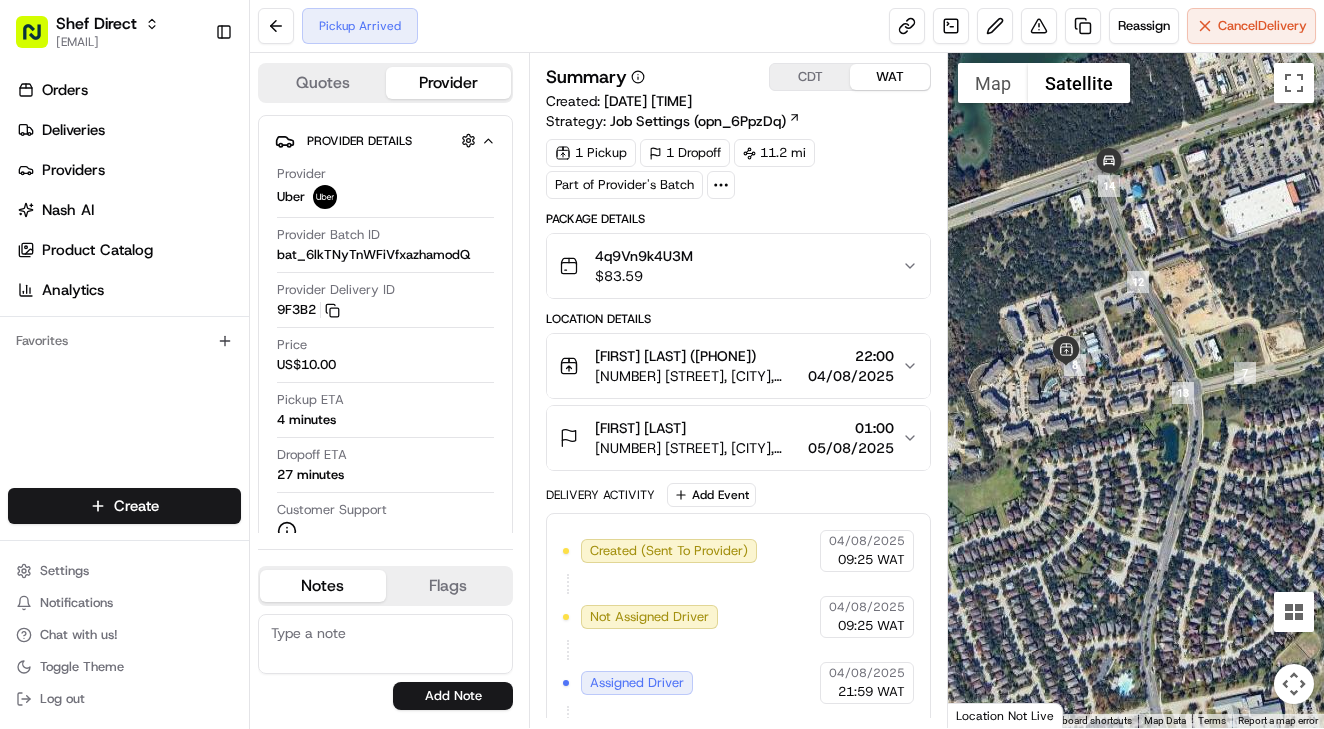 drag, startPoint x: 1171, startPoint y: 386, endPoint x: 1147, endPoint y: 491, distance: 107.70794 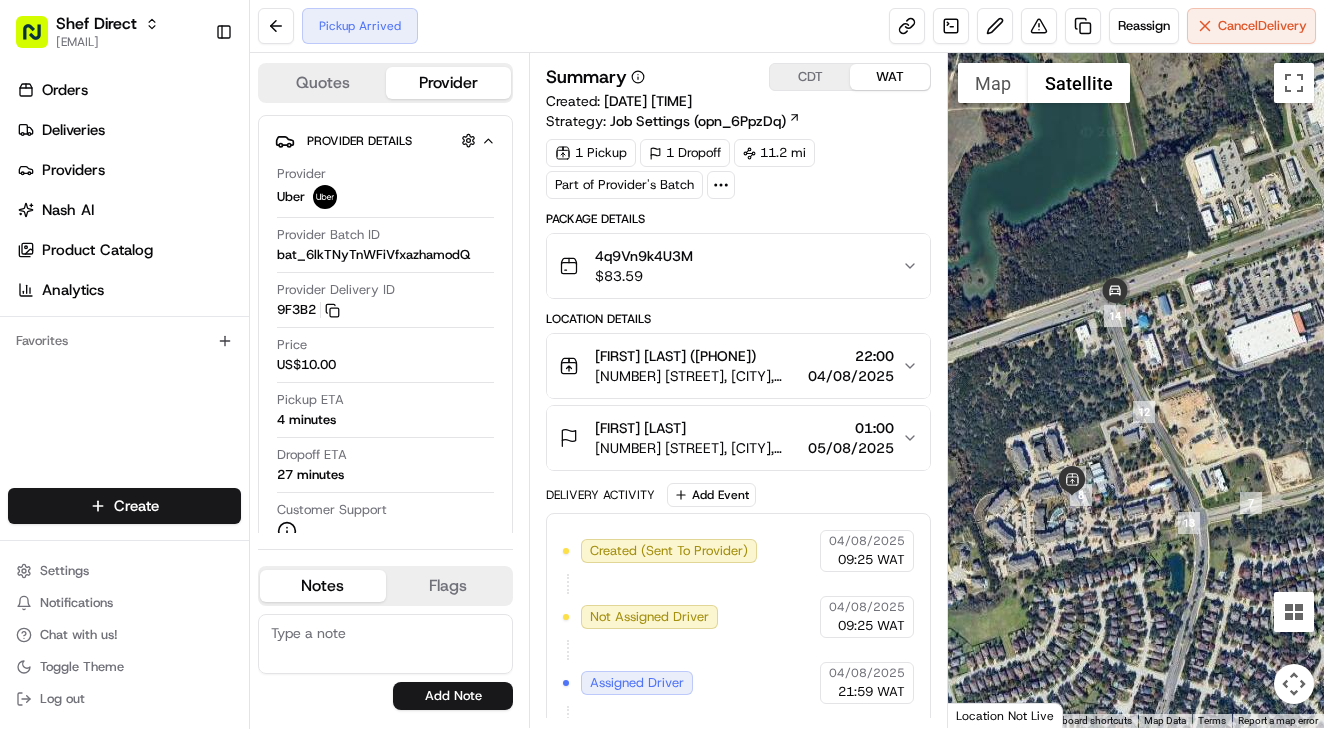 drag, startPoint x: 1204, startPoint y: 289, endPoint x: 1210, endPoint y: 422, distance: 133.13527 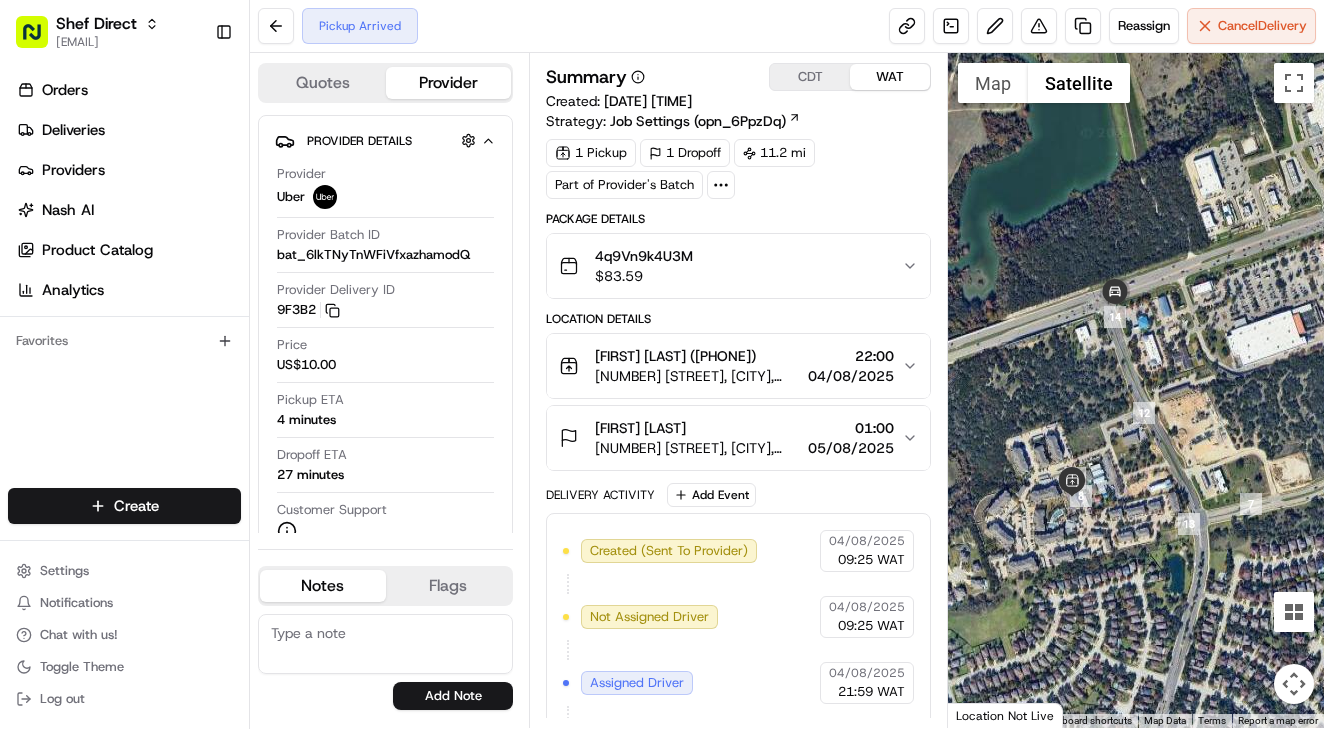 click at bounding box center [1136, 390] 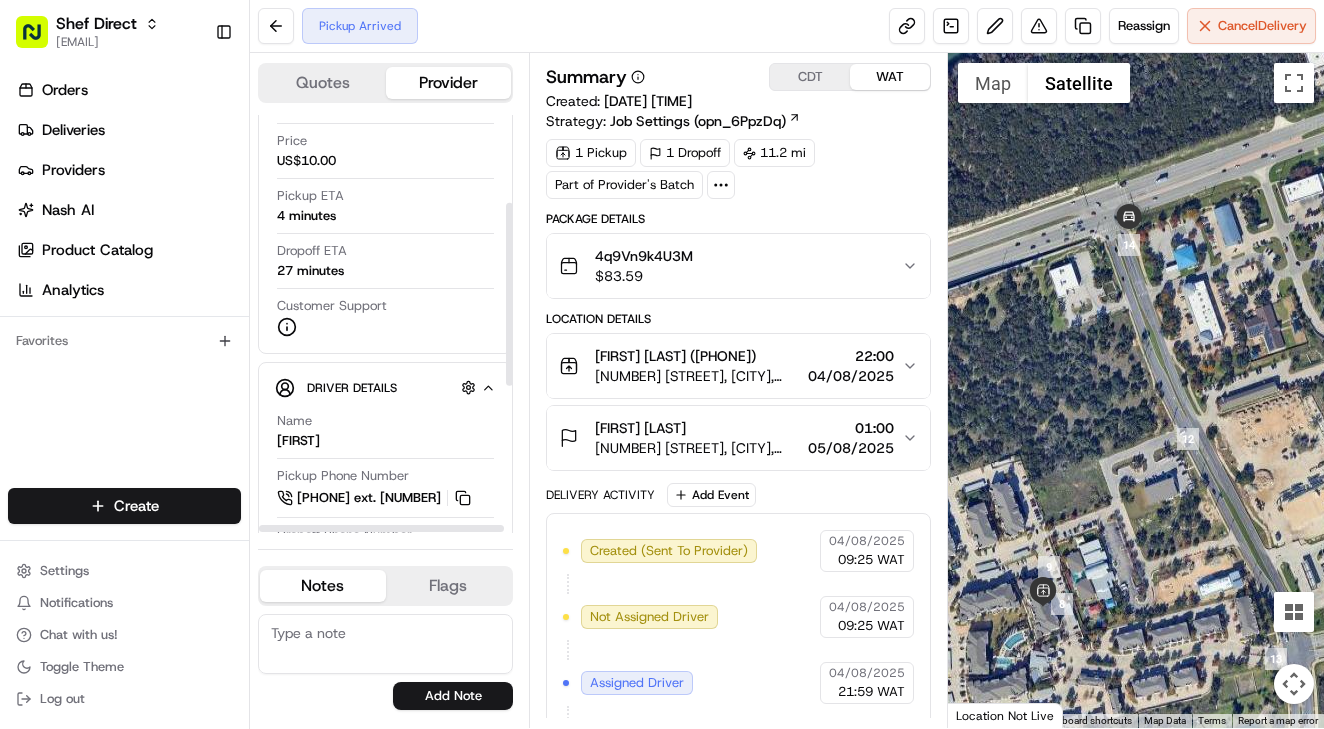 scroll, scrollTop: 225, scrollLeft: 0, axis: vertical 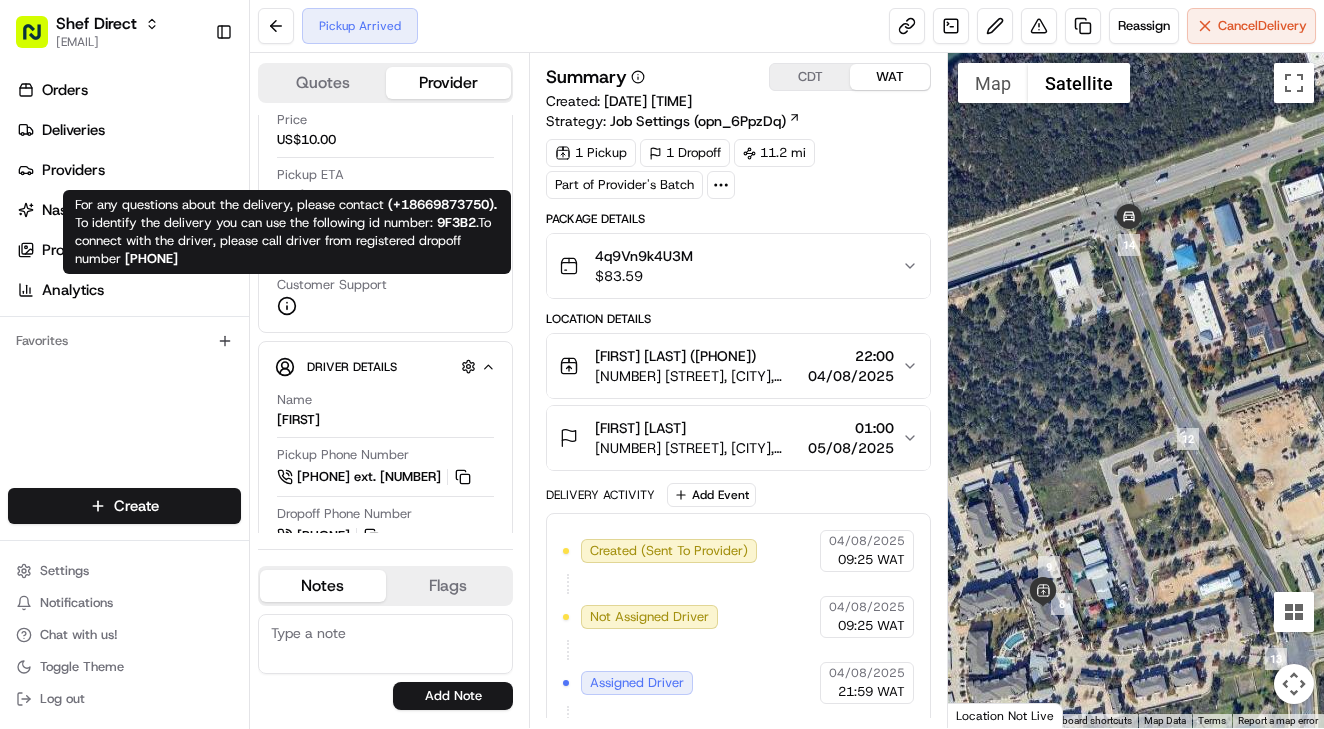 click on "( +18669873750 )." at bounding box center [442, 204] 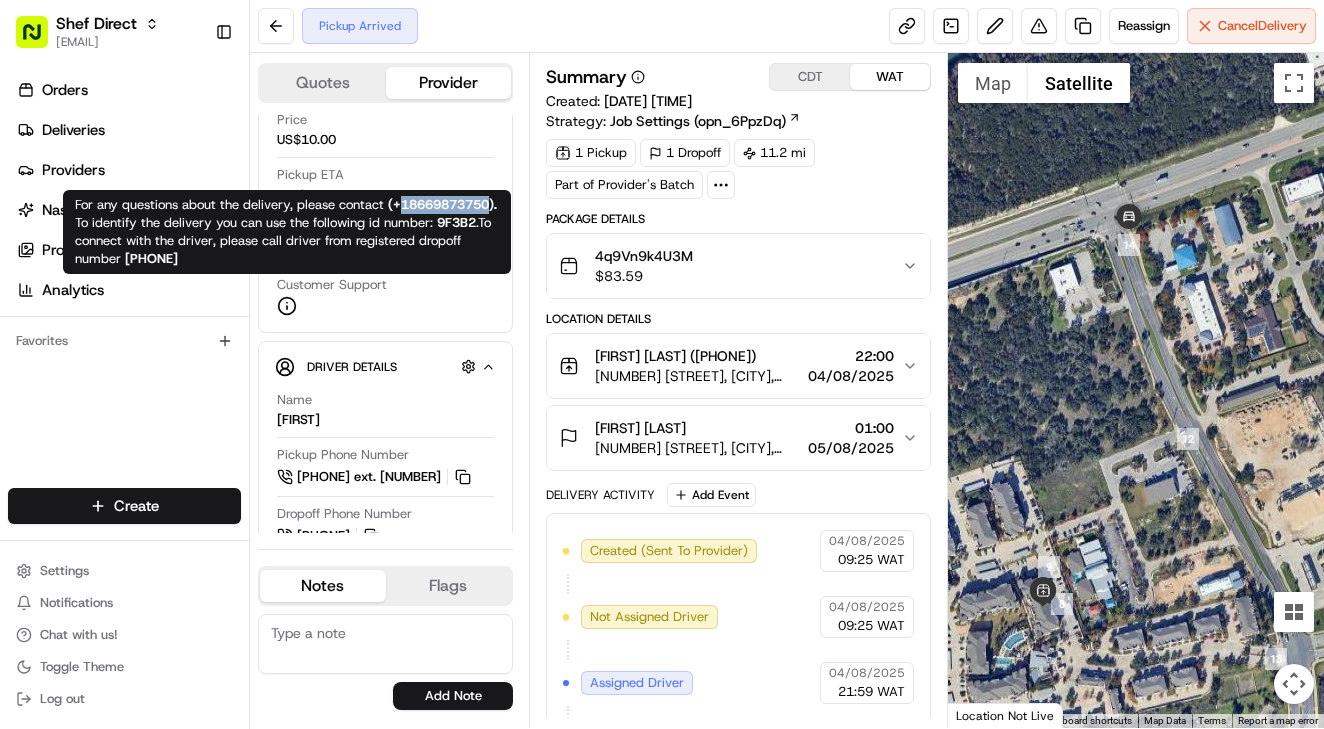 click on "( +18669873750 )." at bounding box center [442, 204] 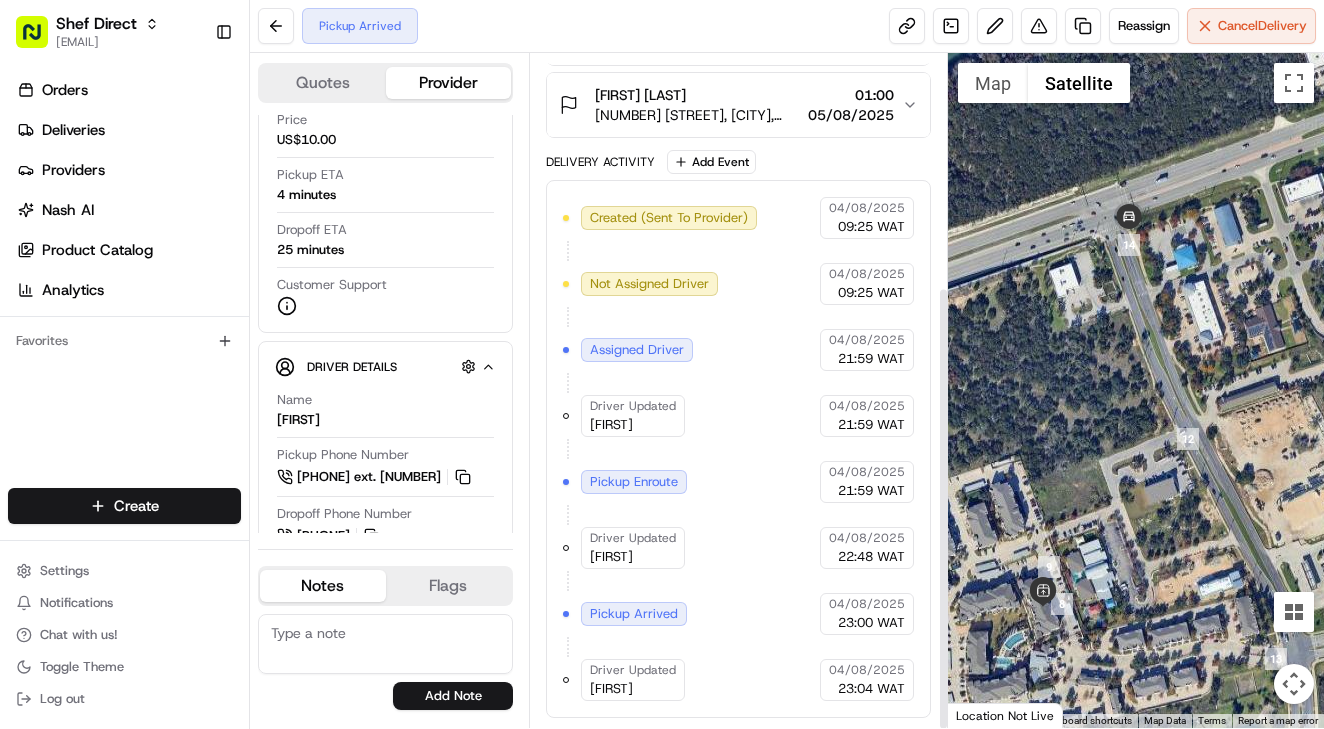 scroll, scrollTop: 353, scrollLeft: 0, axis: vertical 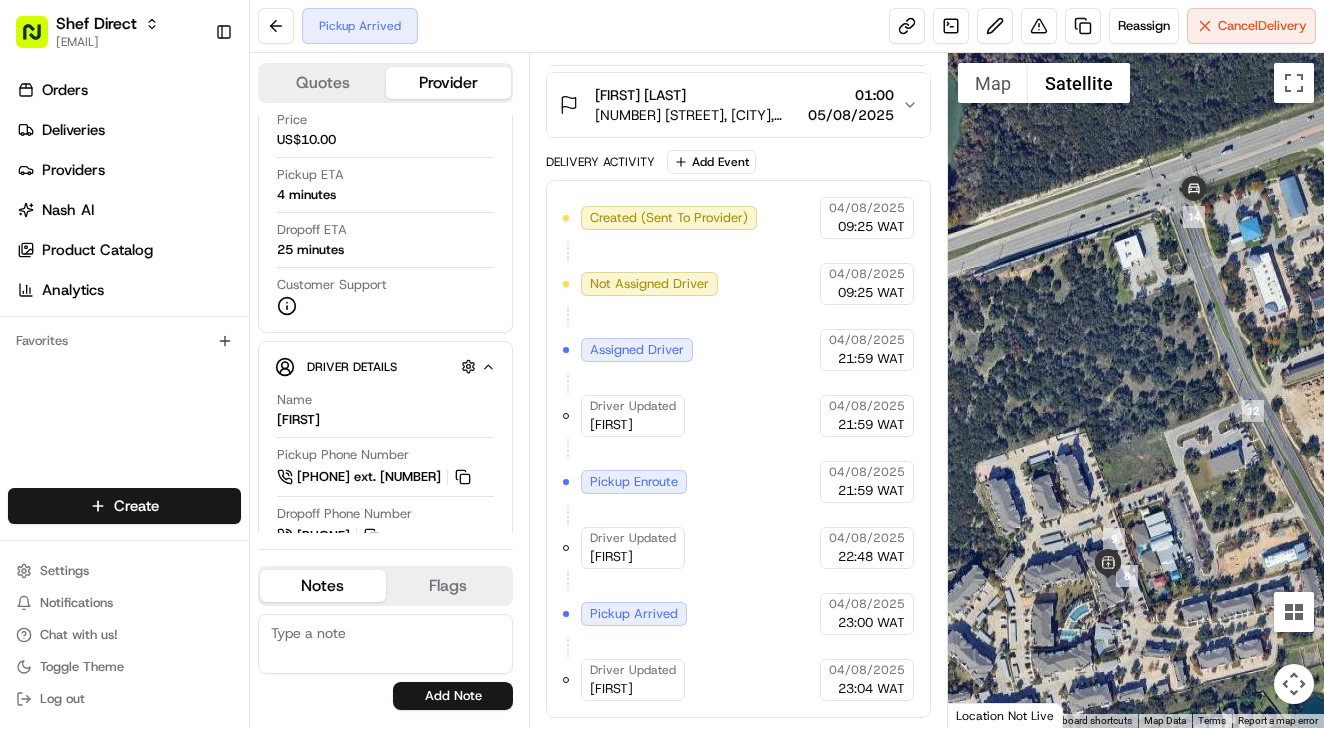 drag, startPoint x: 1014, startPoint y: 634, endPoint x: 1082, endPoint y: 603, distance: 74.73286 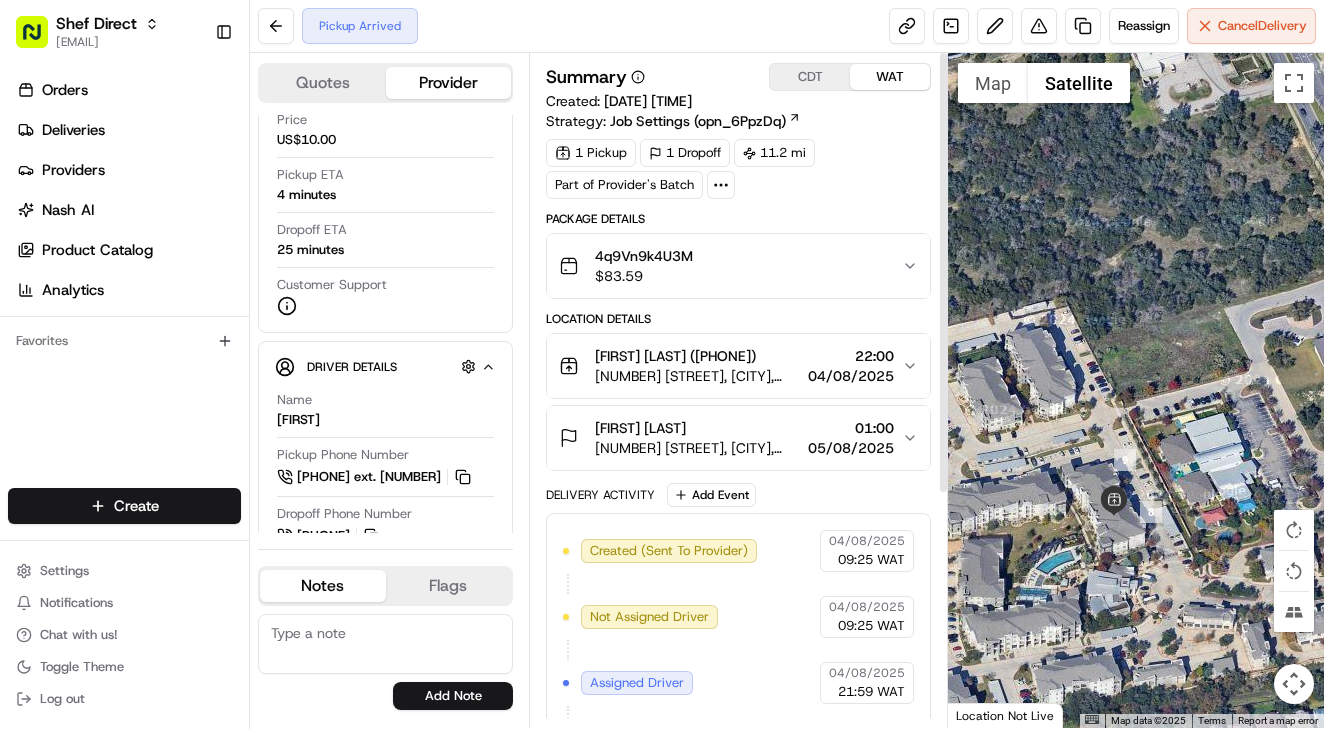 scroll, scrollTop: 0, scrollLeft: 0, axis: both 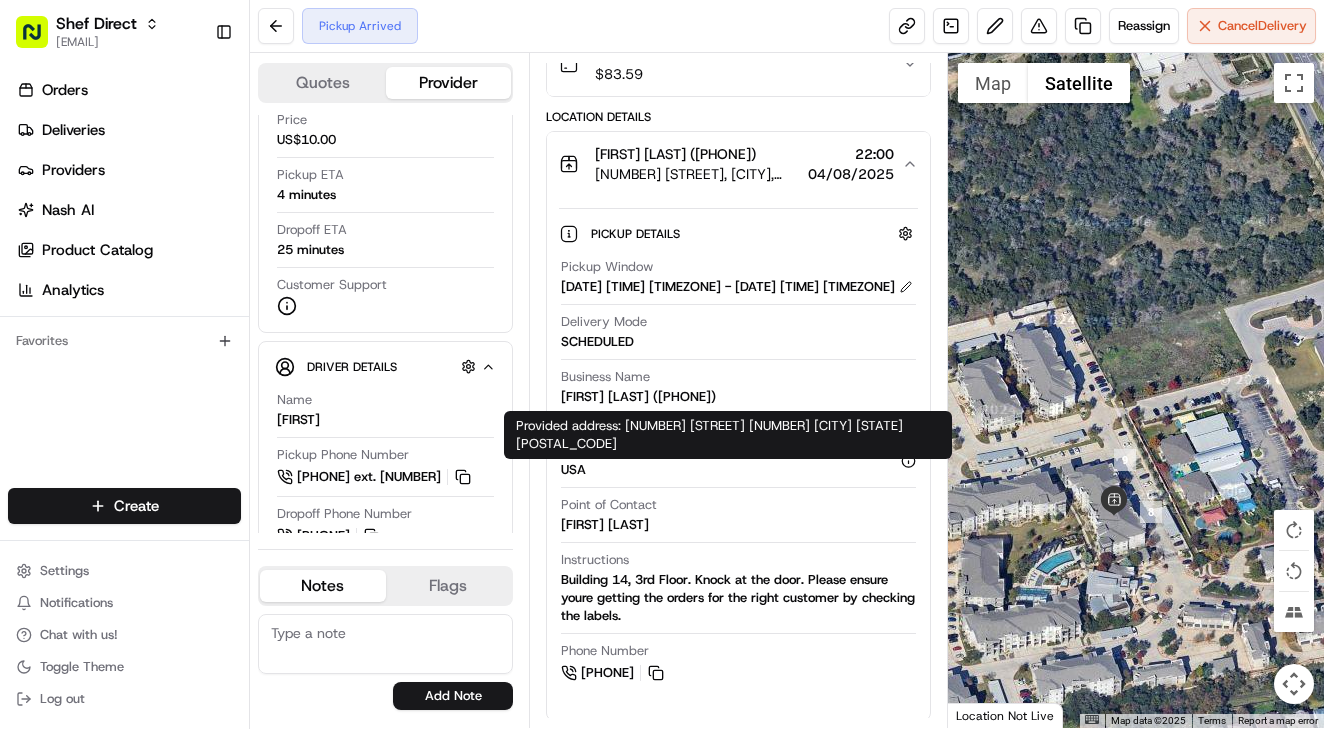 click on "Provided address: 701 North Vista Ridge Boulevard  14301 Cedar Park  Texas  78613 Provided address: 701 North Vista Ridge Boulevard  14301 Cedar Park  Texas  78613" at bounding box center [728, 435] 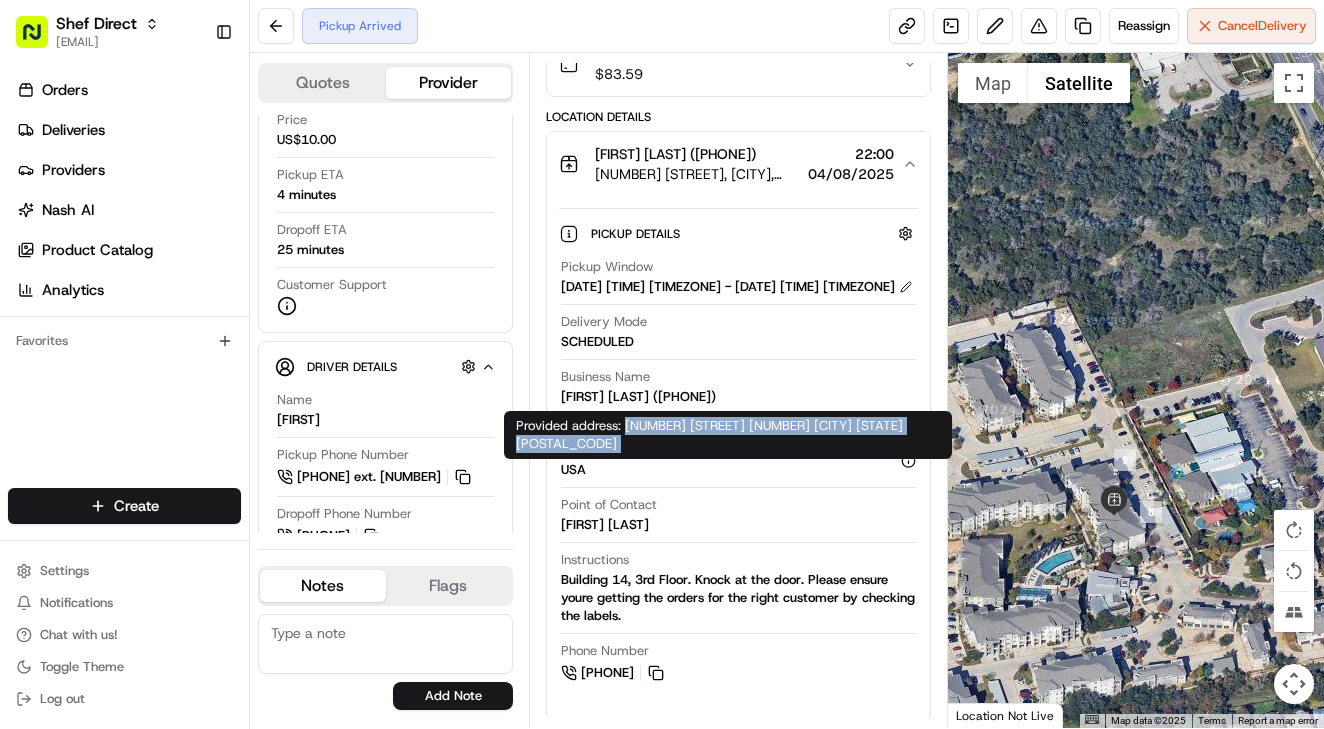 drag, startPoint x: 634, startPoint y: 421, endPoint x: 634, endPoint y: 435, distance: 14 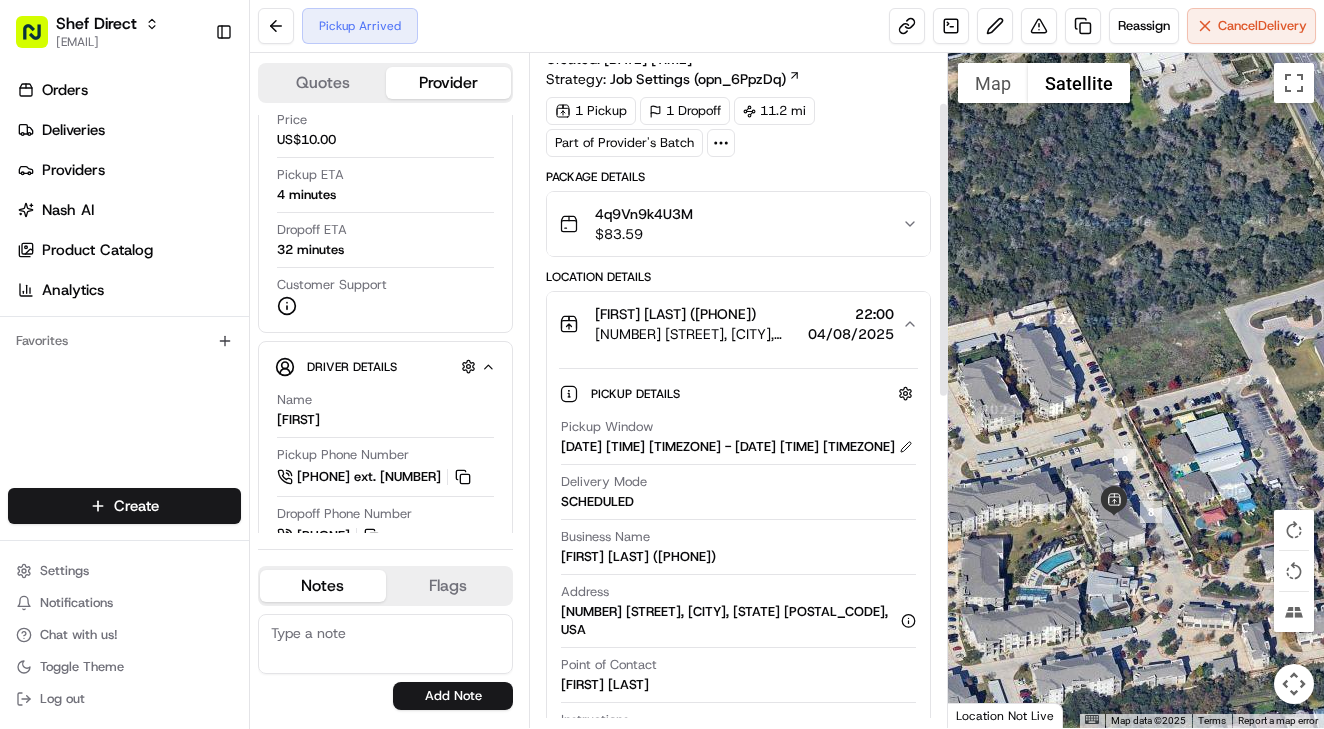 scroll, scrollTop: 41, scrollLeft: 0, axis: vertical 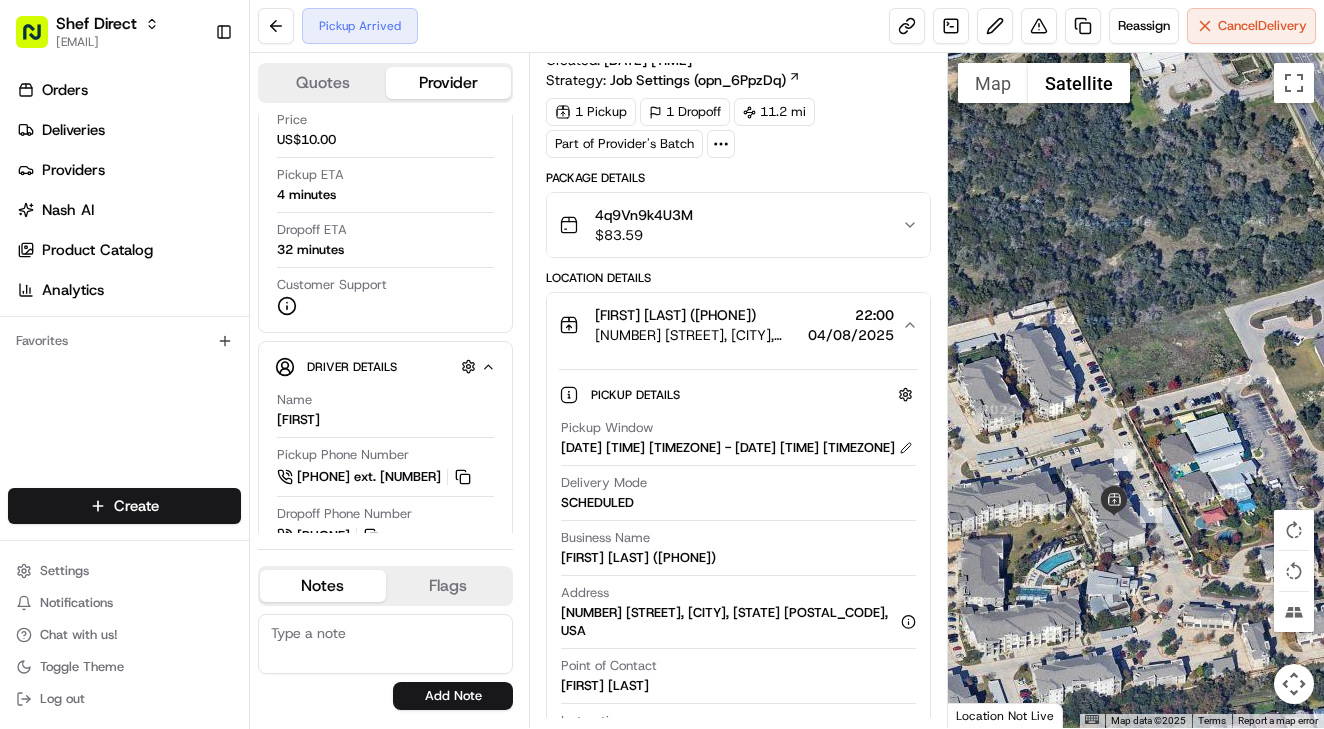 click on "Suchita Chatterjee (+14142184618)" at bounding box center (675, 315) 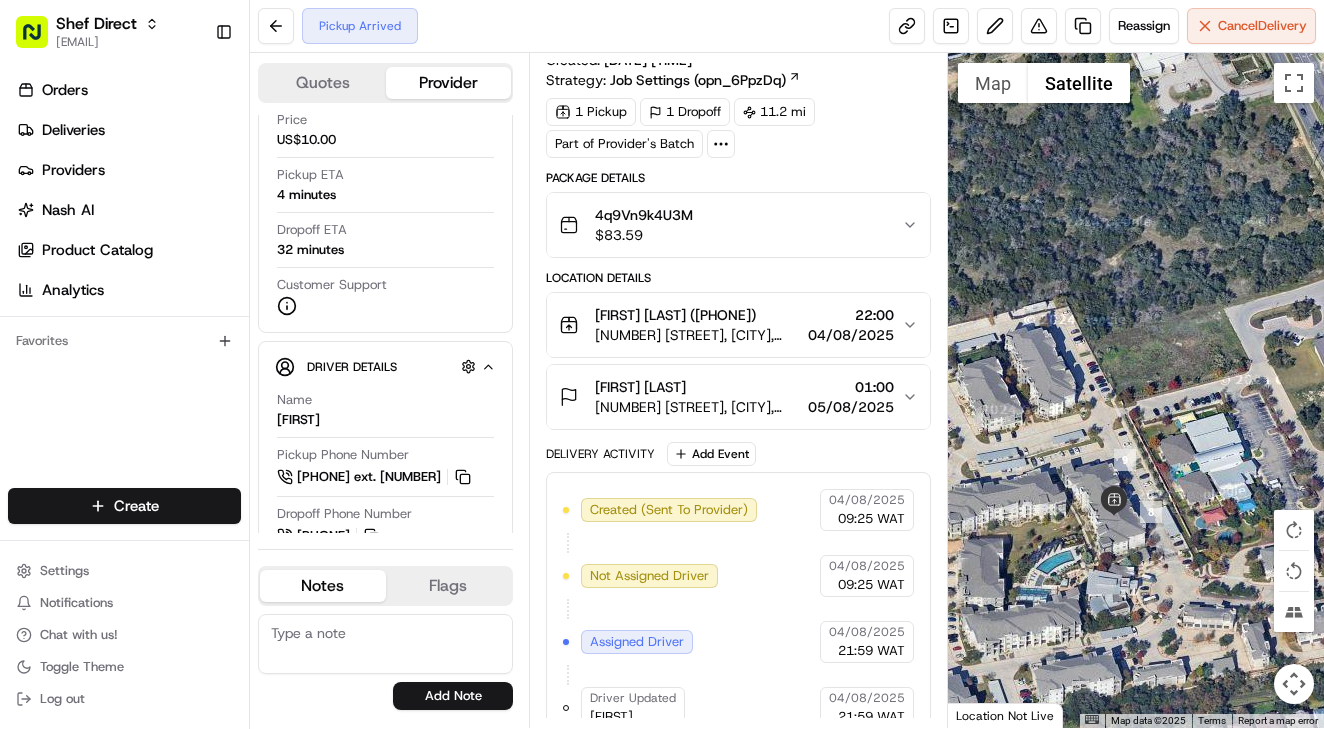 click on "Suchita Chatterjee (+14142184618)" at bounding box center (675, 315) 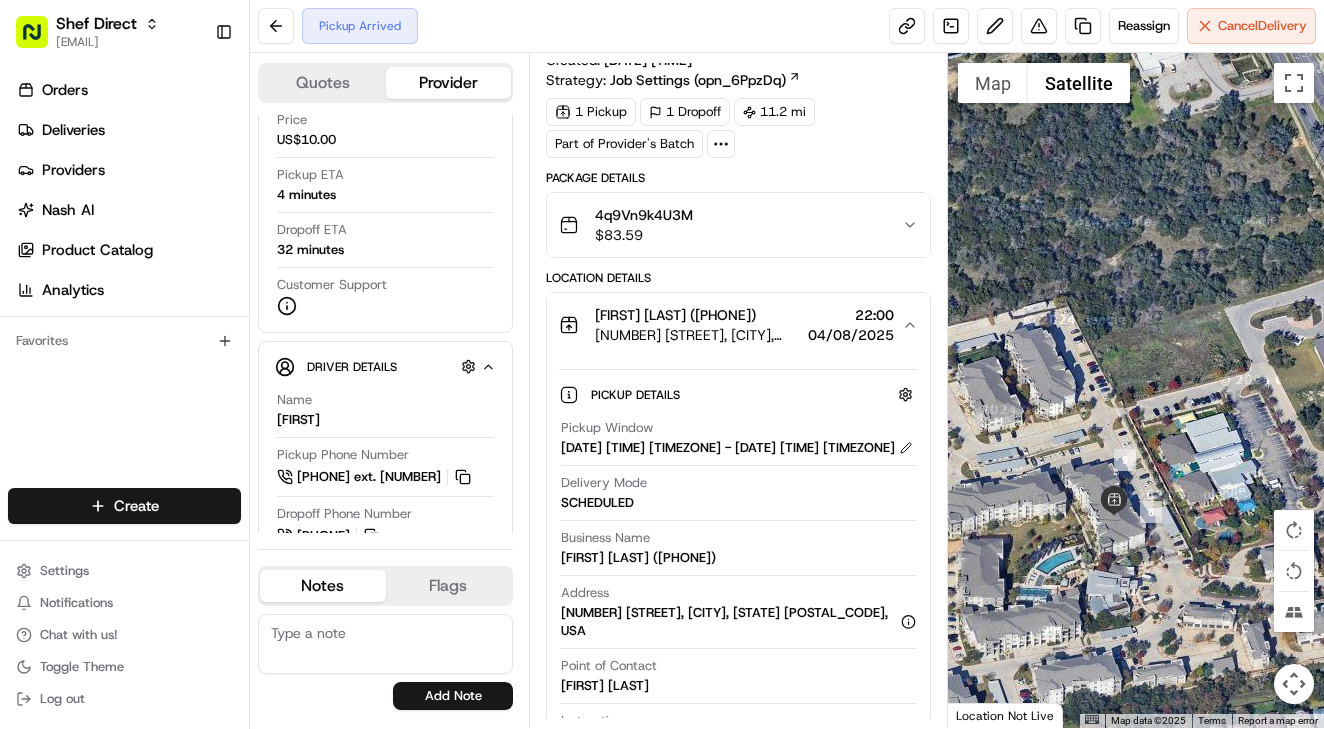 scroll, scrollTop: 279, scrollLeft: 0, axis: vertical 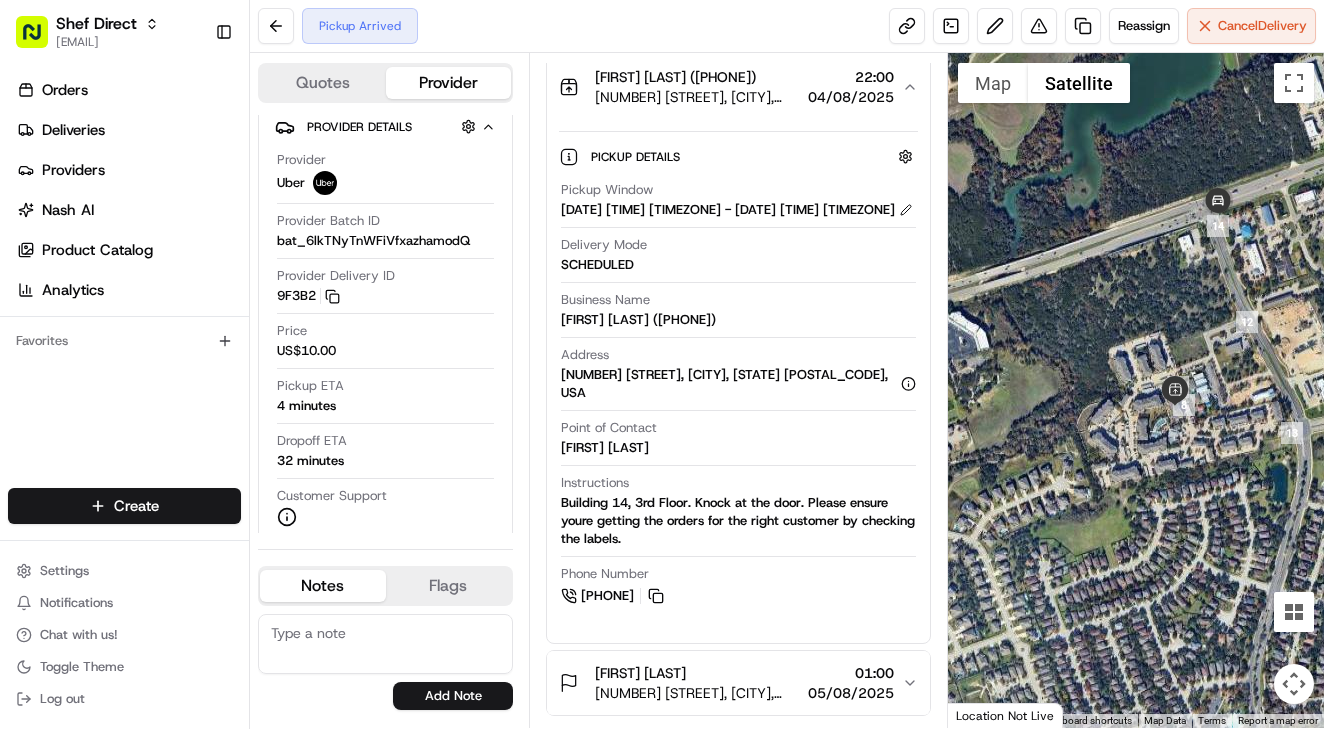 click at bounding box center [1136, 390] 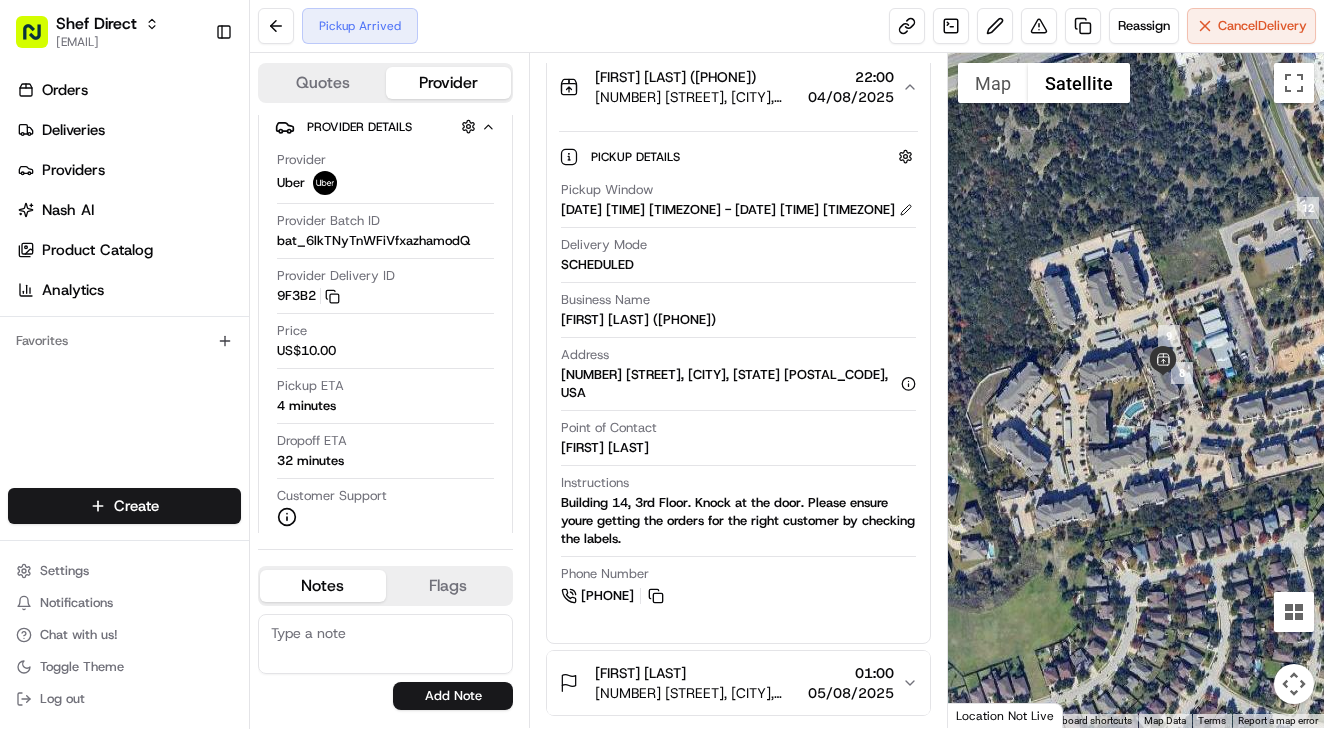 click at bounding box center (1136, 390) 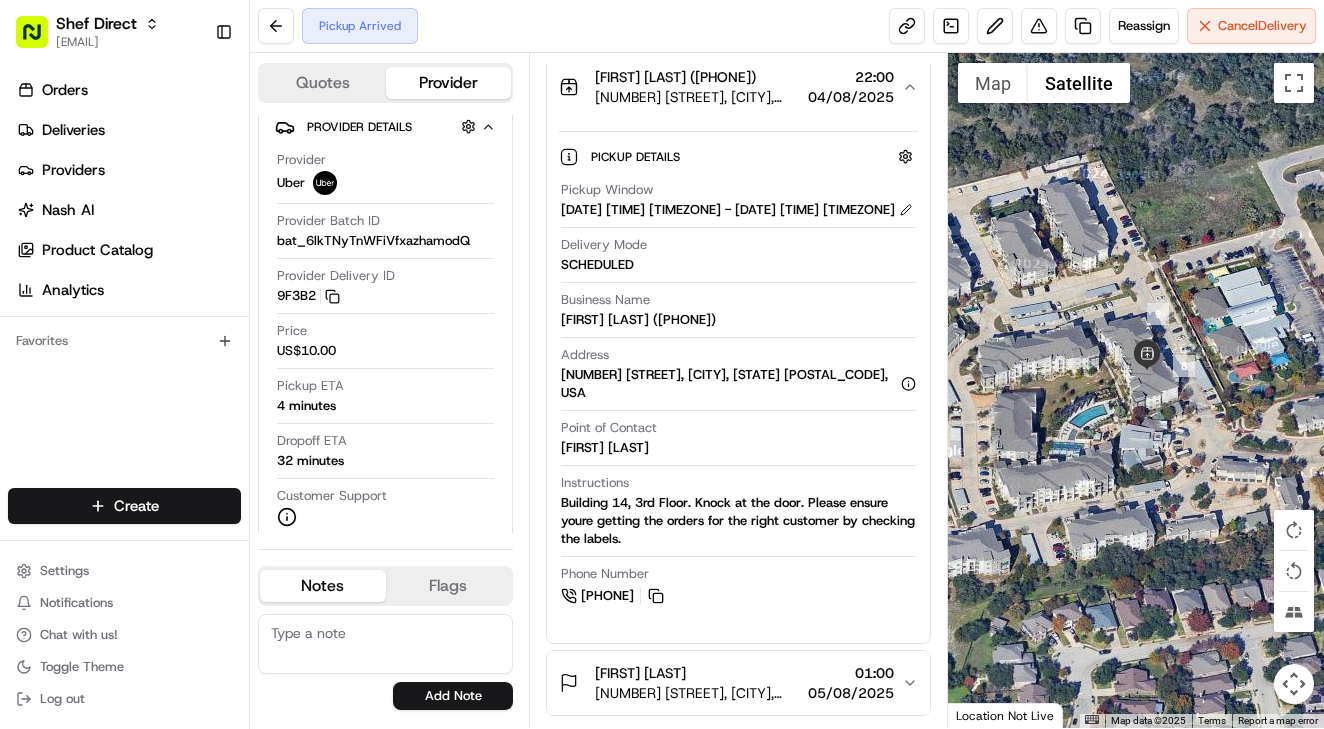 click on "Suchita Chatterjee (+14142184618)" at bounding box center (675, 77) 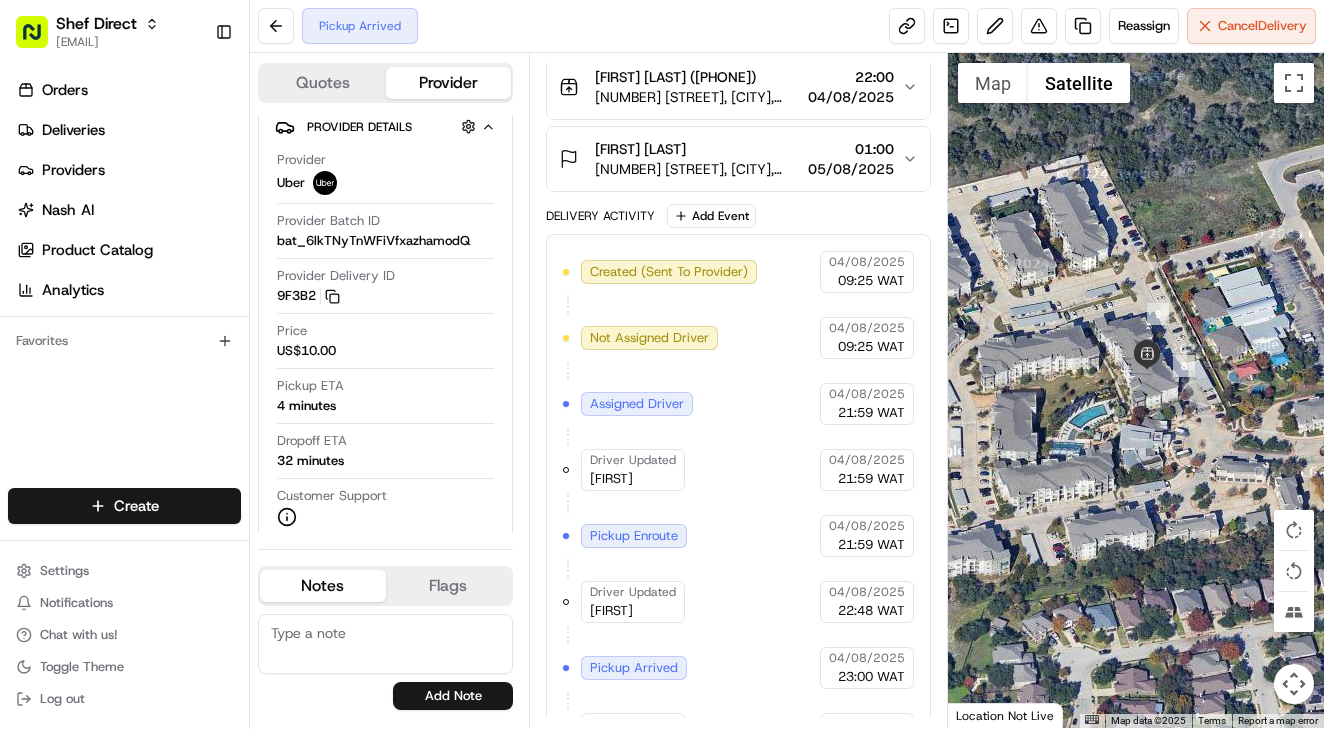 click on "Manmita Chakraborty" at bounding box center (697, 149) 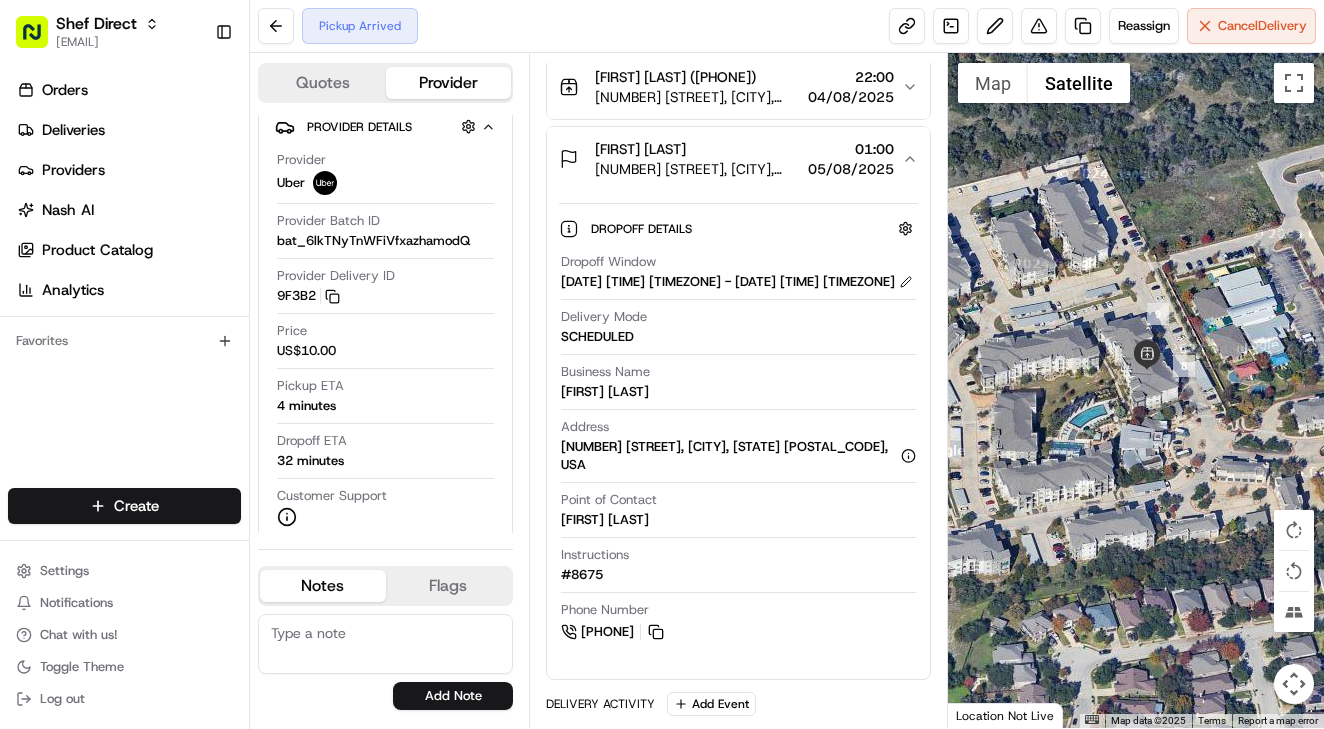 click on "9911 Bayshore Bend, Austin, TX 78726, USA" at bounding box center [697, 169] 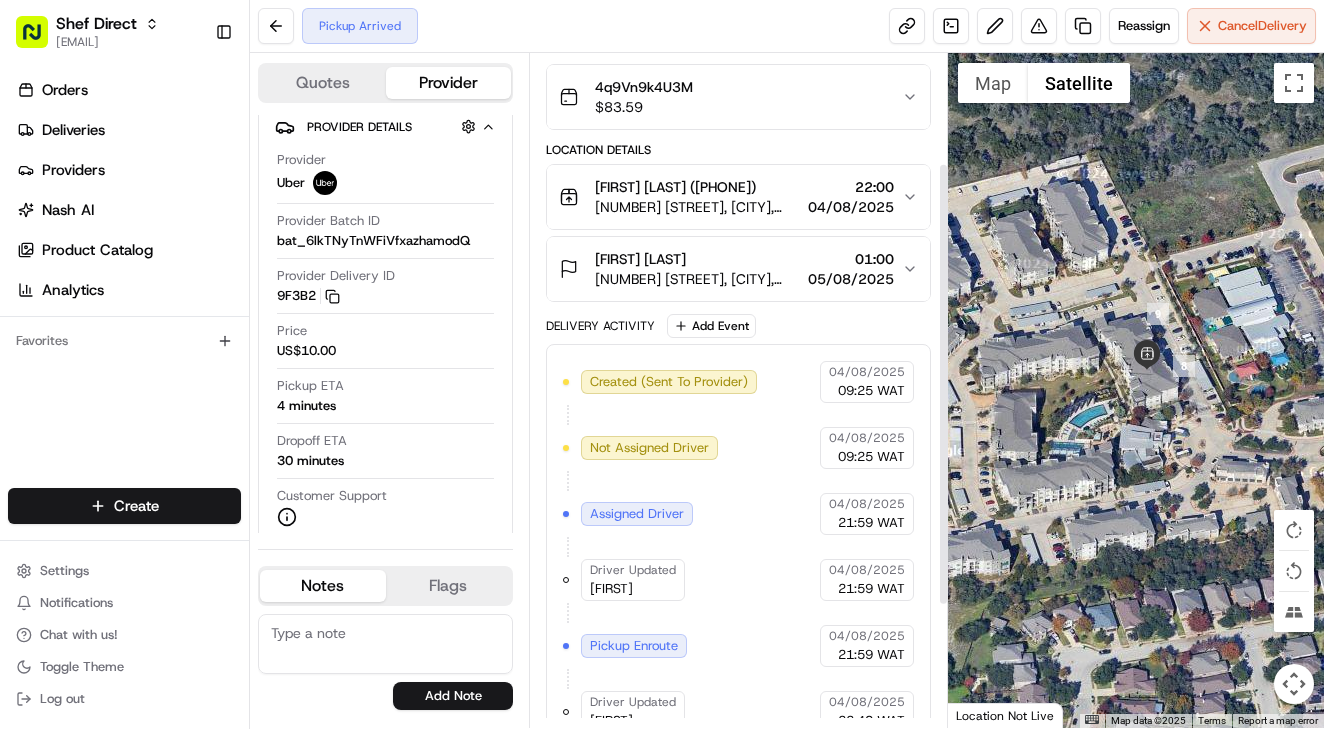 scroll, scrollTop: 165, scrollLeft: 0, axis: vertical 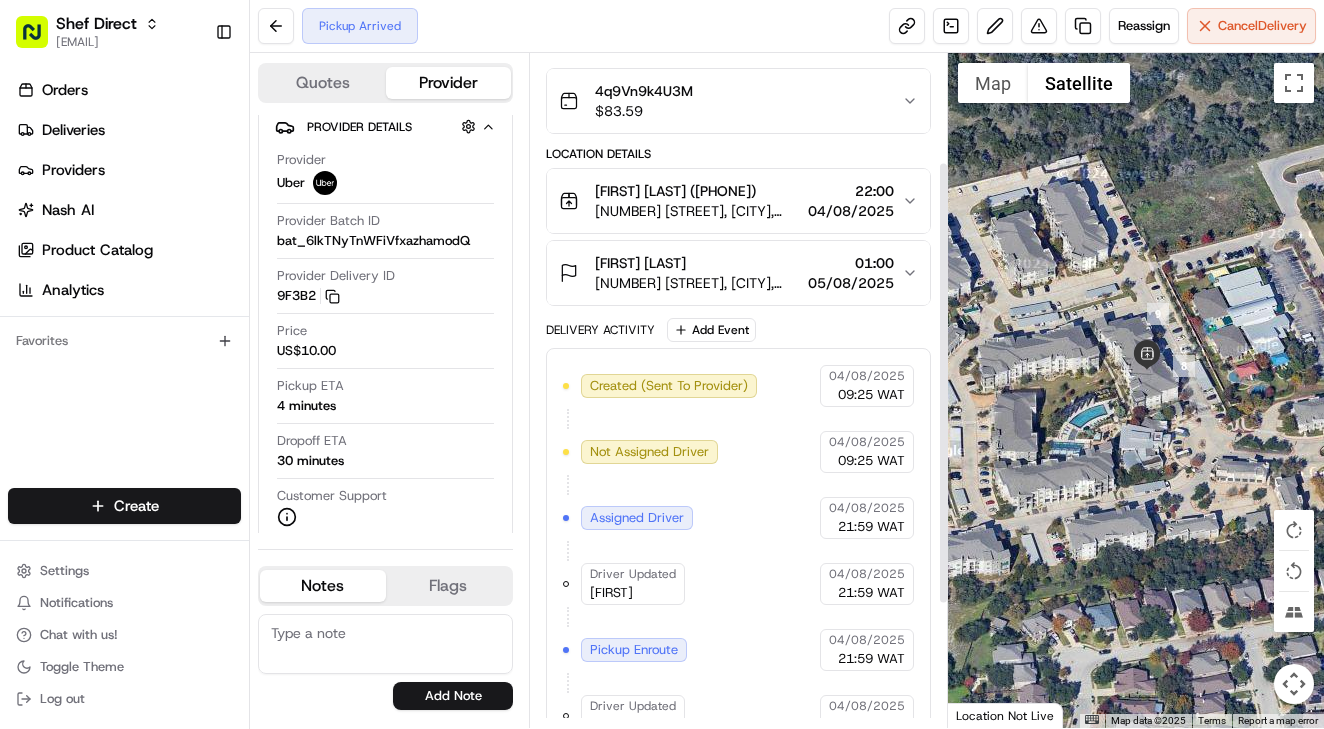 click on "Suchita Chatterjee (+14142184618)" at bounding box center [675, 191] 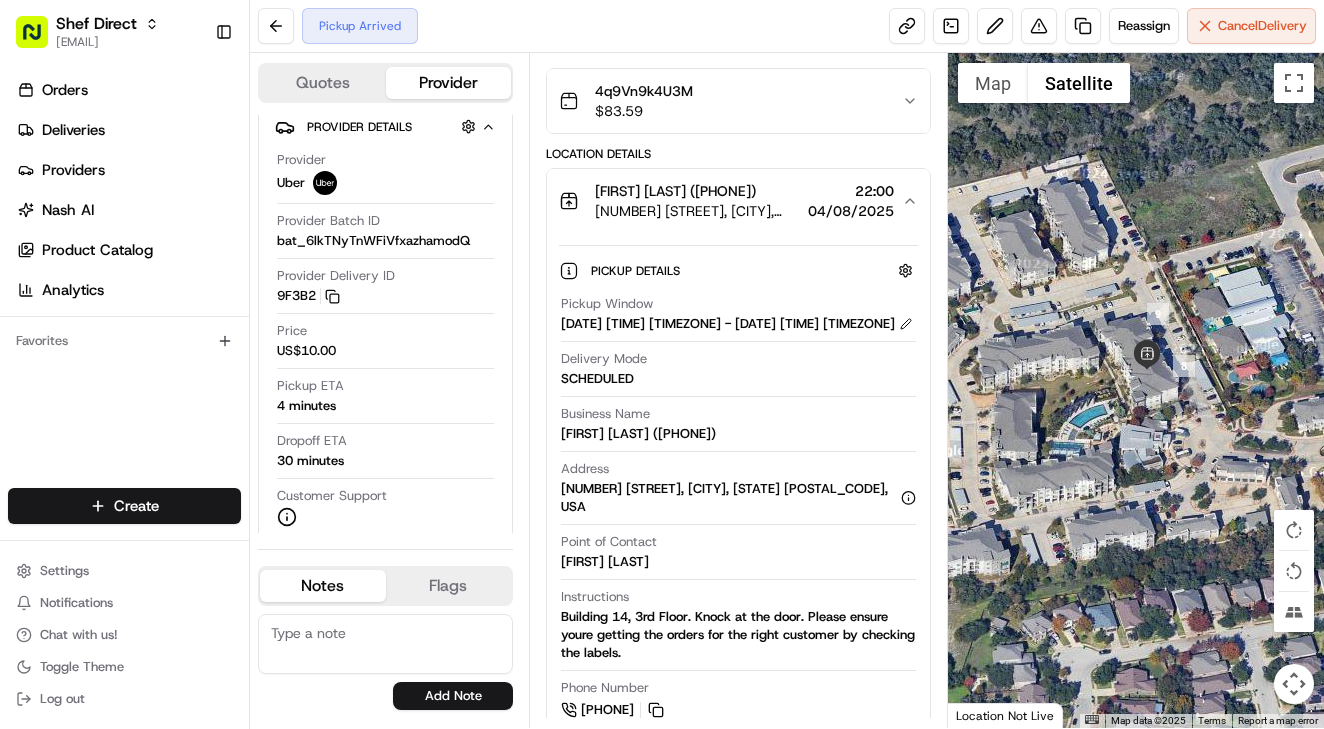 click on "Suchita Chatterjee (+14142184618)" at bounding box center [675, 191] 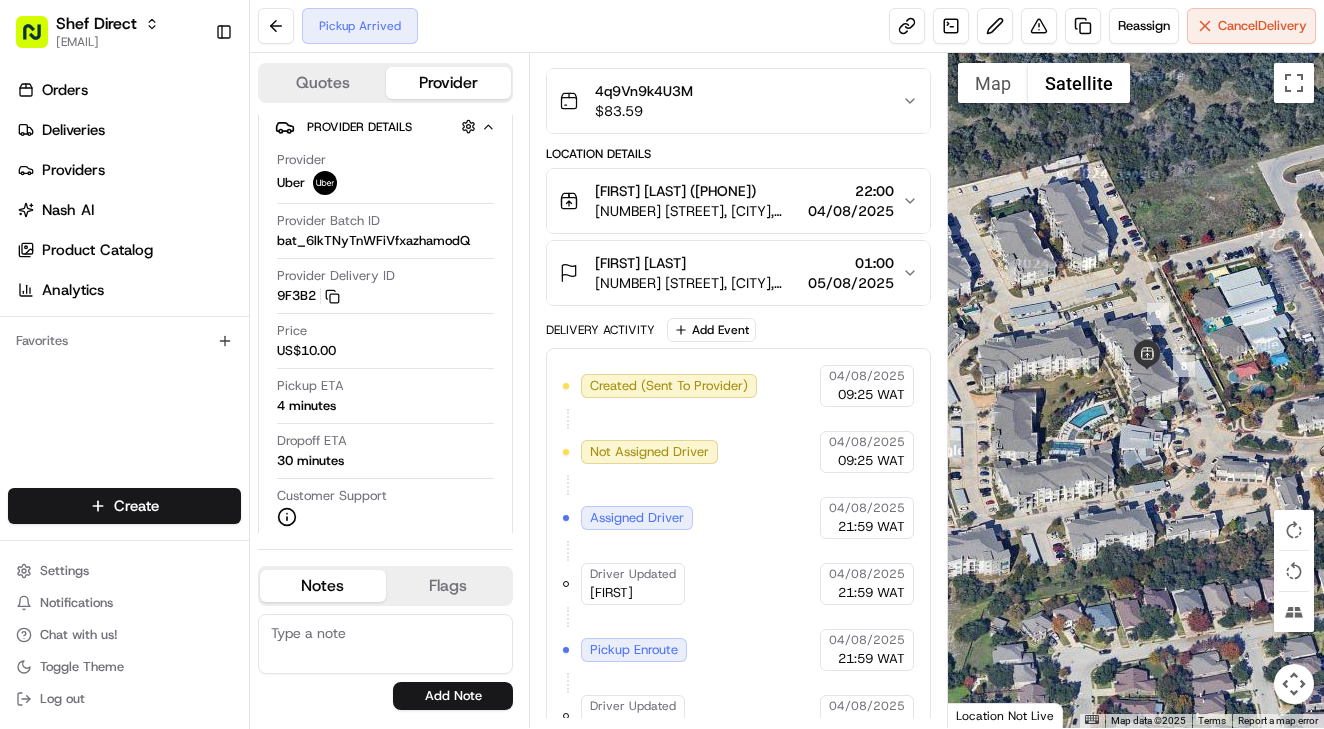 click on "Manmita Chakraborty" at bounding box center (697, 263) 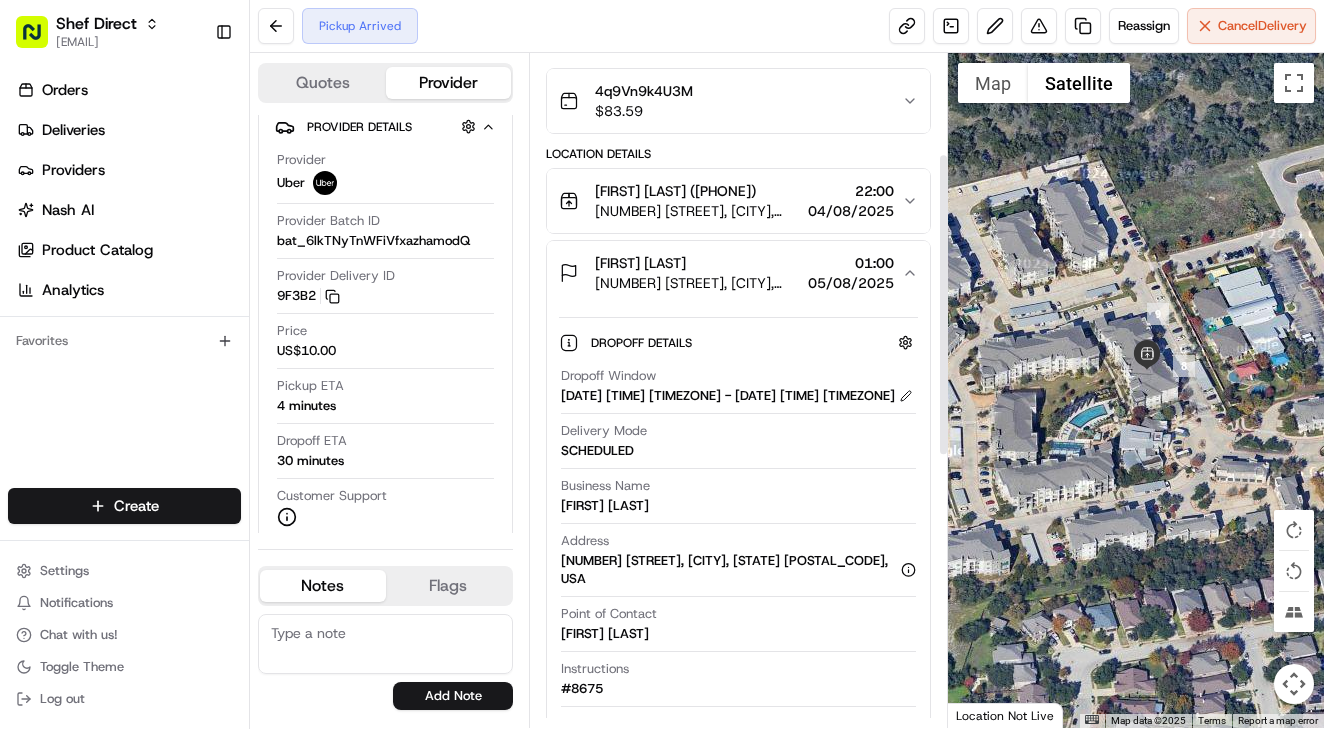 scroll, scrollTop: 233, scrollLeft: 0, axis: vertical 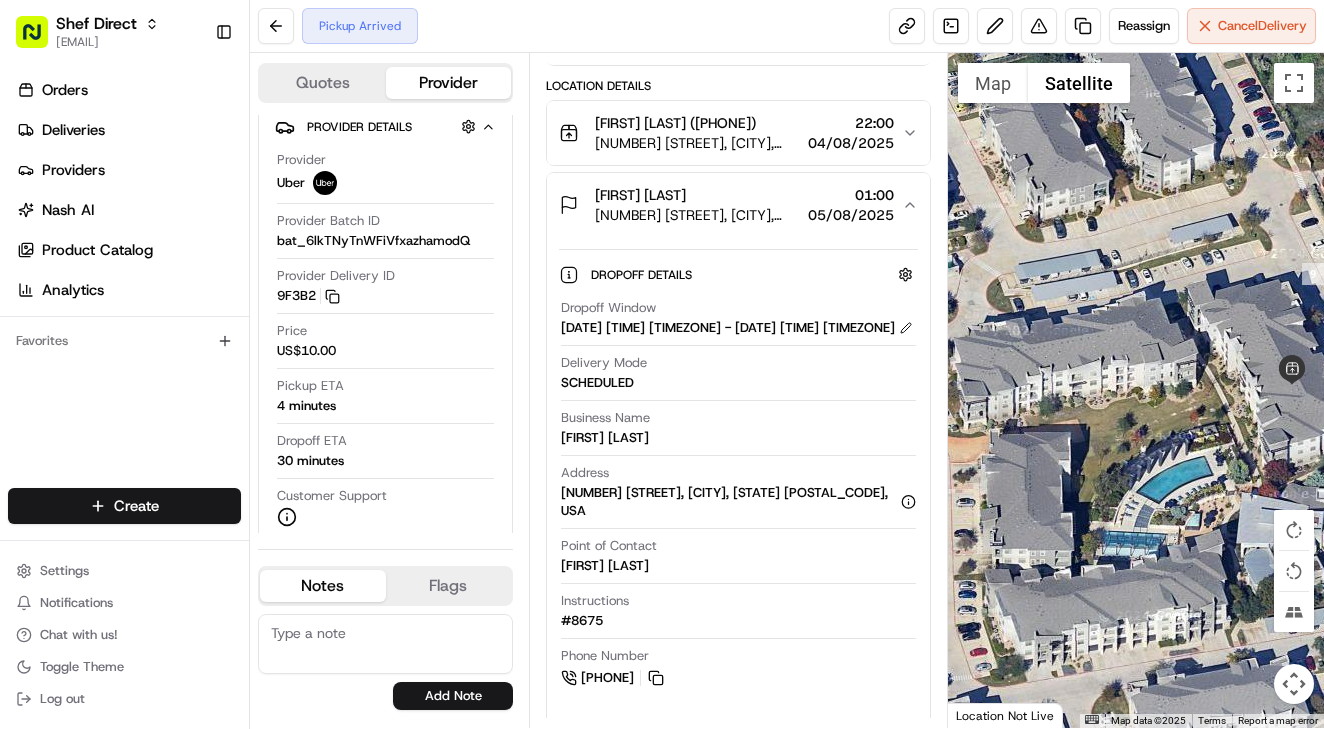 drag, startPoint x: 1079, startPoint y: 469, endPoint x: 1261, endPoint y: 481, distance: 182.39517 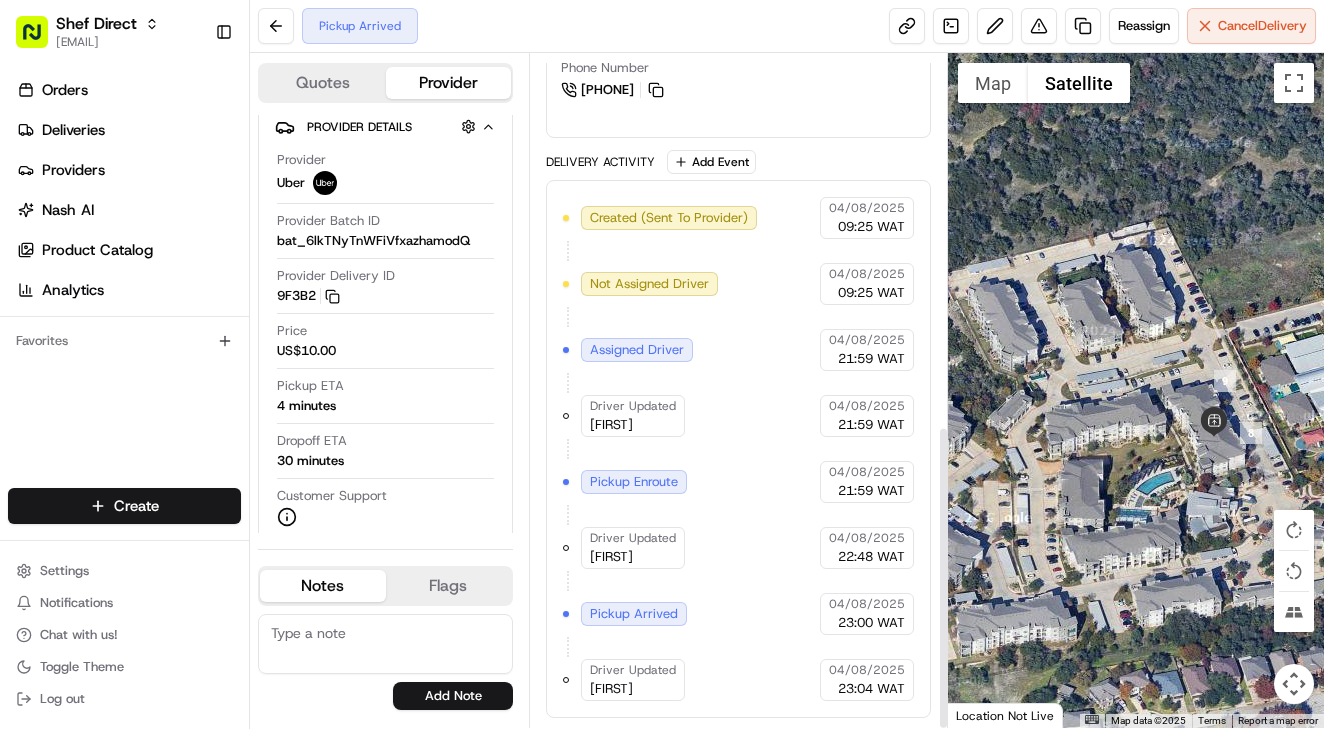 scroll, scrollTop: 823, scrollLeft: 0, axis: vertical 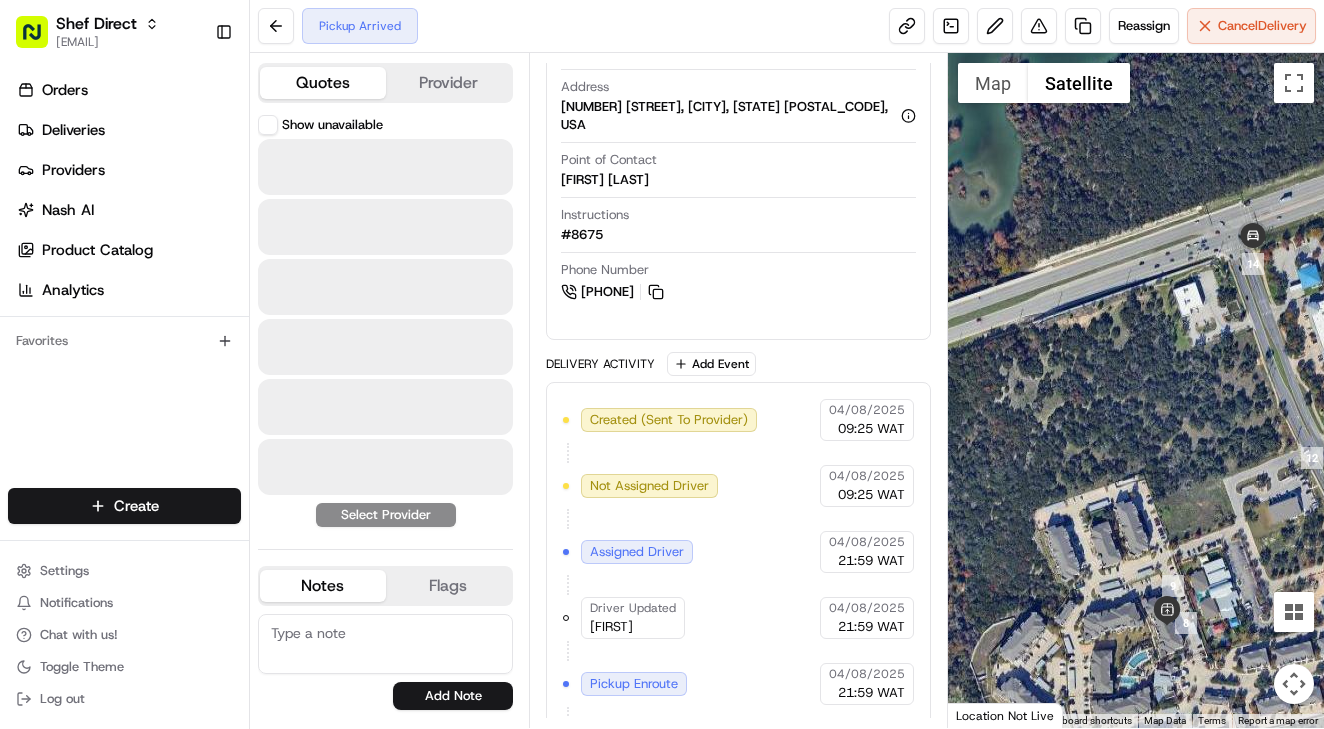 click on "Quotes" at bounding box center [323, 83] 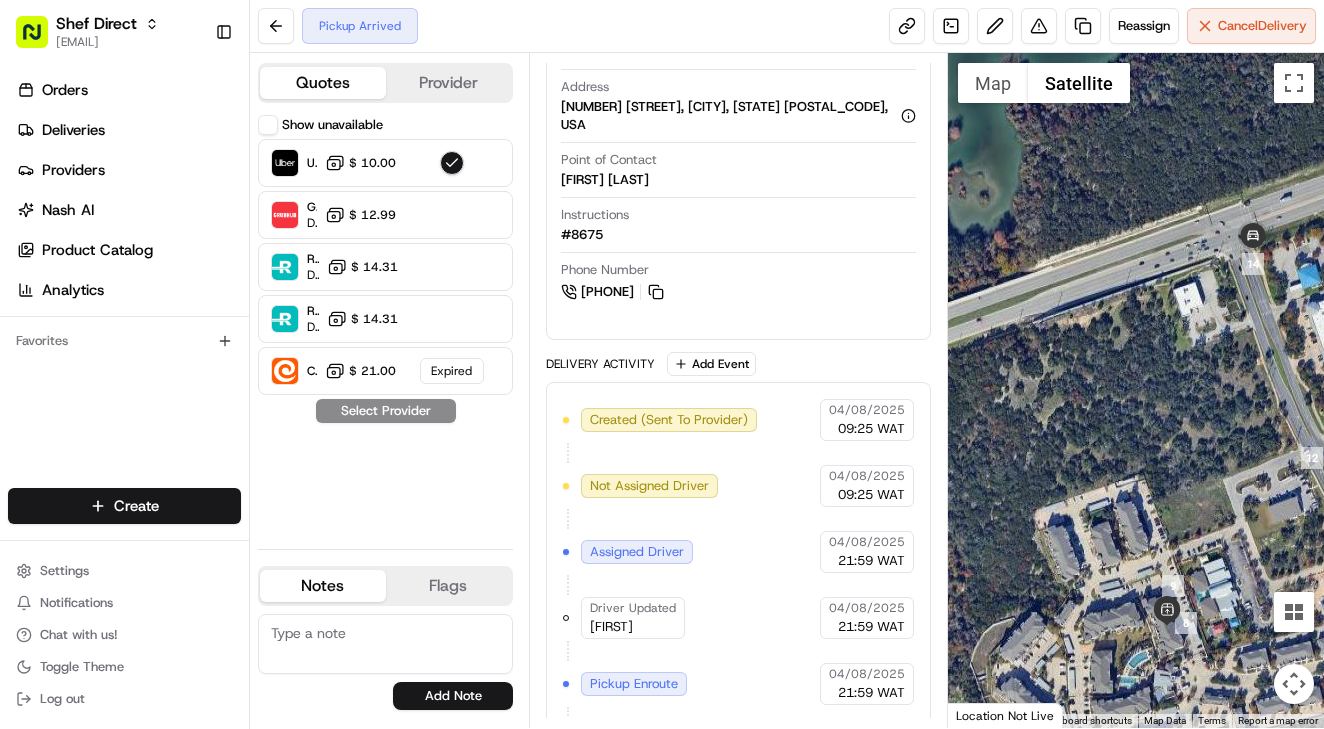 click on "Show unavailable" at bounding box center (268, 125) 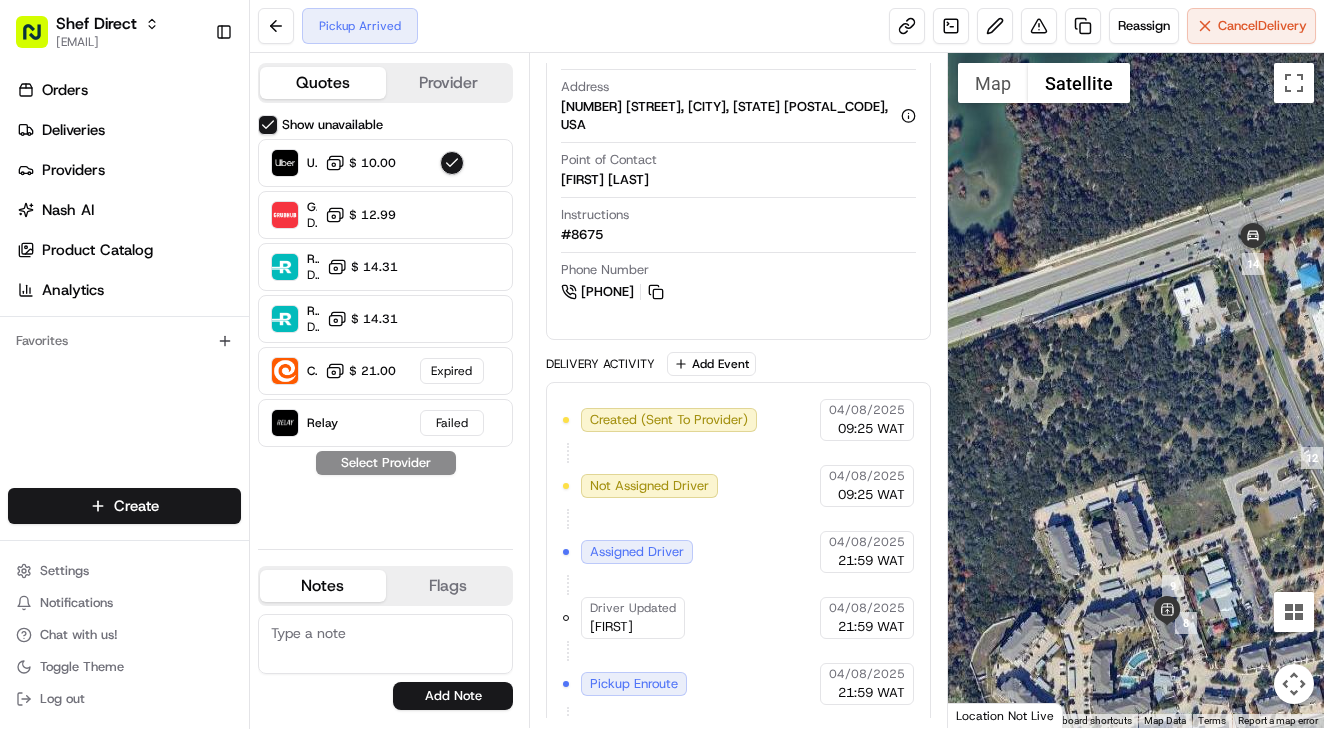 click on "Show unavailable" at bounding box center [268, 125] 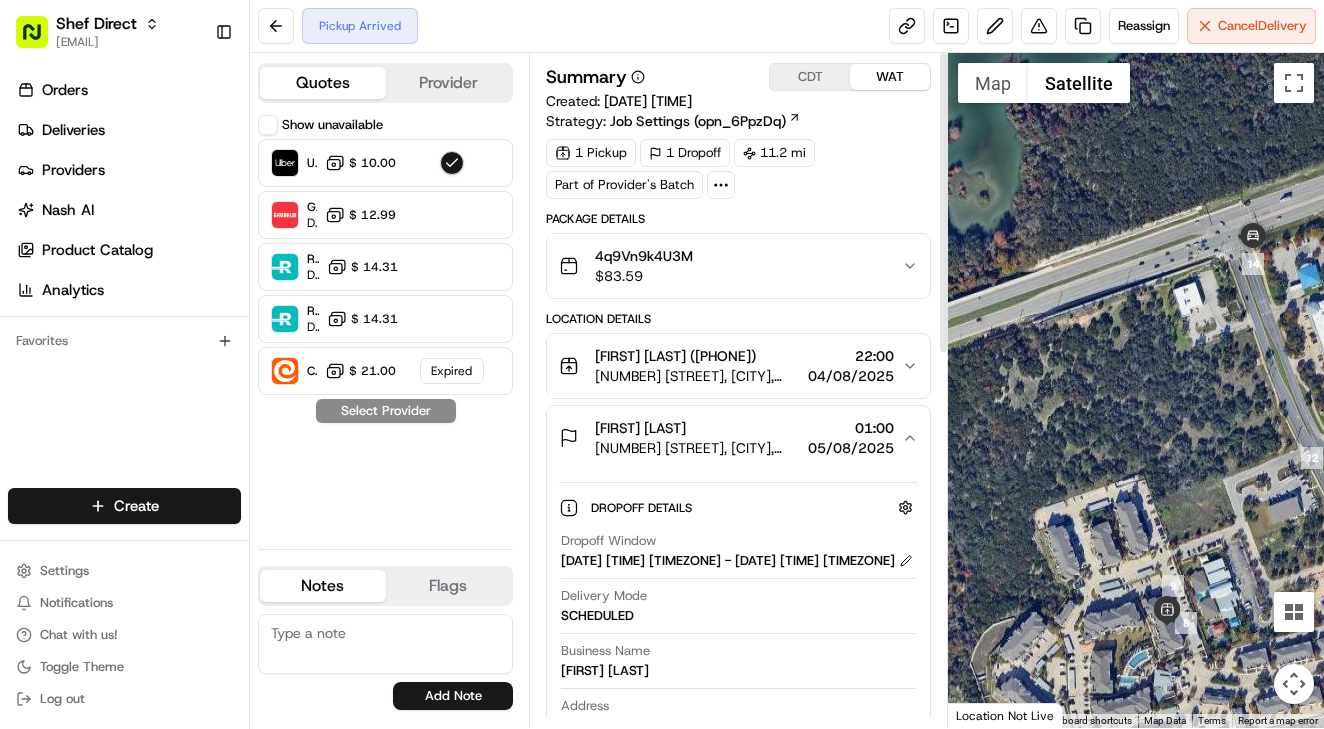 scroll, scrollTop: 0, scrollLeft: 0, axis: both 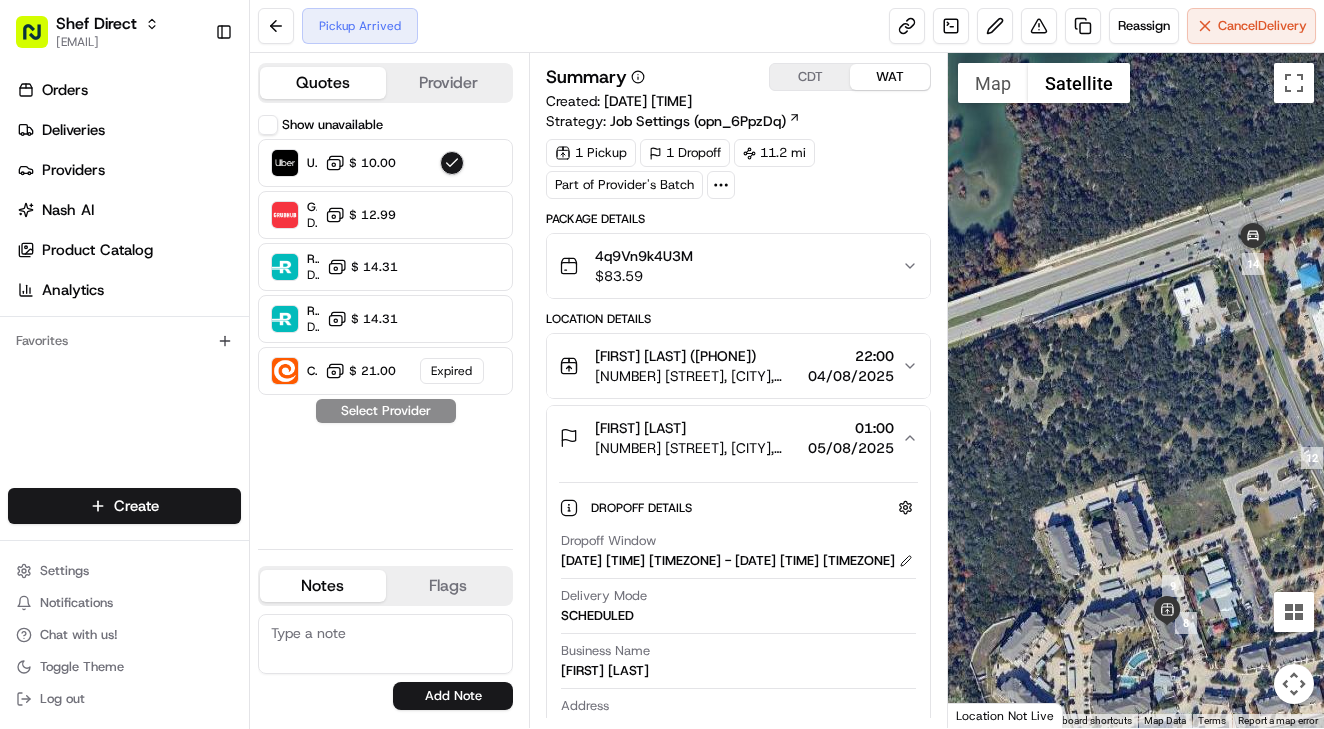 click on "Manmita Chakraborty" at bounding box center (697, 428) 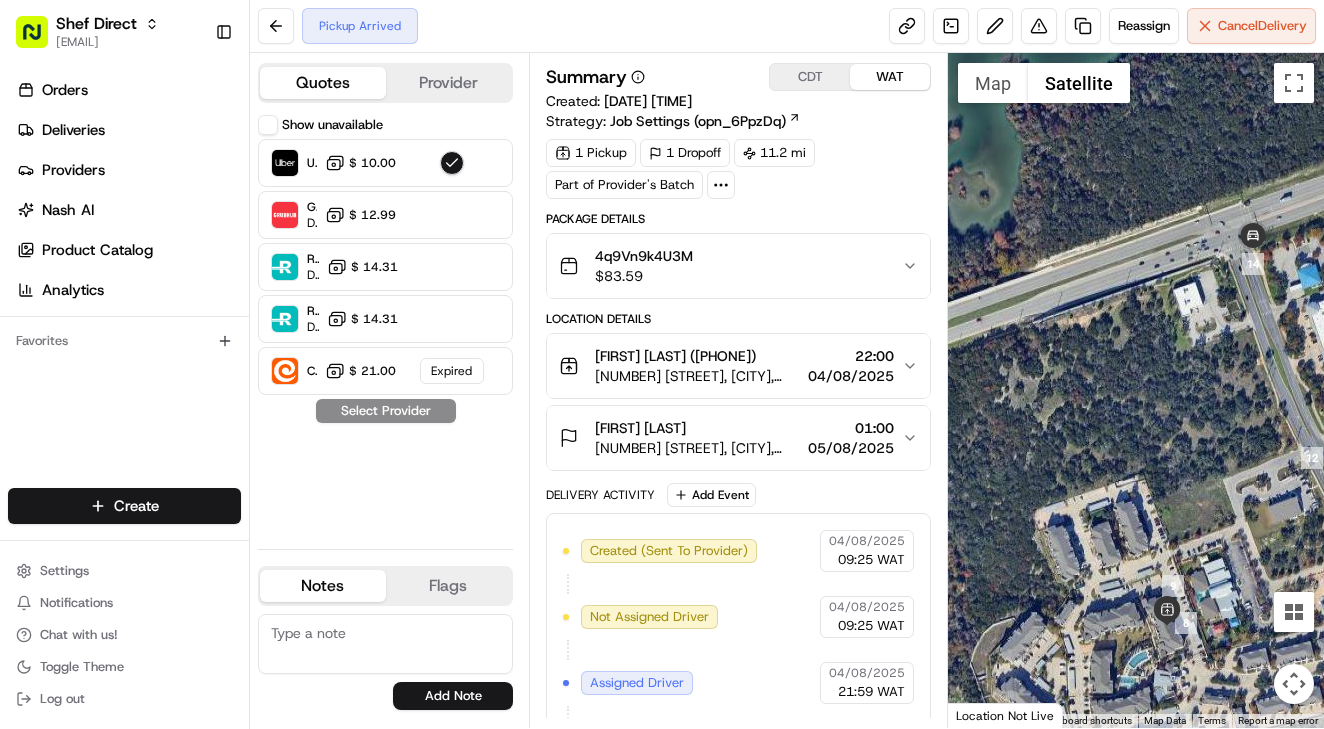 click on "Manmita Chakraborty" at bounding box center (697, 428) 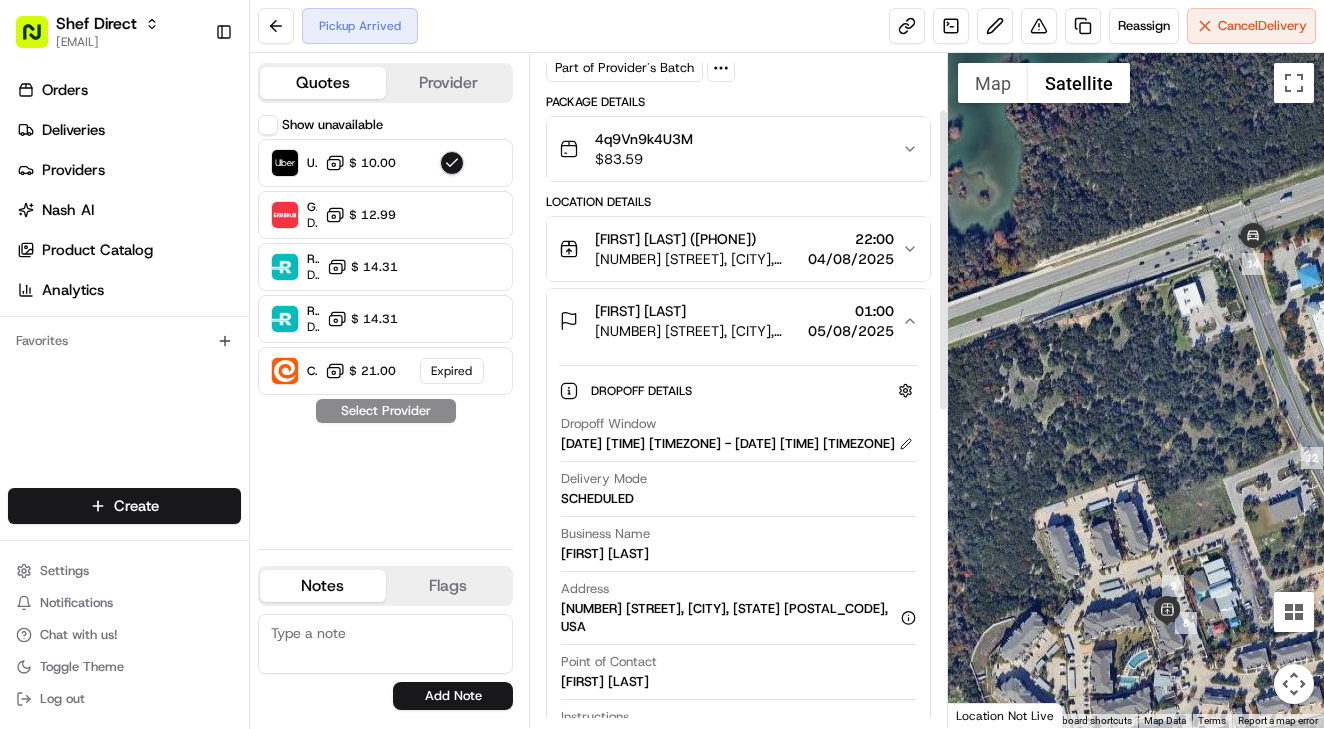 scroll, scrollTop: 126, scrollLeft: 0, axis: vertical 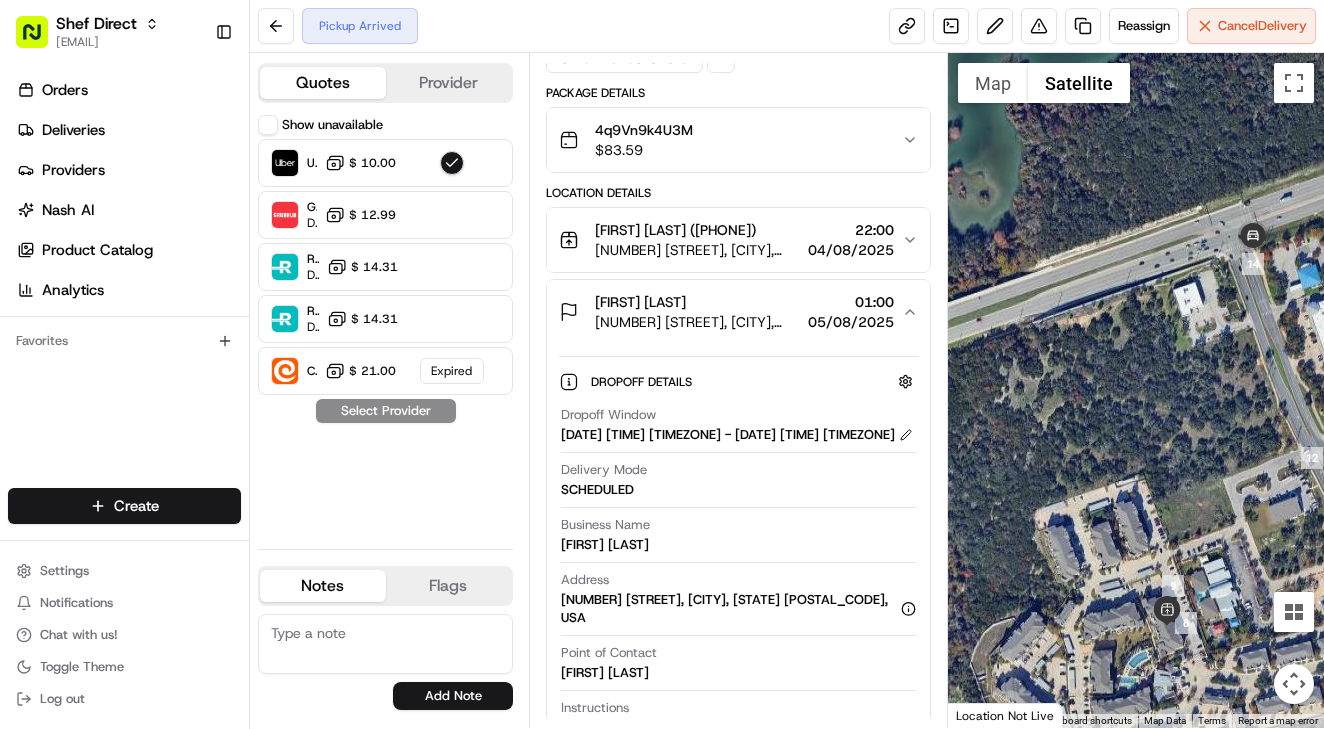 click on "9911 Bayshore Bend, Austin, TX 78726, USA" at bounding box center [697, 322] 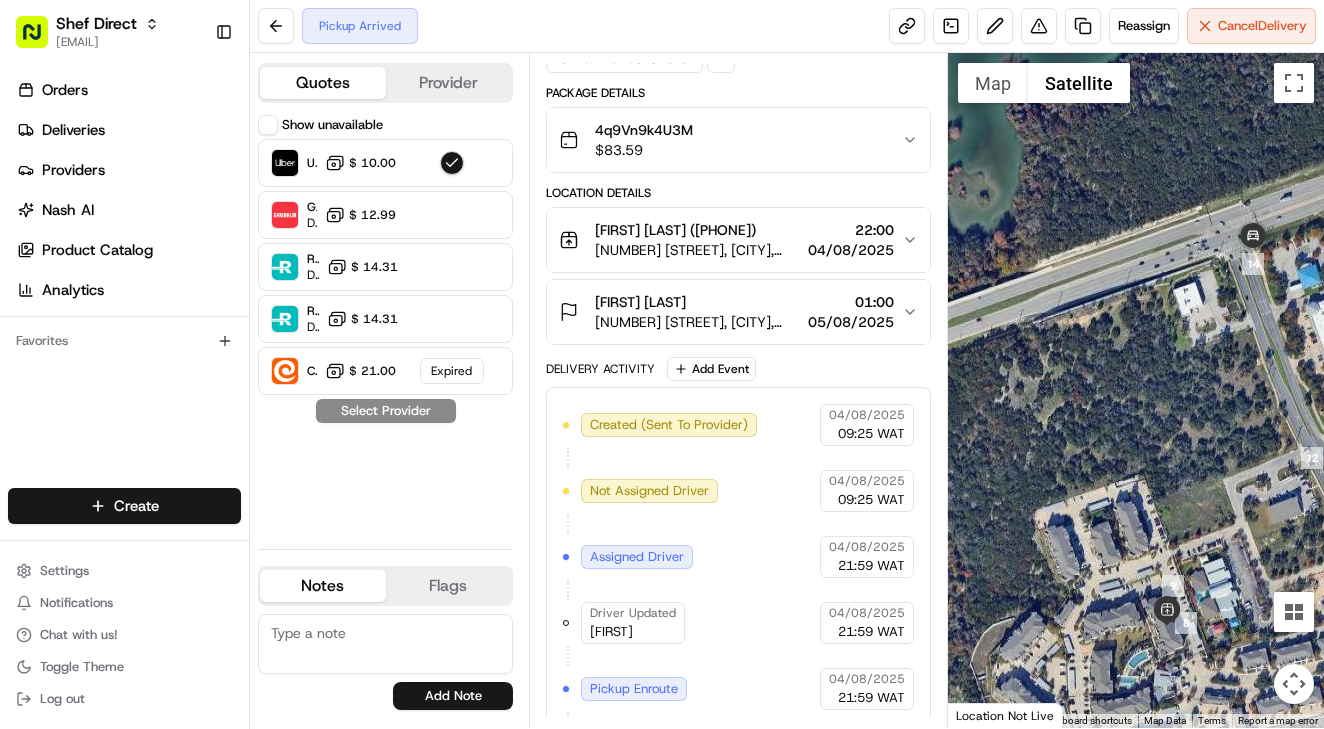 click on "9911 Bayshore Bend, Austin, TX 78726, USA" at bounding box center (697, 322) 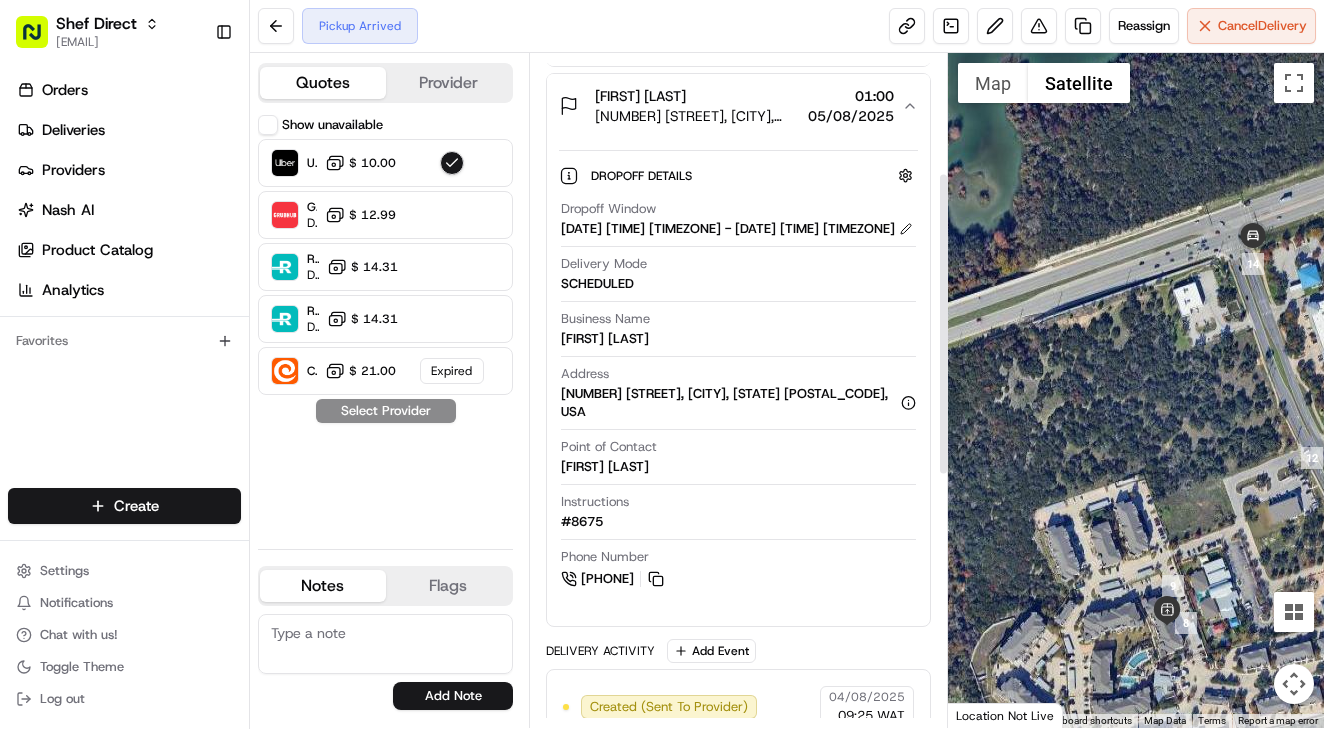 scroll, scrollTop: 333, scrollLeft: 0, axis: vertical 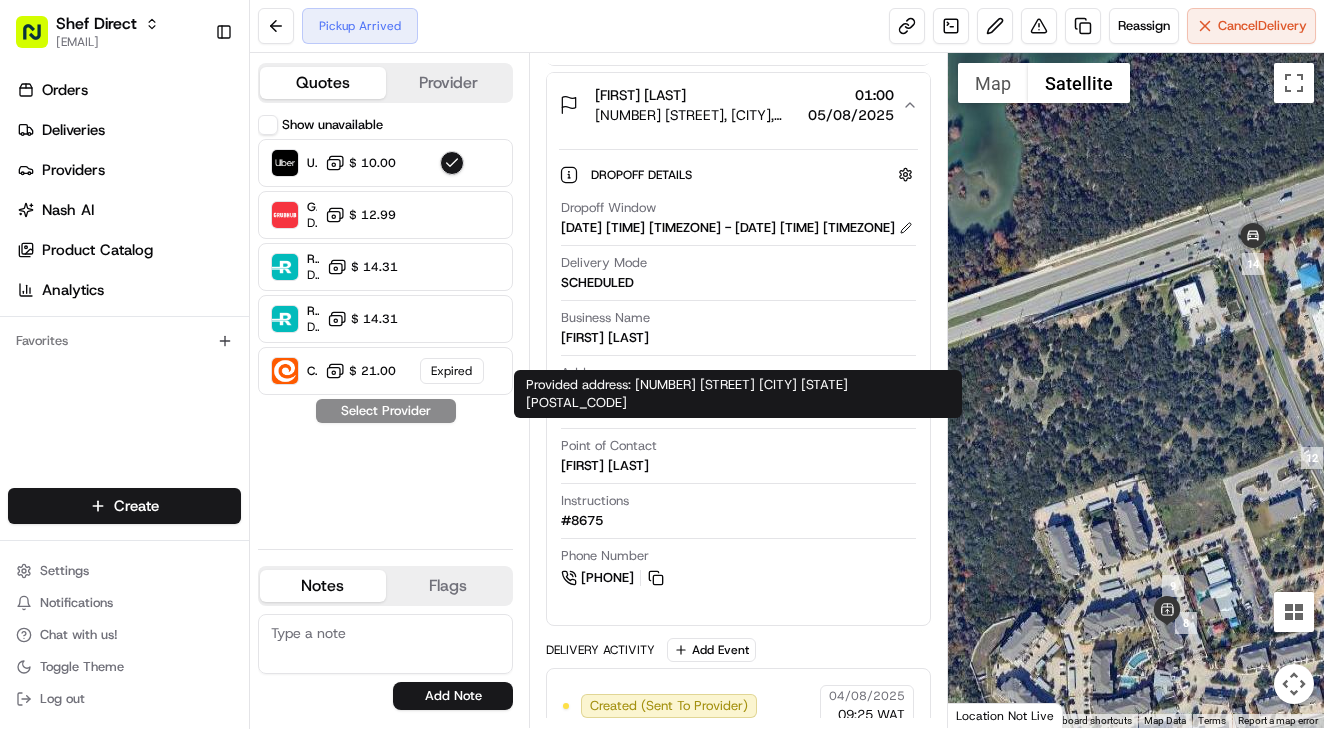 click on "Provided address: 9911 Bayshore Bend   Austin  Texas  78726 Provided address: 9911 Bayshore Bend   Austin  Texas  78726" at bounding box center [738, 394] 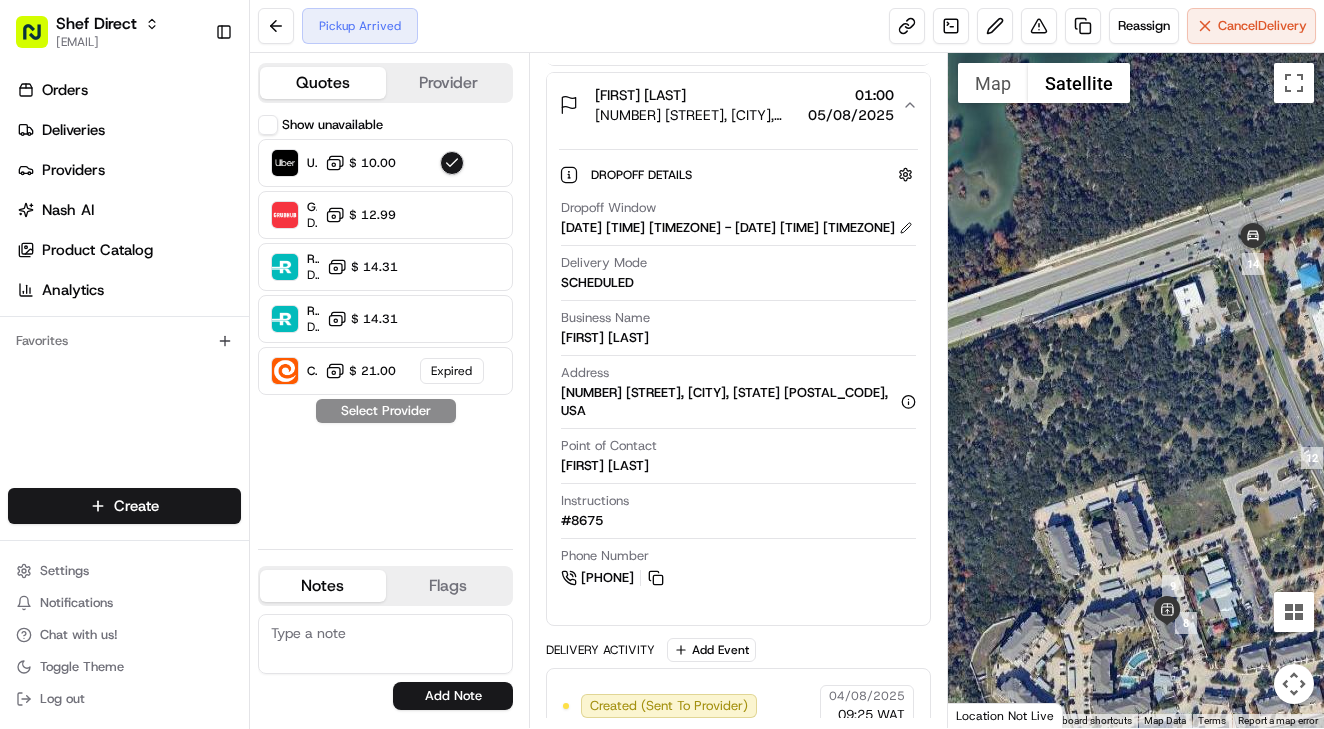 click on "Dropoff Details Hidden ( 2 )" at bounding box center (754, 174) 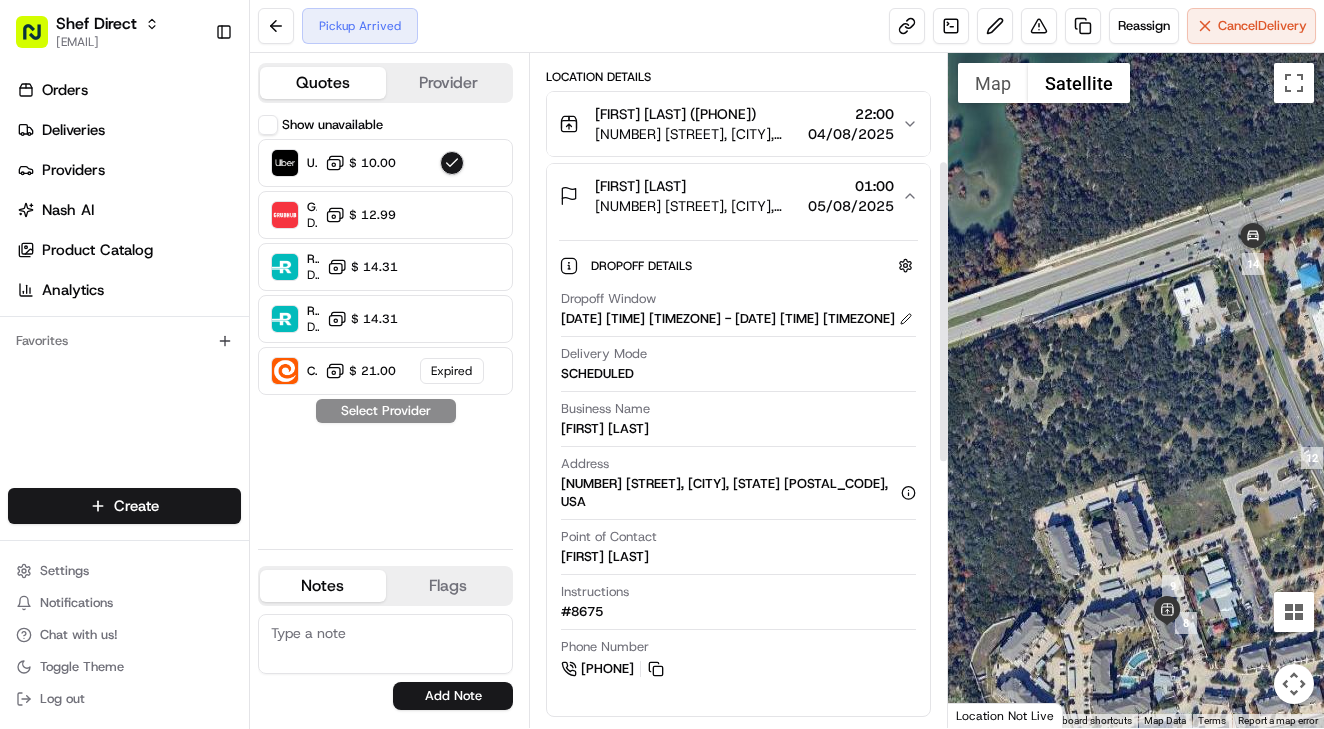 scroll, scrollTop: 237, scrollLeft: 0, axis: vertical 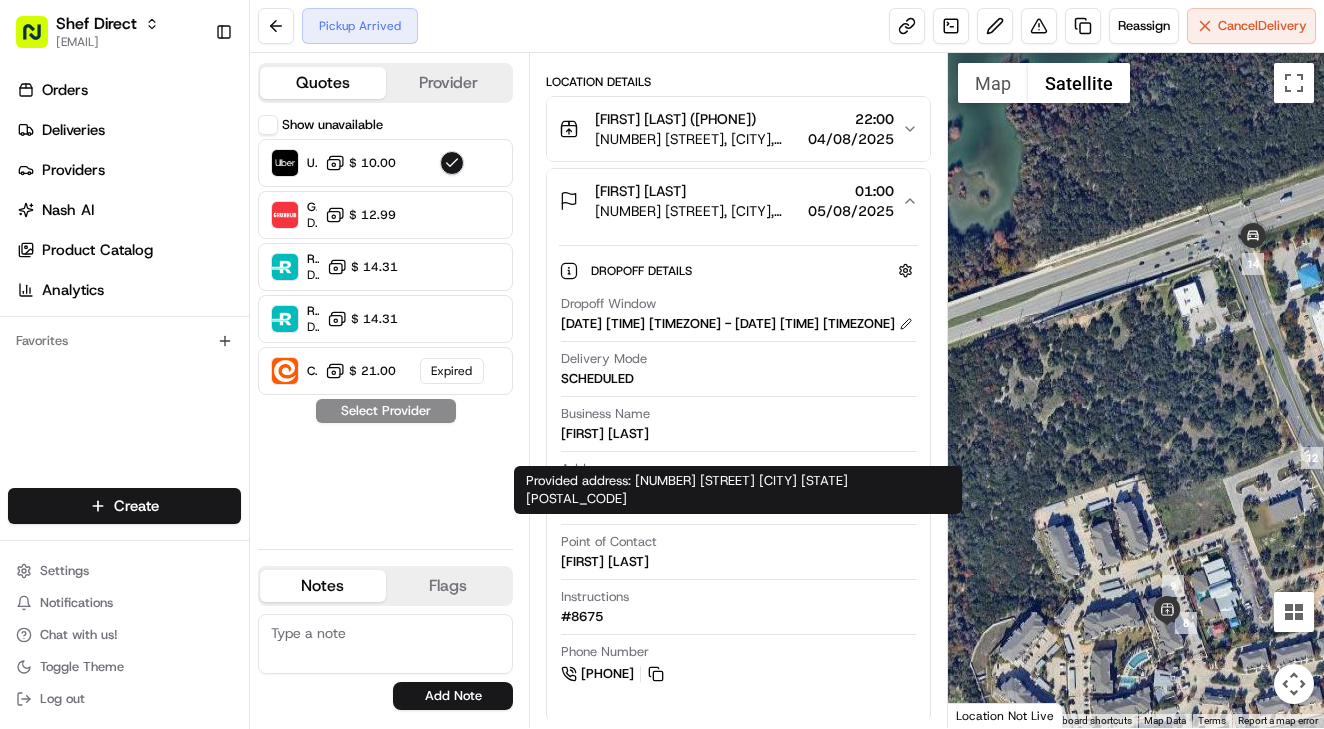 click on "Provided address: 9911 Bayshore Bend   Austin  Texas  78726 Provided address: 9911 Bayshore Bend   Austin  Texas  78726" at bounding box center (738, 490) 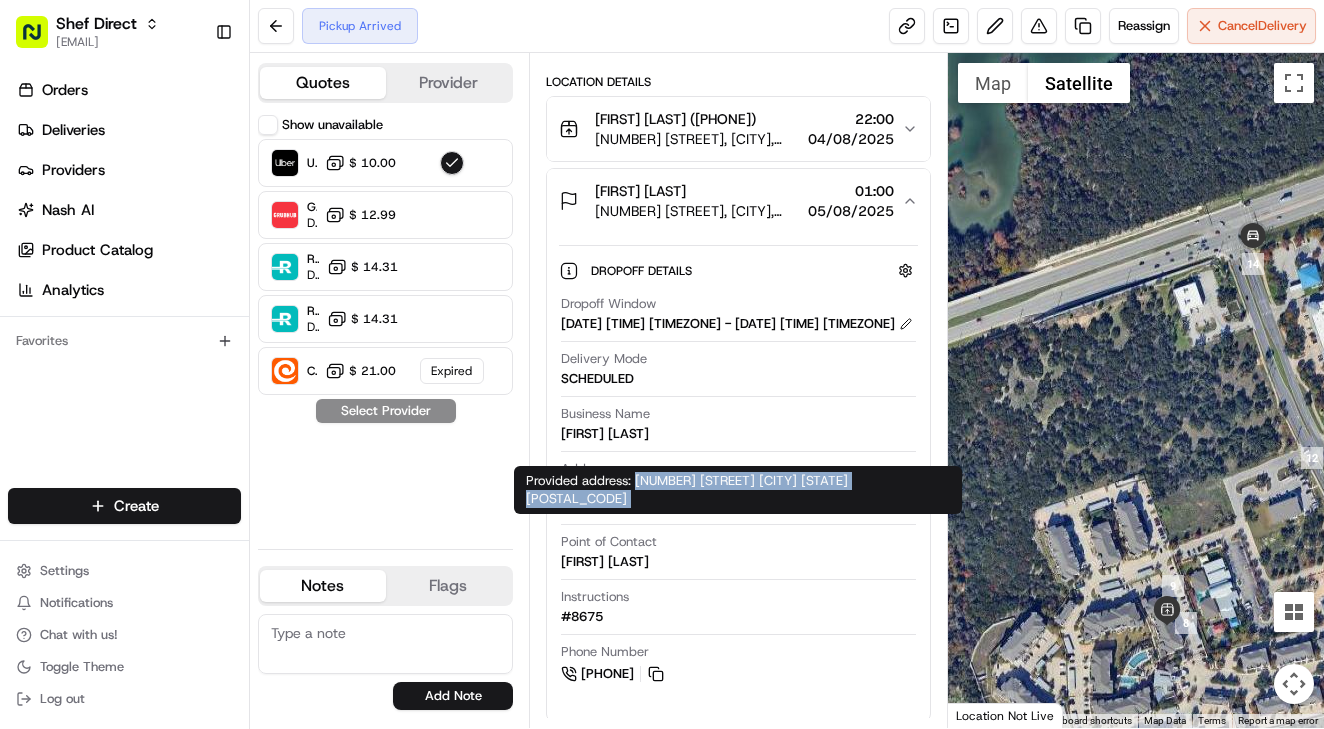 drag, startPoint x: 655, startPoint y: 479, endPoint x: 862, endPoint y: 485, distance: 207.08694 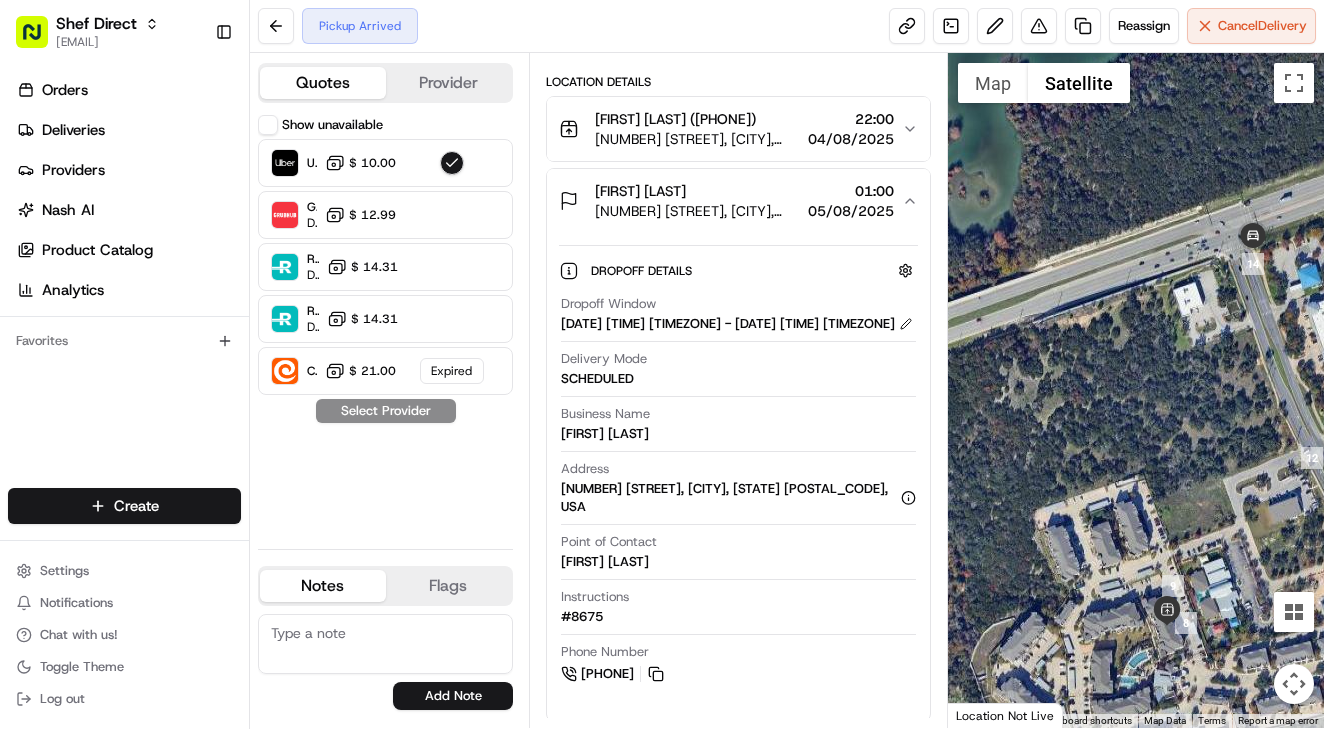 click on "9911 Bayshore Bend, Austin, TX 78726, USA" at bounding box center [697, 211] 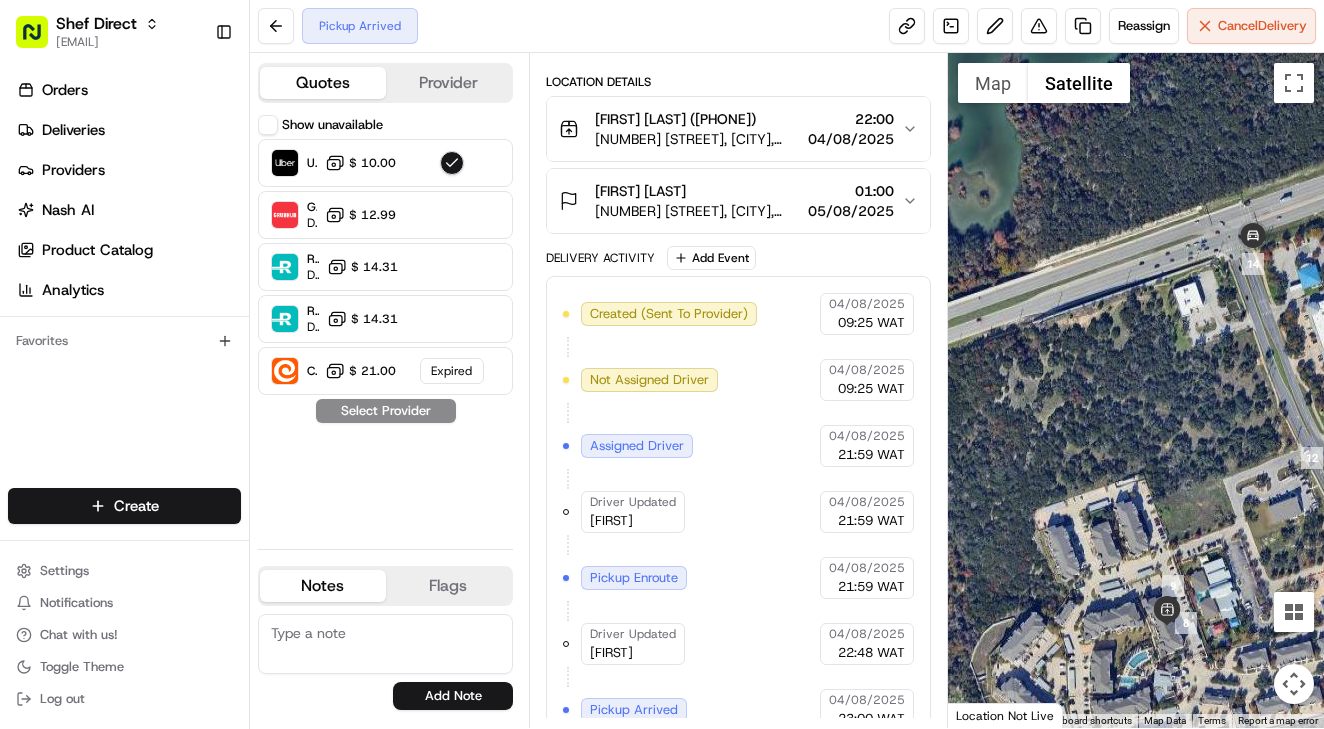 click on "701 N Vista Ridge Blvd, Cedar Park, TX 78613, USA" at bounding box center [697, 139] 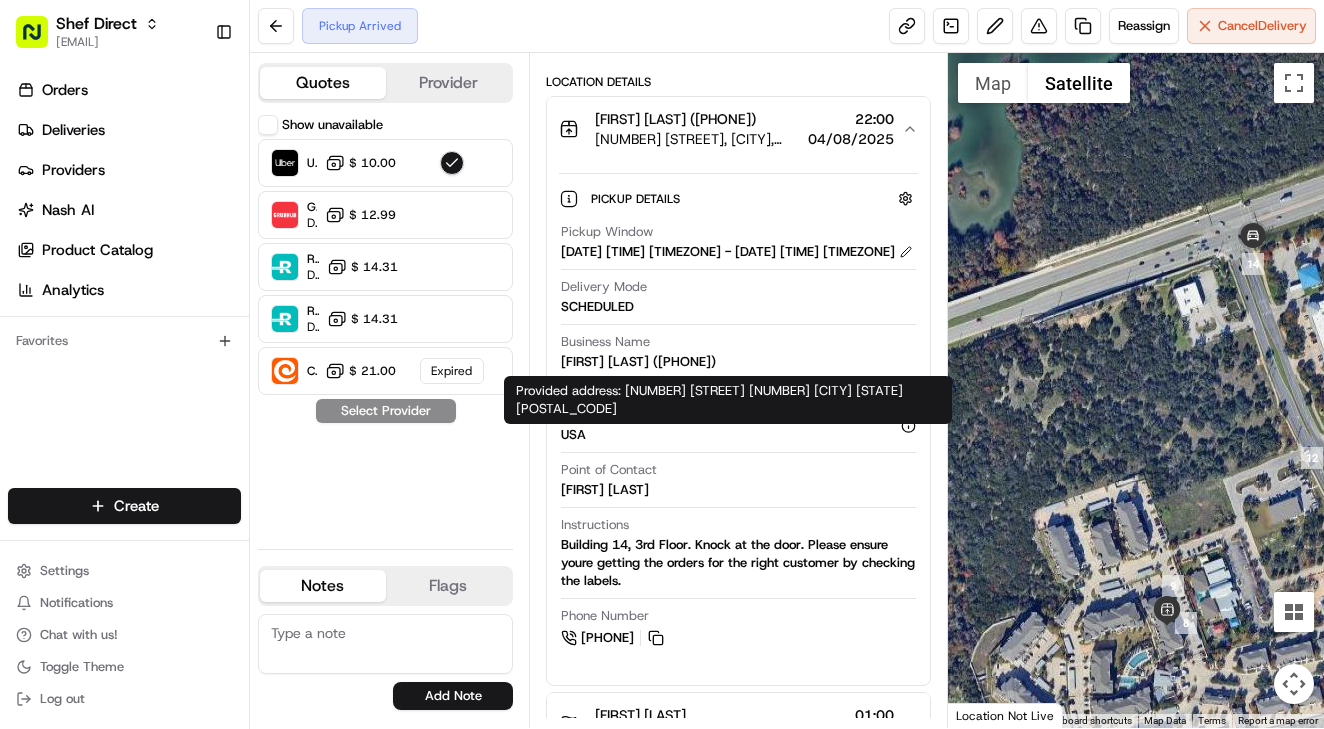 click on "Provided address: 701 North Vista Ridge Boulevard  14301 Cedar Park  Texas  78613 Provided address: 701 North Vista Ridge Boulevard  14301 Cedar Park  Texas  78613" at bounding box center (728, 400) 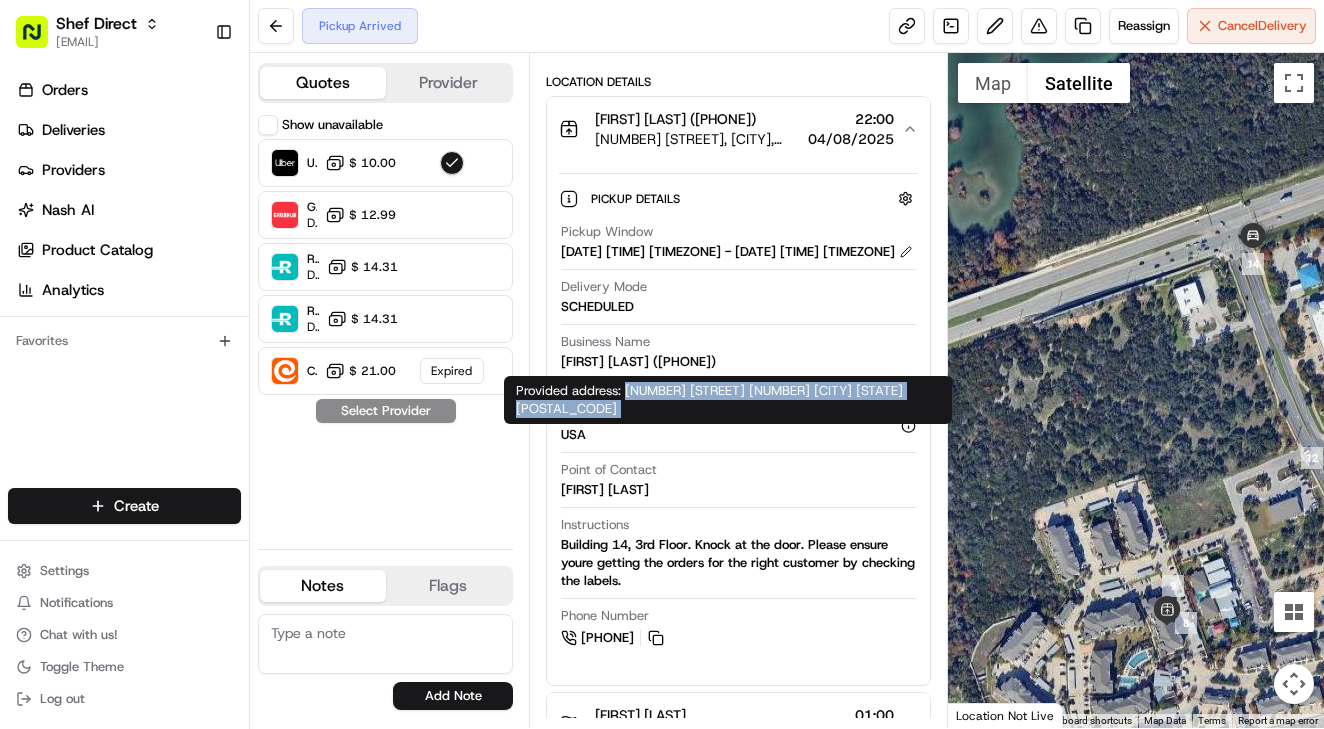 drag, startPoint x: 638, startPoint y: 392, endPoint x: 637, endPoint y: 407, distance: 15.033297 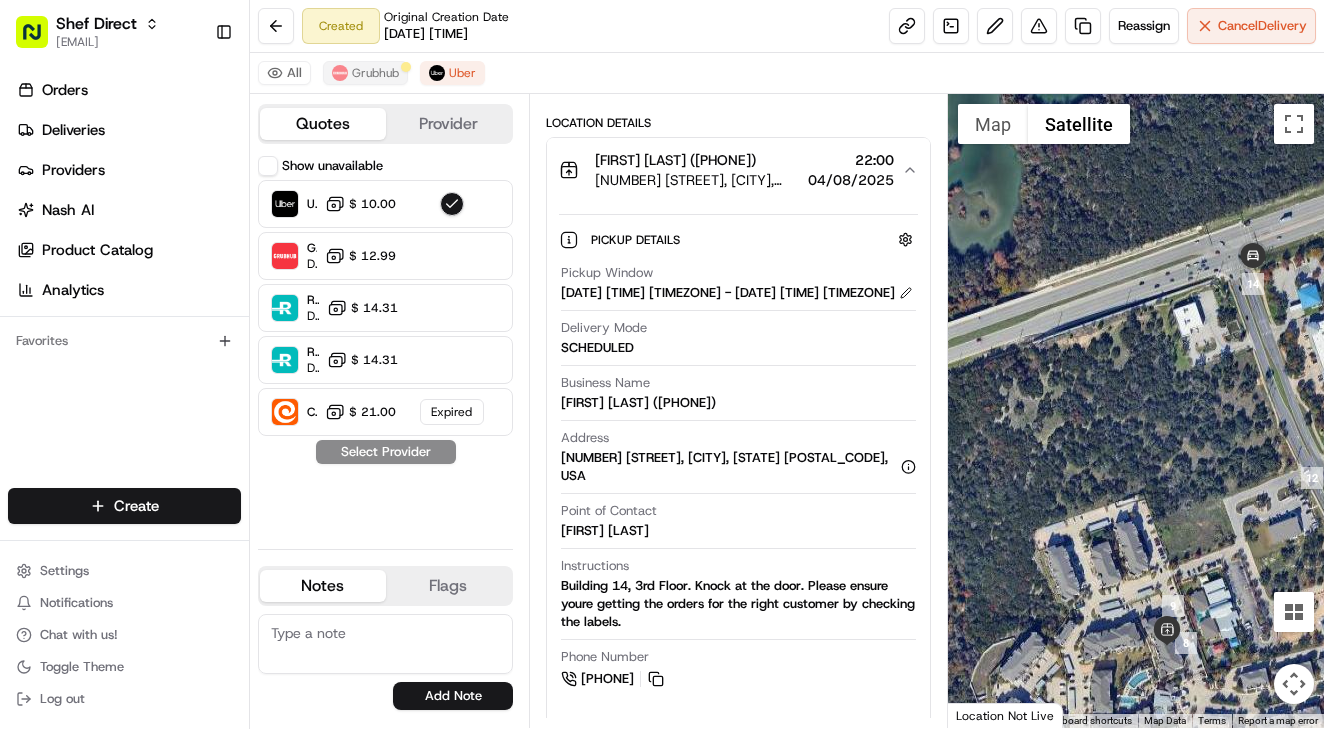 click on "Grubhub" at bounding box center (375, 73) 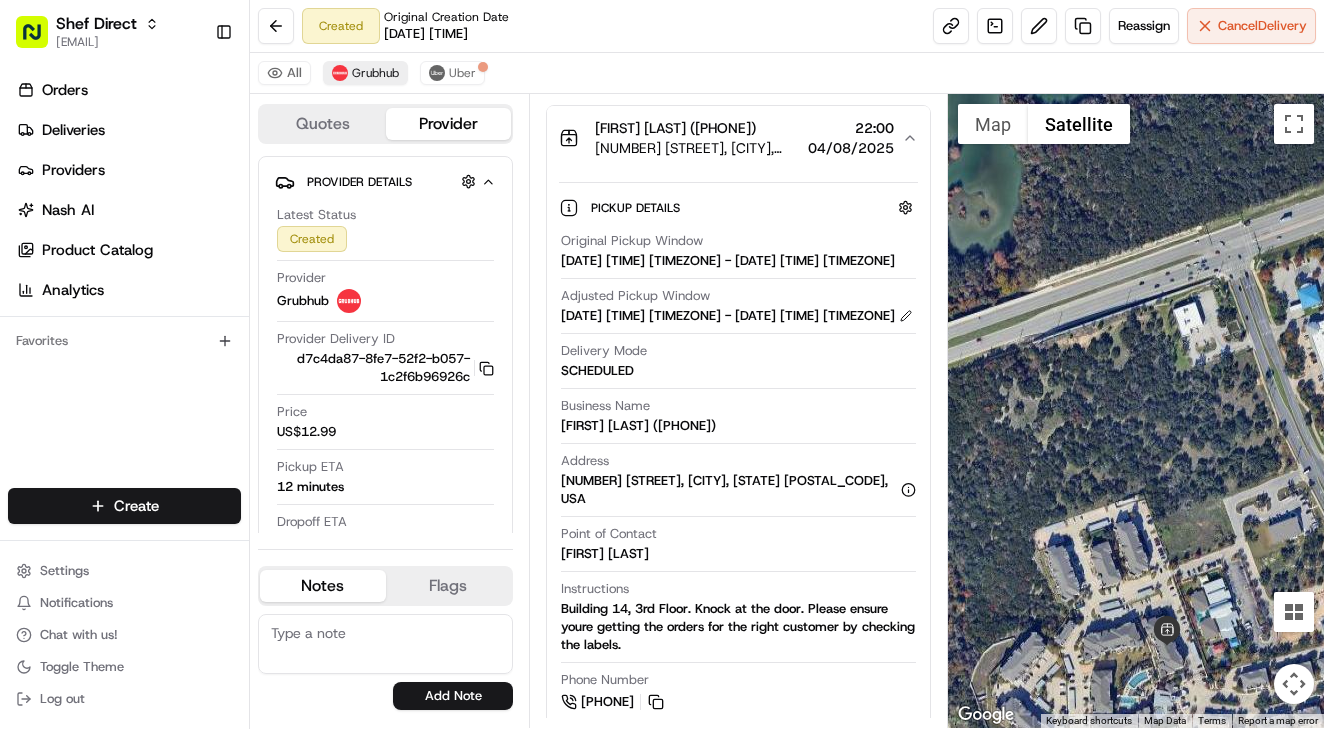 scroll, scrollTop: 0, scrollLeft: 0, axis: both 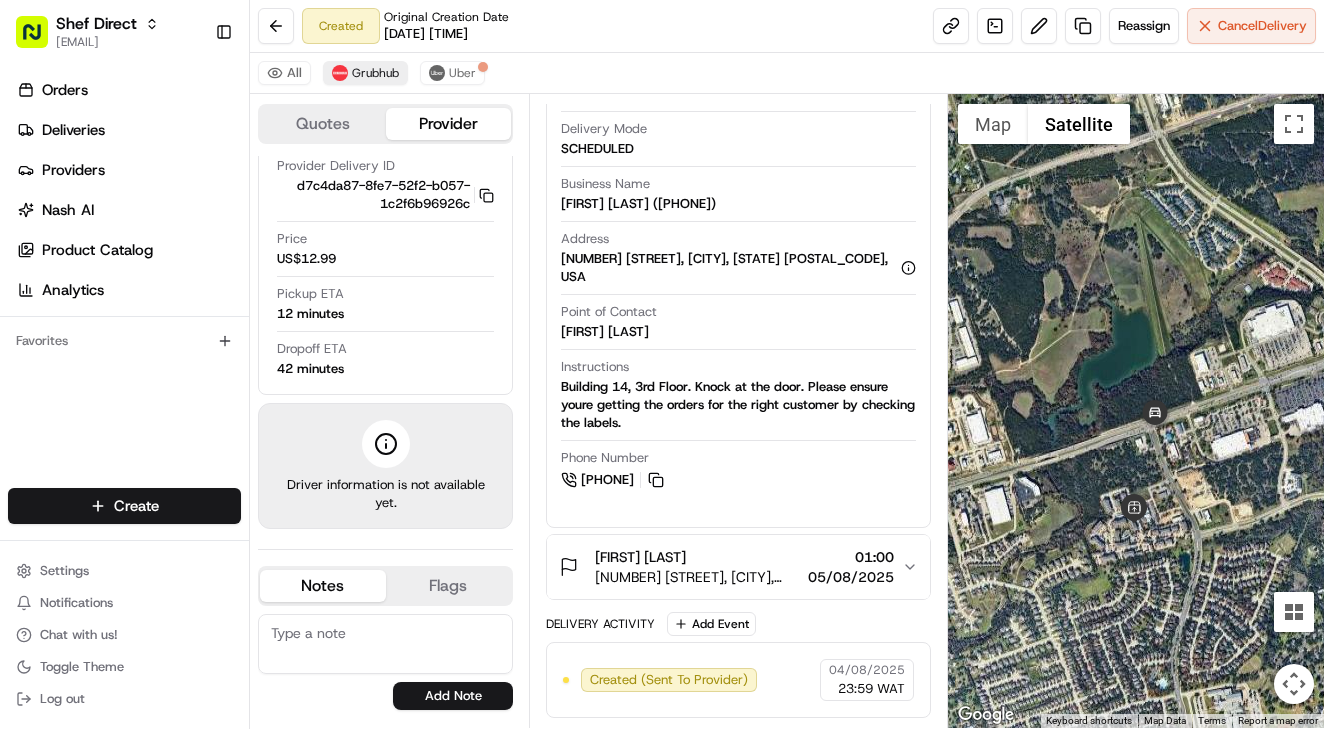 click on "Grubhub" at bounding box center [375, 73] 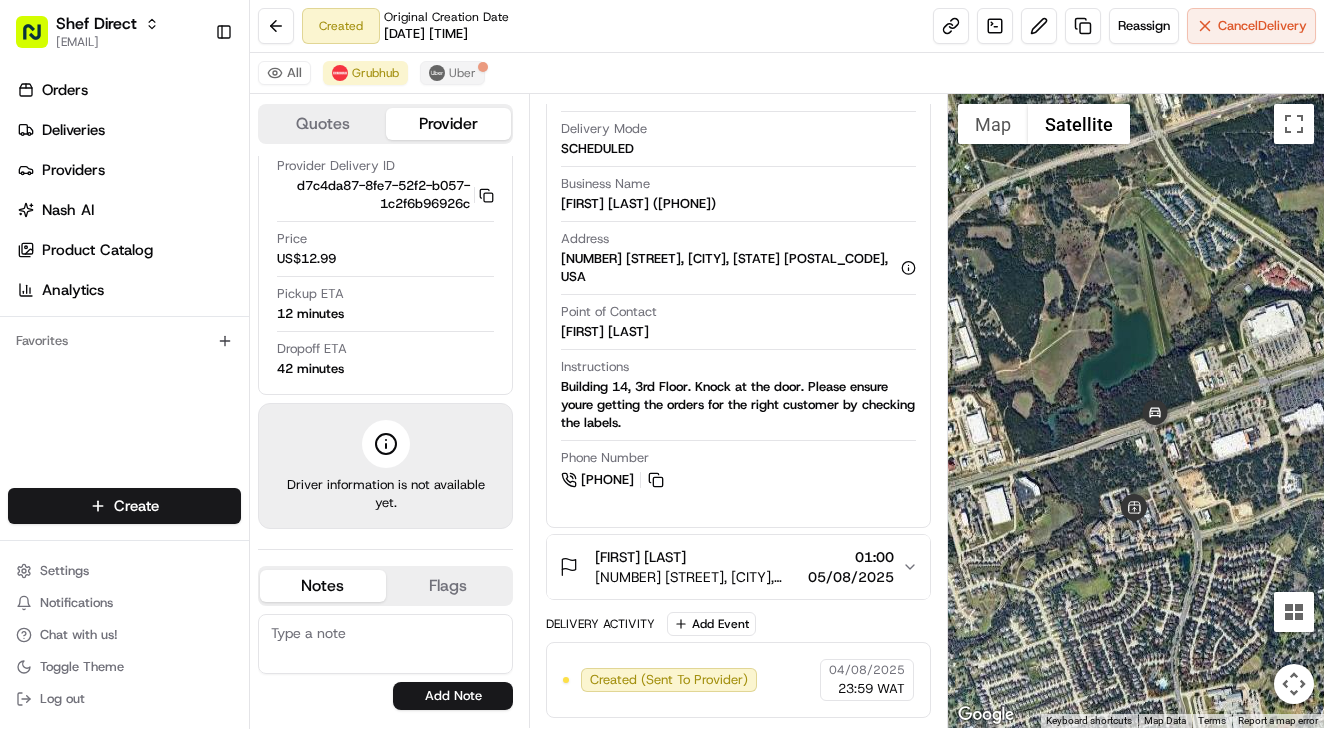 click on "Uber" at bounding box center (462, 73) 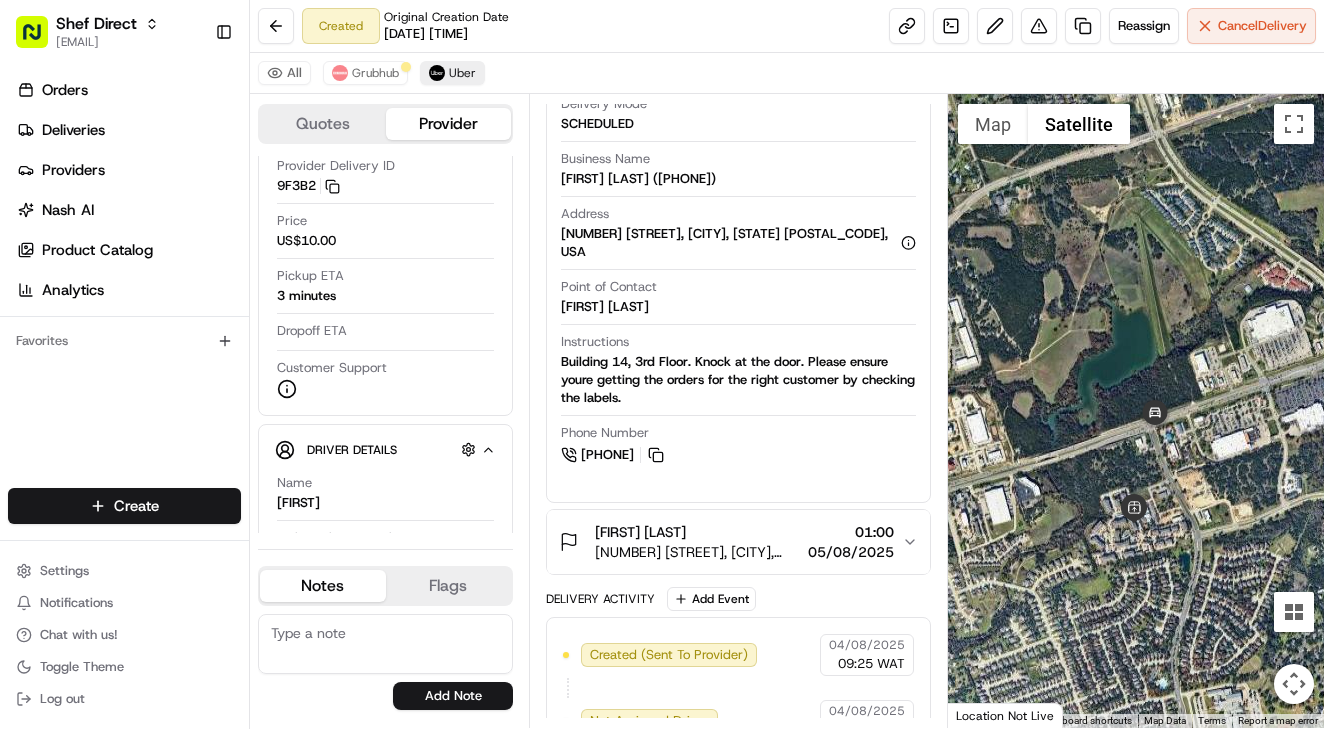 scroll, scrollTop: 0, scrollLeft: 0, axis: both 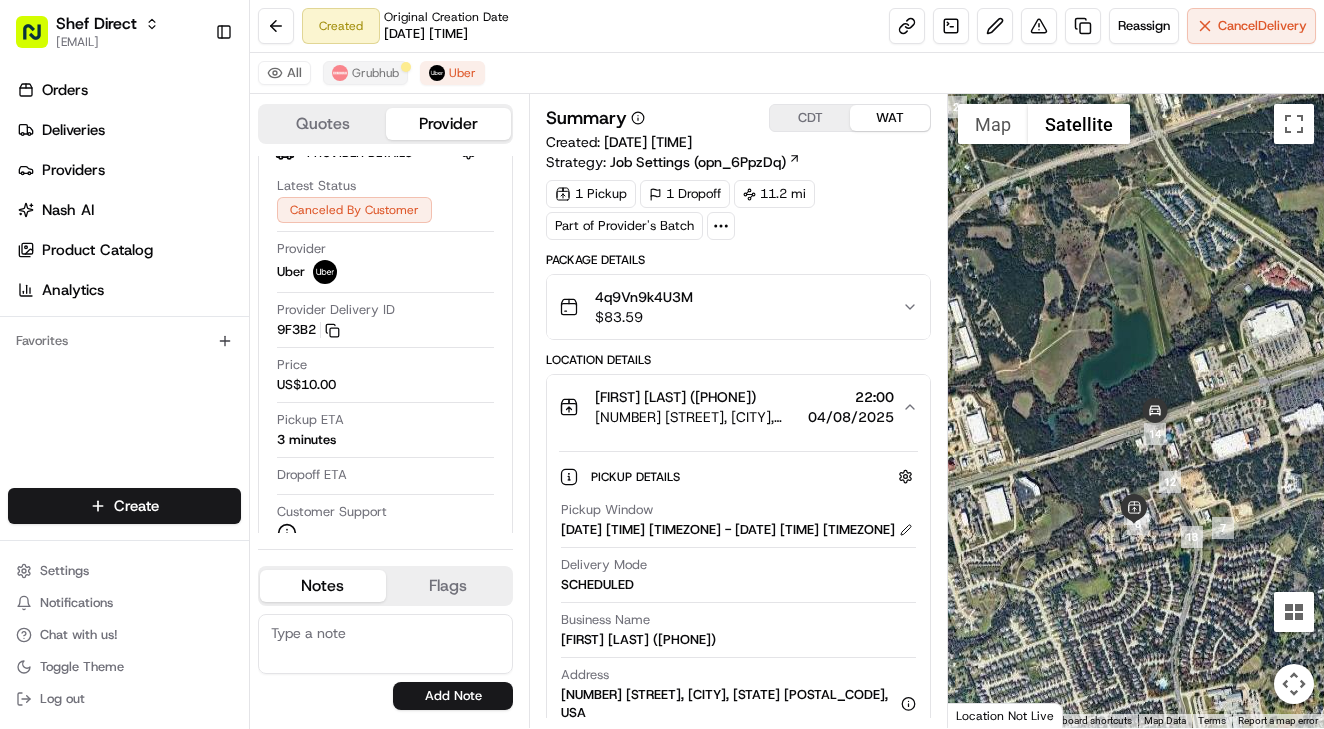 click at bounding box center [340, 73] 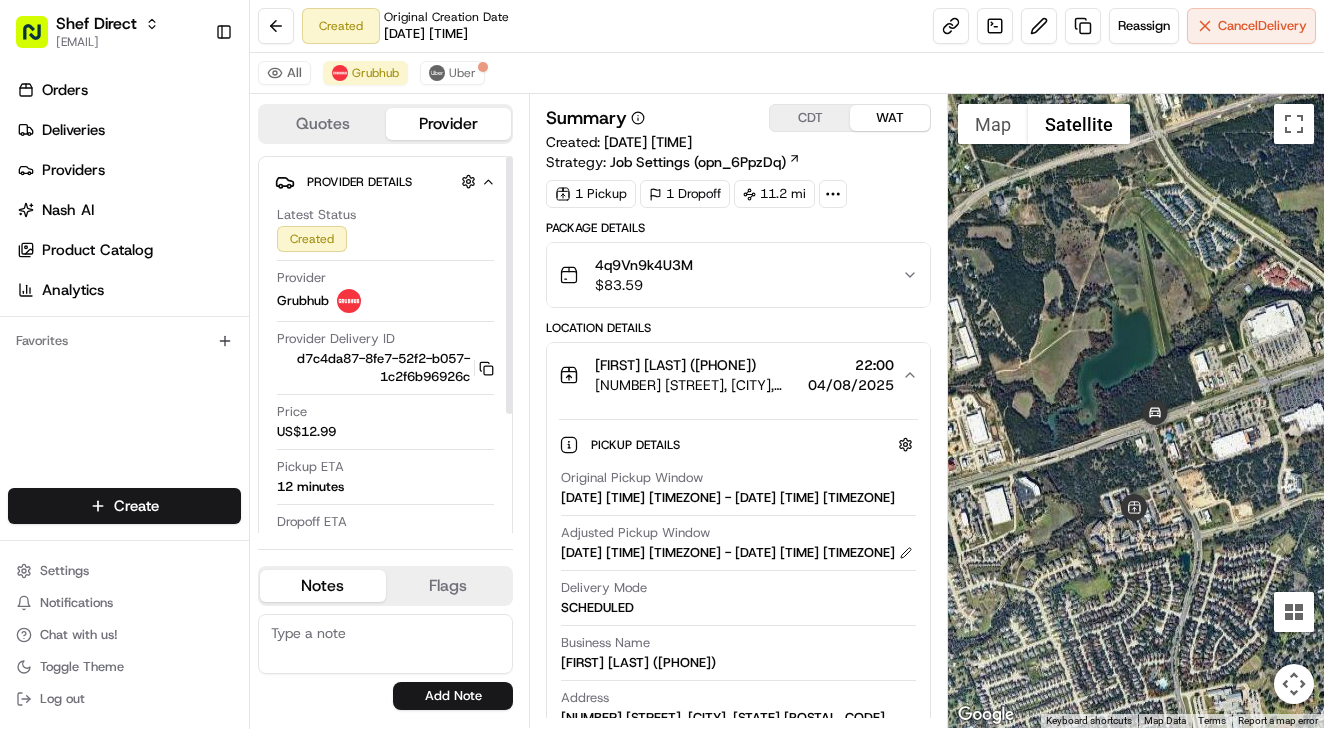 scroll, scrollTop: 0, scrollLeft: 0, axis: both 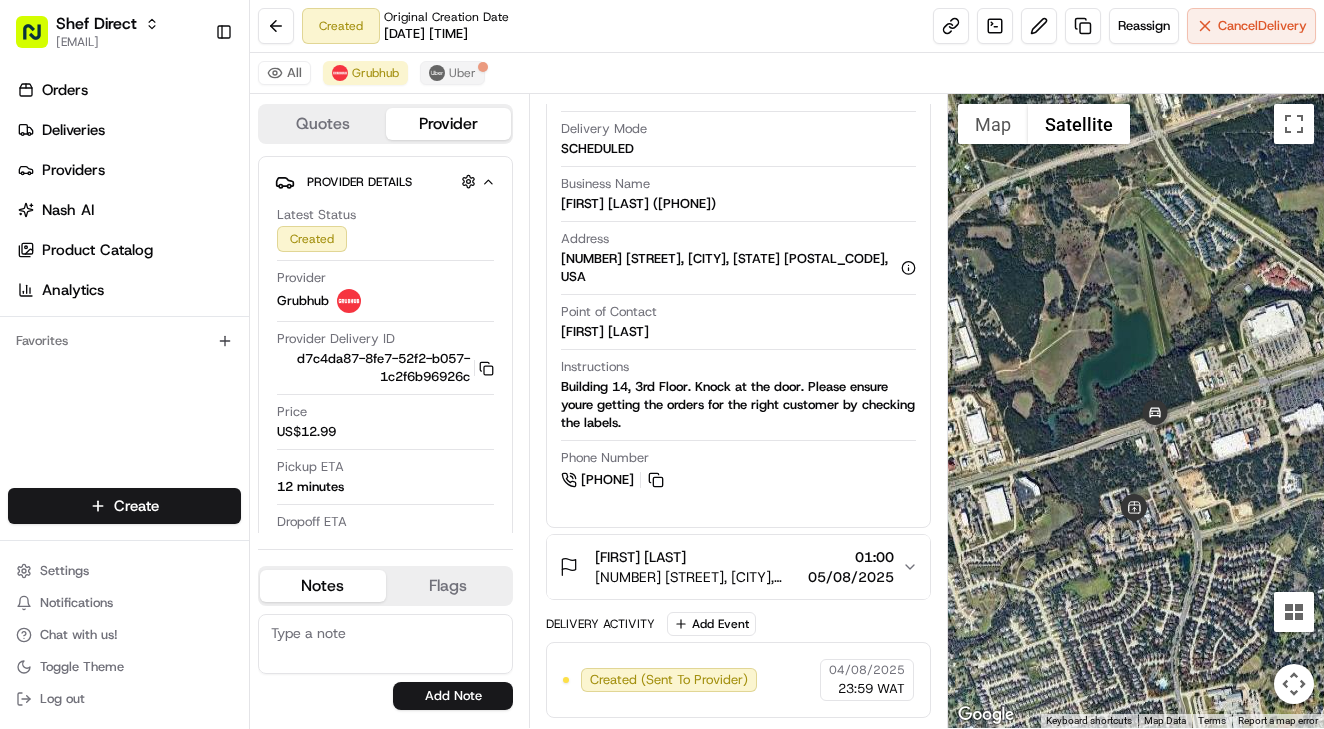 click on "Uber" at bounding box center [462, 73] 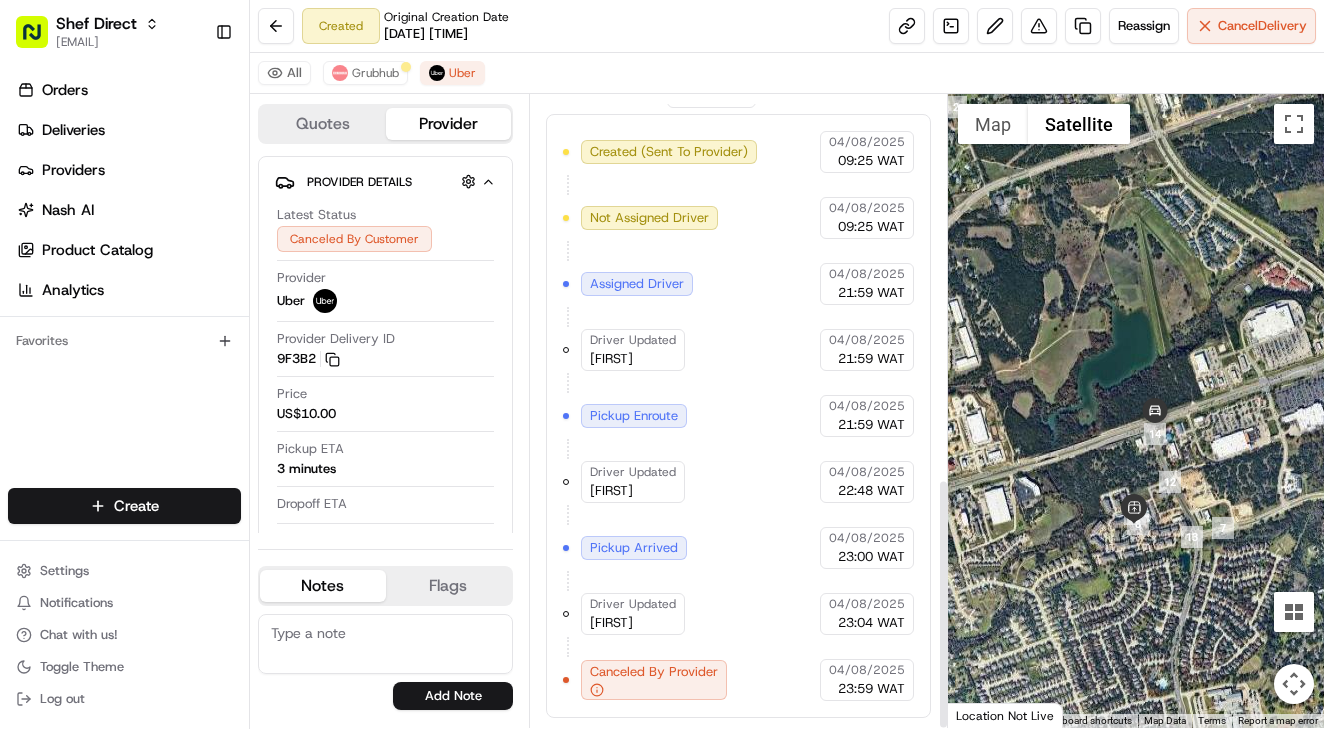 scroll, scrollTop: 966, scrollLeft: 0, axis: vertical 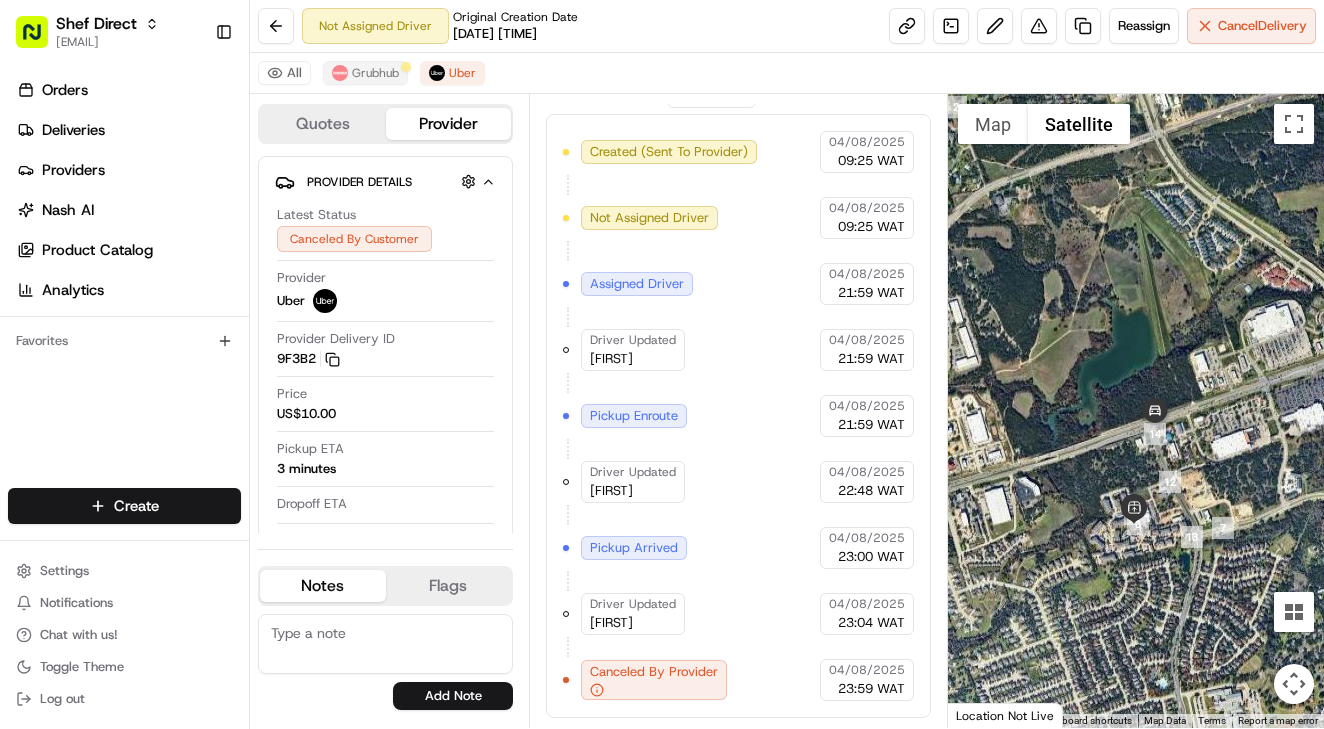 click on "Grubhub" at bounding box center [375, 73] 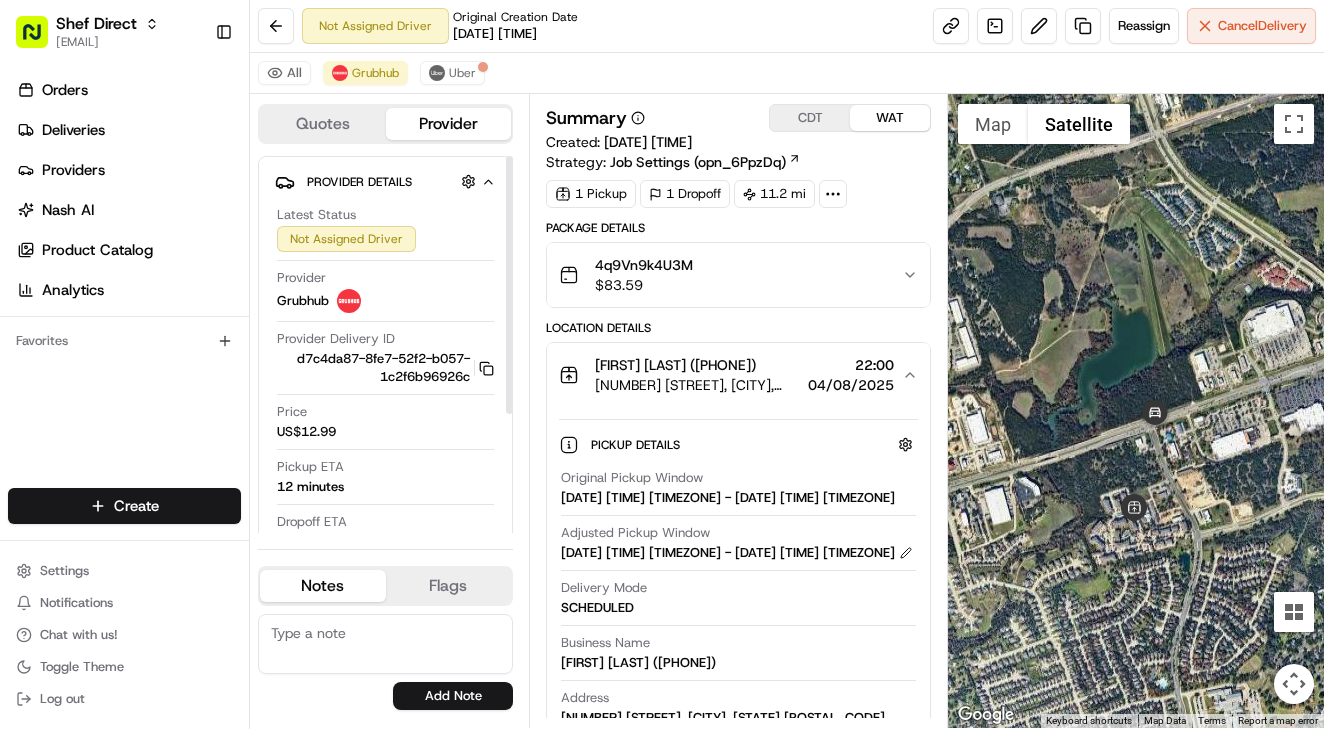scroll, scrollTop: 527, scrollLeft: 0, axis: vertical 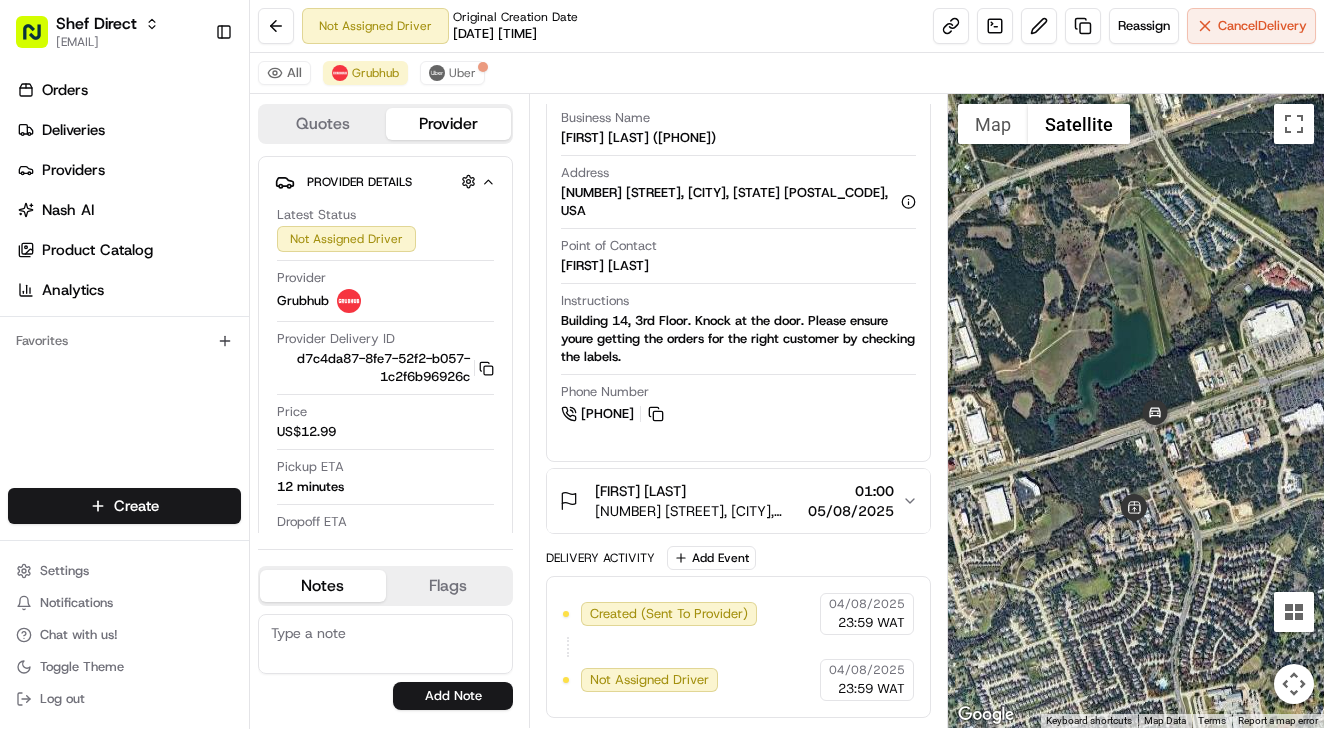 click at bounding box center [1136, 411] 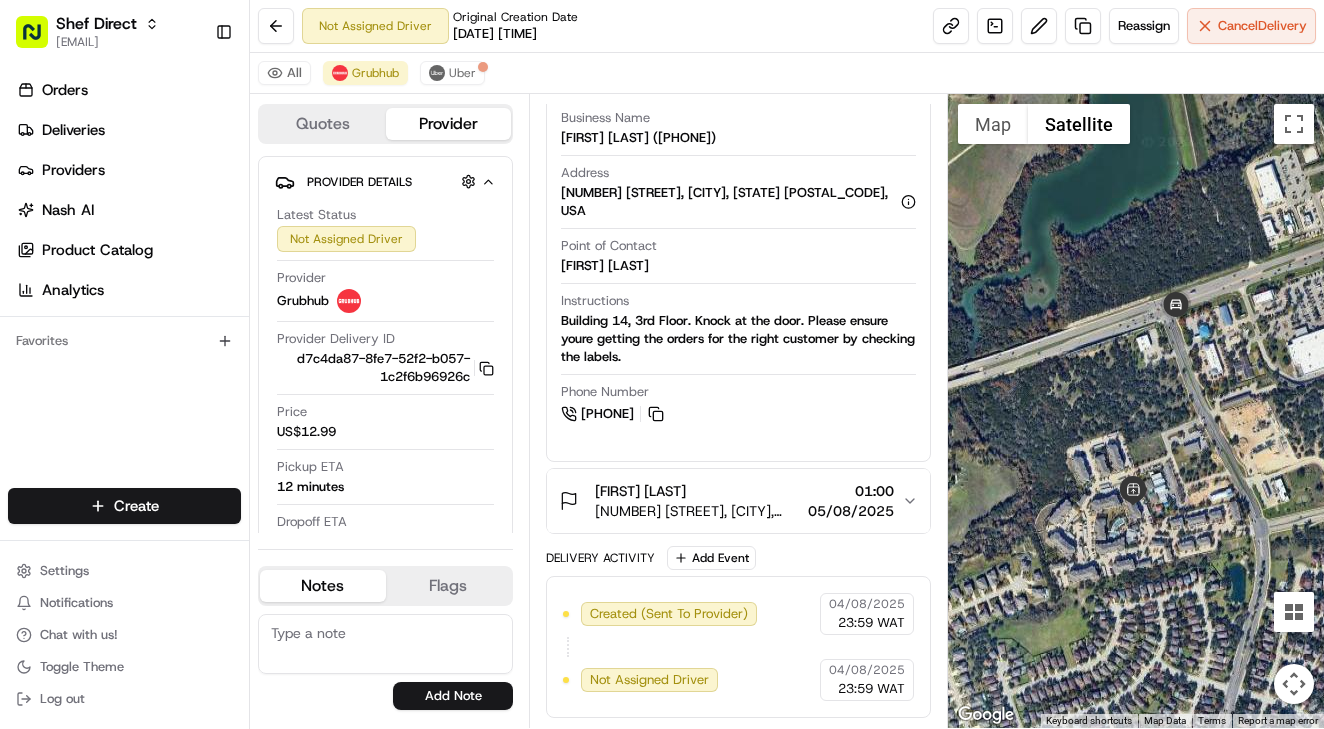 click at bounding box center [1136, 411] 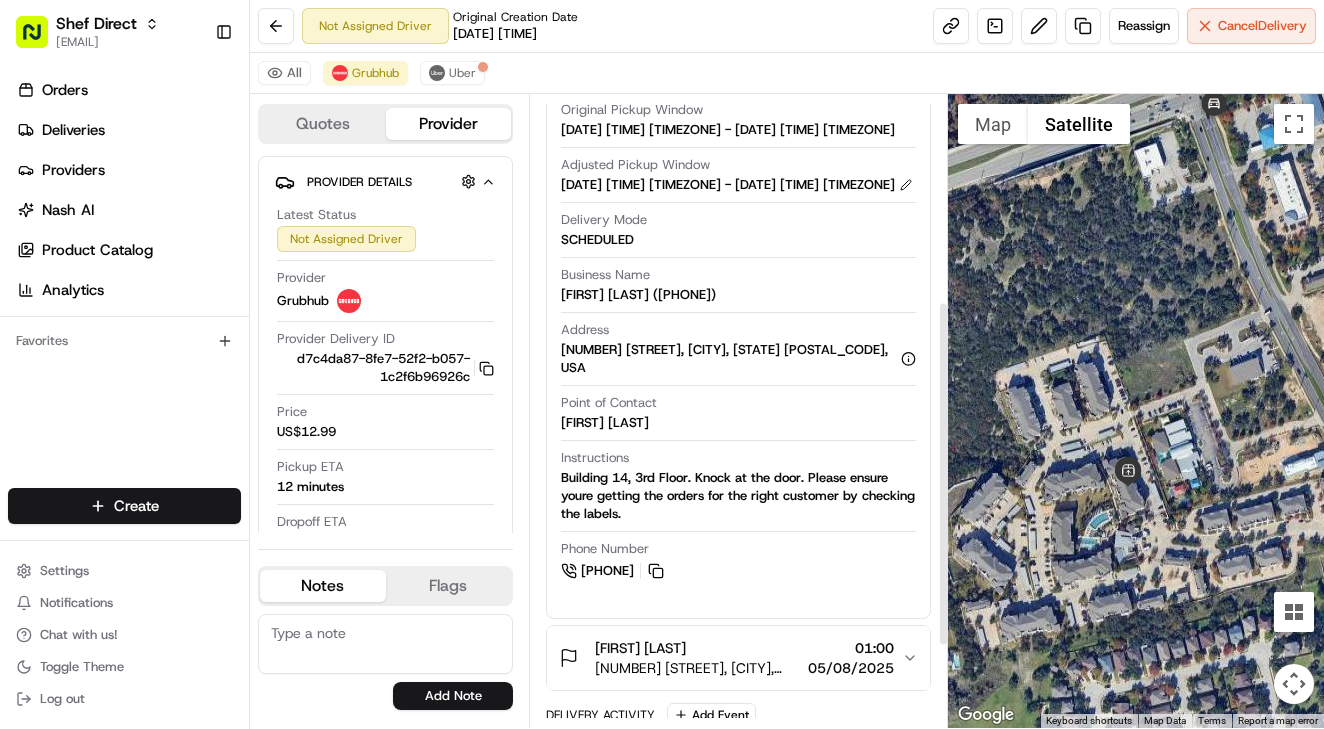 scroll, scrollTop: 351, scrollLeft: 0, axis: vertical 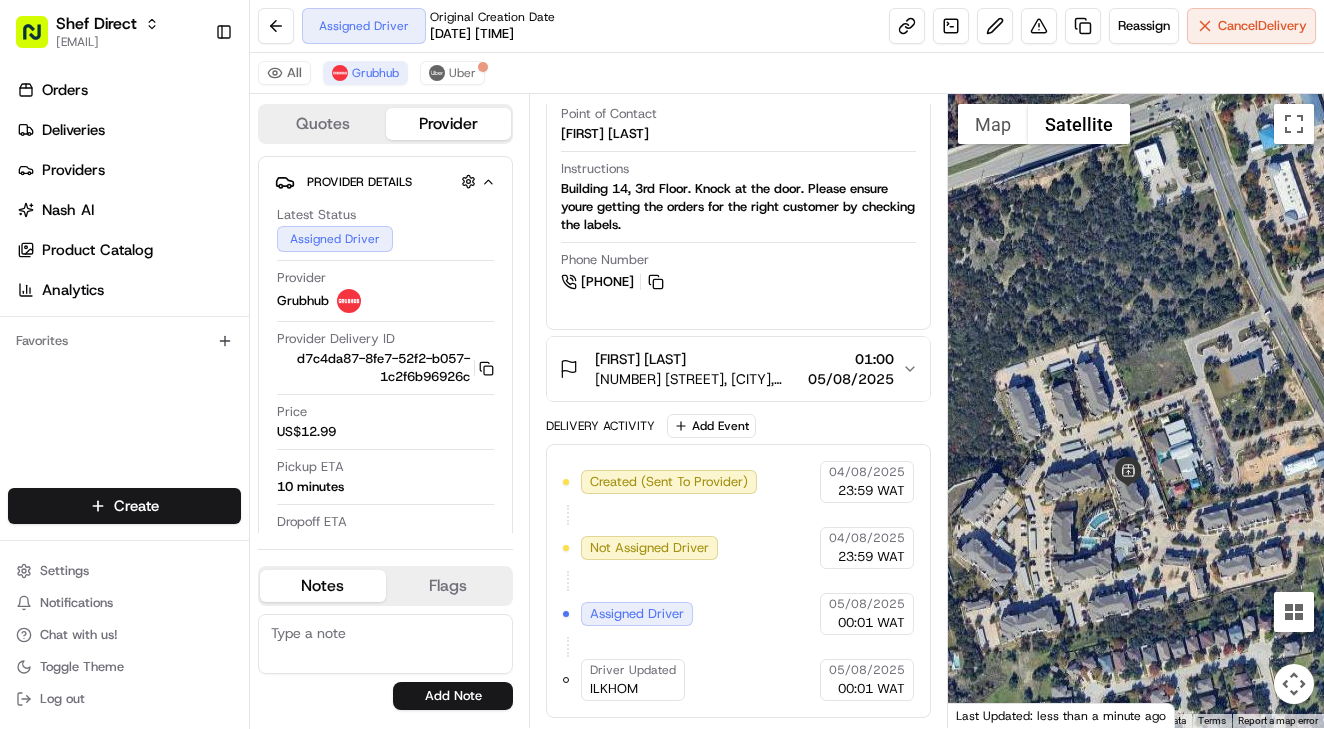 click at bounding box center [1136, 411] 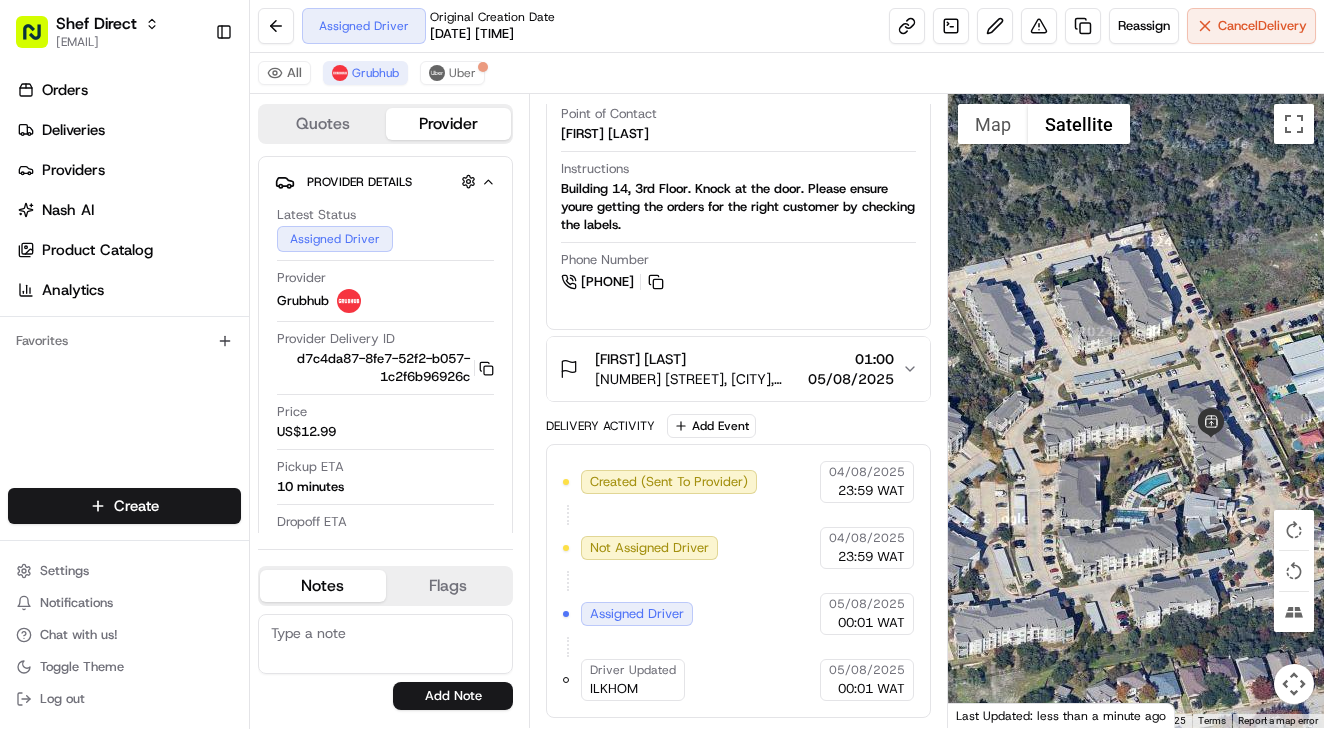 drag, startPoint x: 1065, startPoint y: 521, endPoint x: 1183, endPoint y: 504, distance: 119.218285 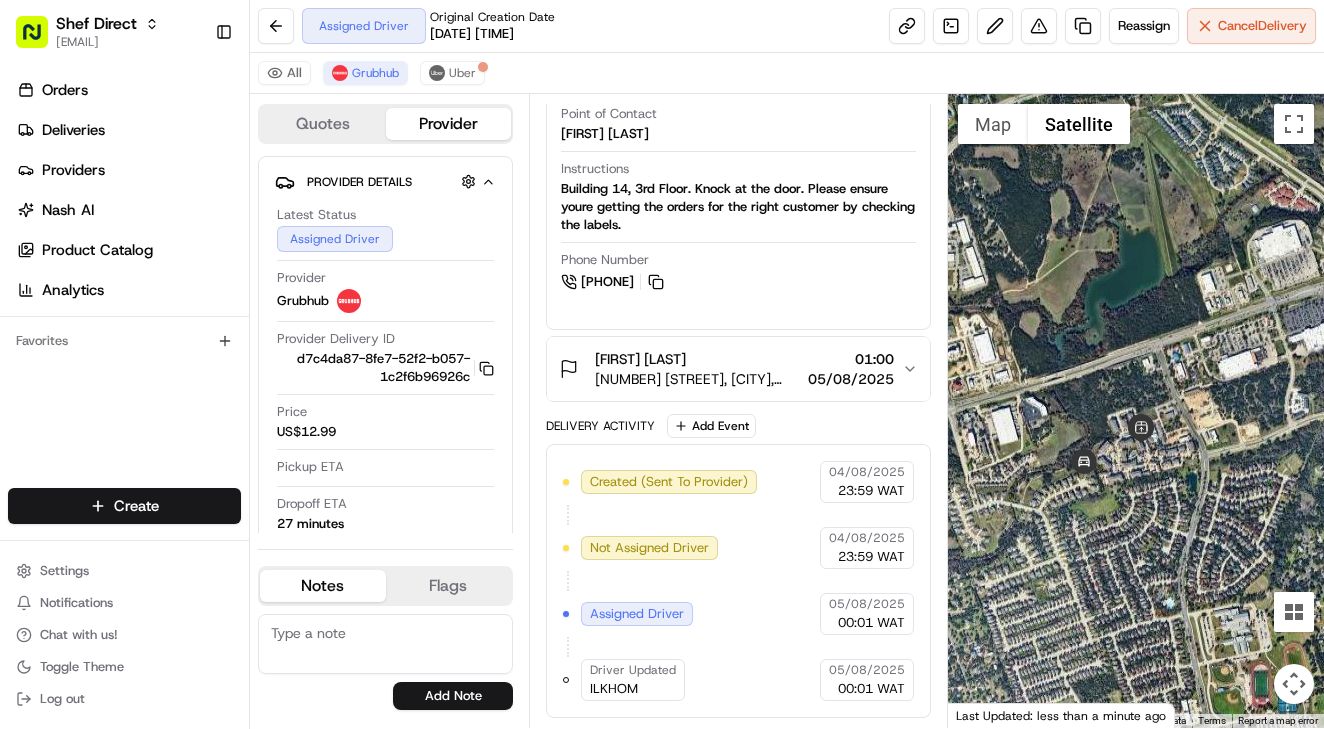 click on "Delivery Activity Add Event" at bounding box center [738, 426] 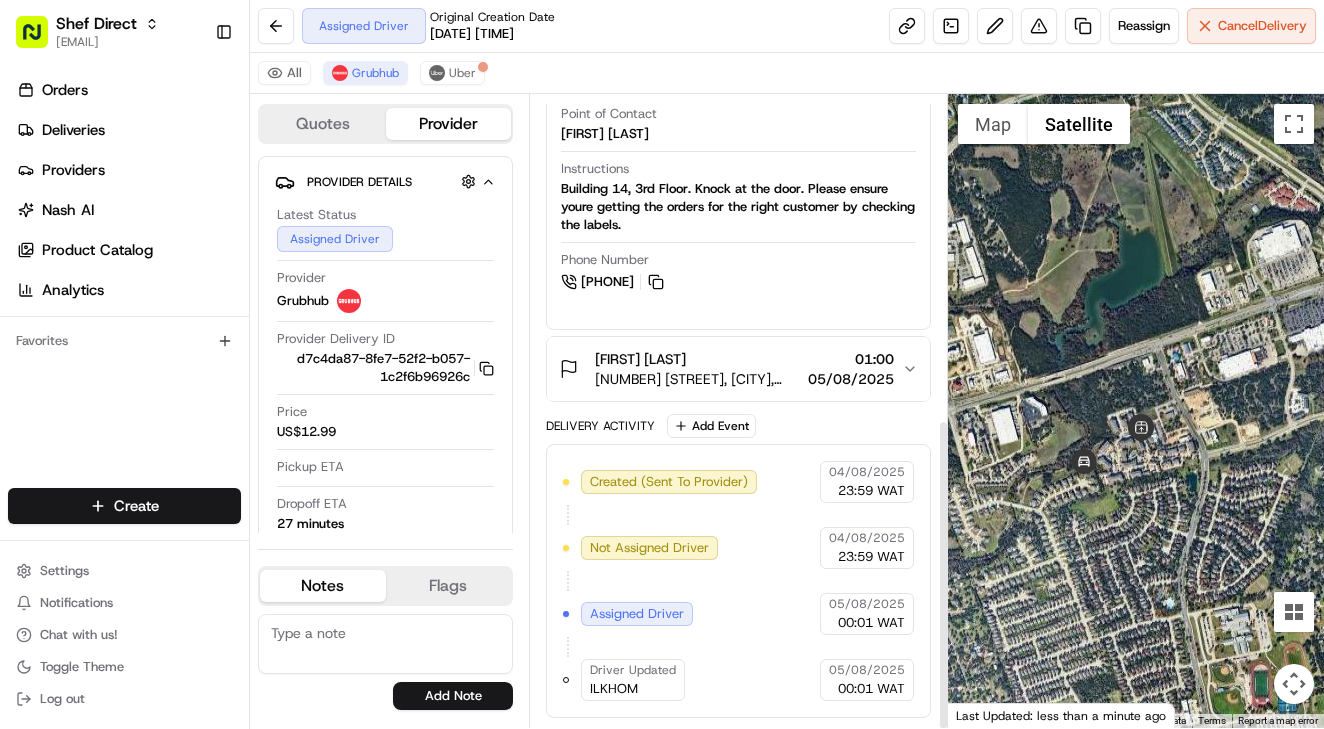 scroll, scrollTop: 660, scrollLeft: 0, axis: vertical 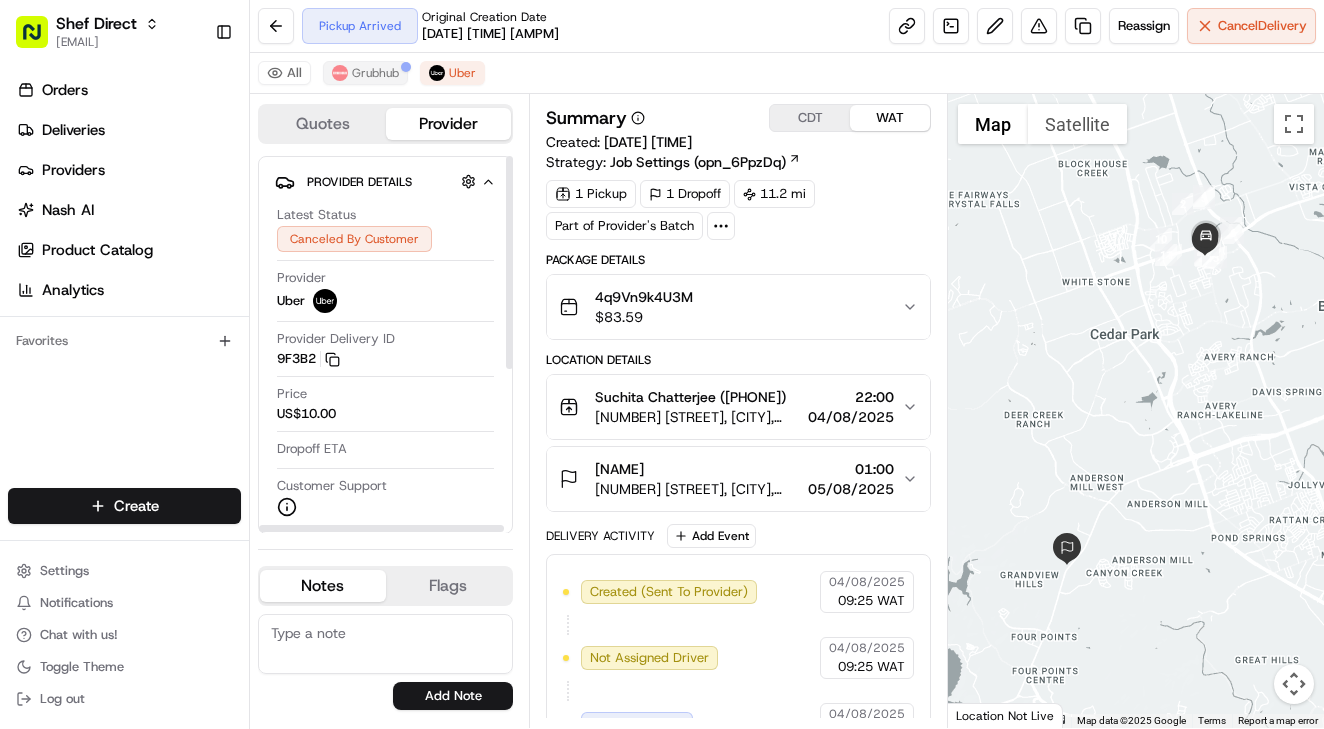 click on "Grubhub" at bounding box center (365, 73) 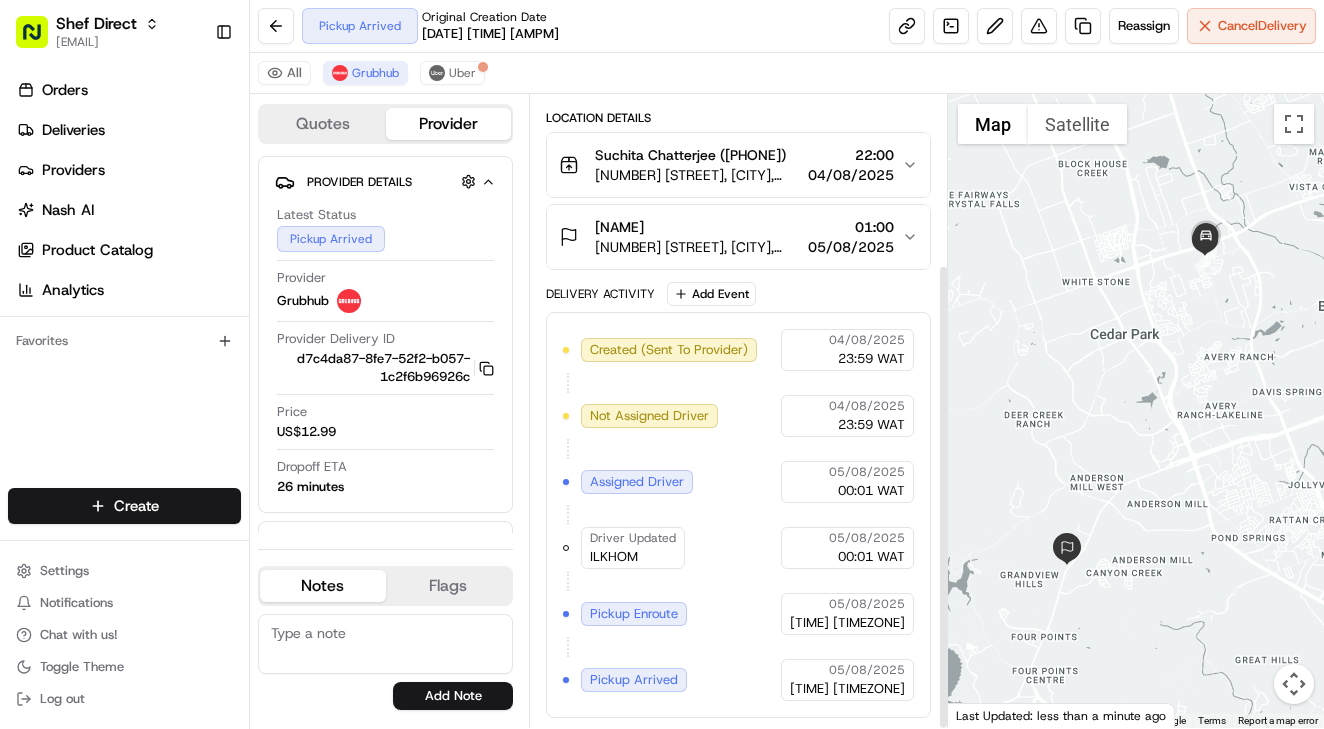 scroll, scrollTop: 230, scrollLeft: 0, axis: vertical 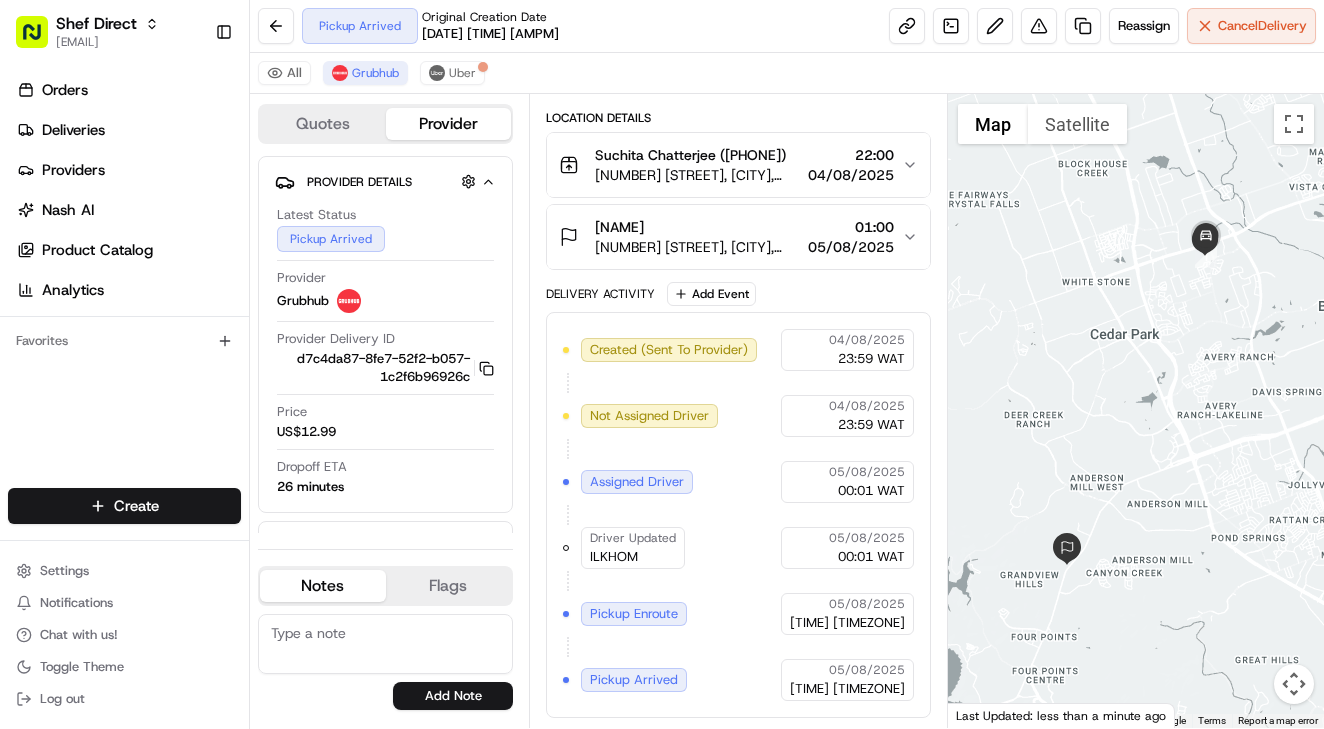 click at bounding box center (1136, 411) 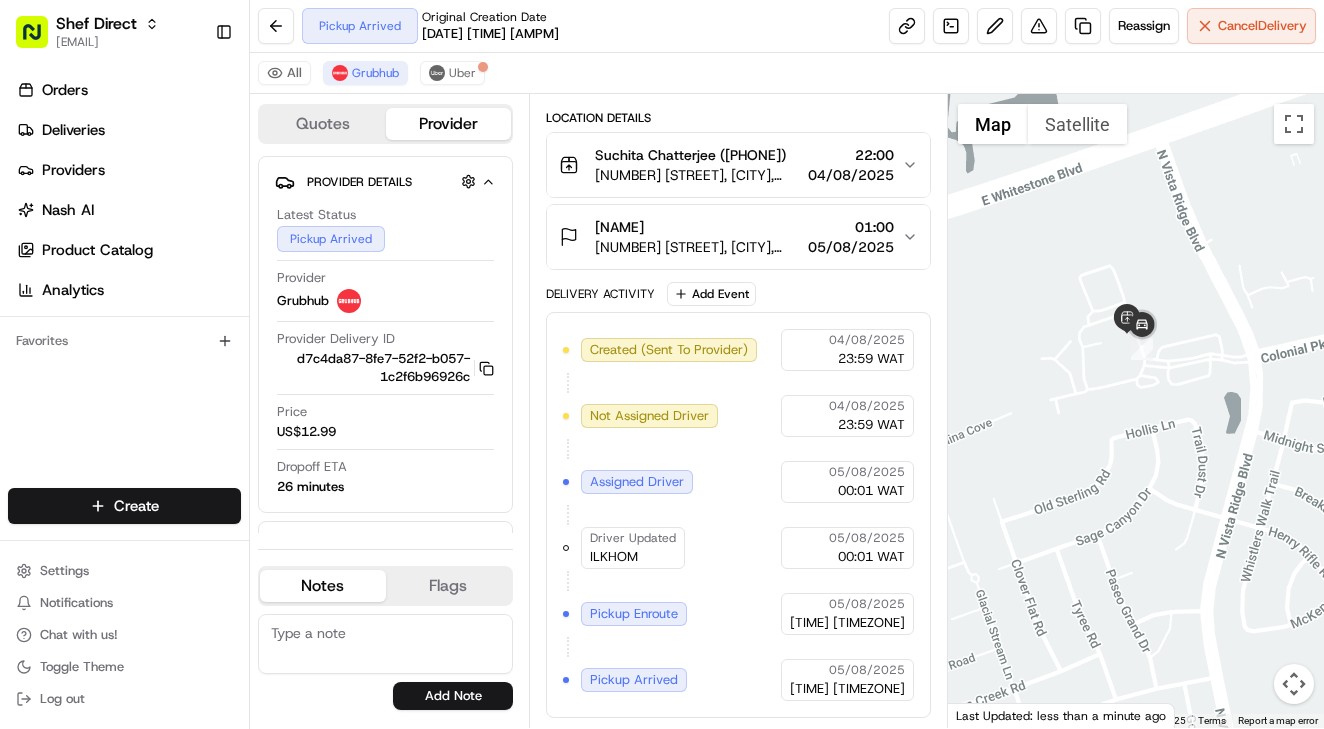 drag, startPoint x: 1170, startPoint y: 159, endPoint x: 1190, endPoint y: 550, distance: 391.51117 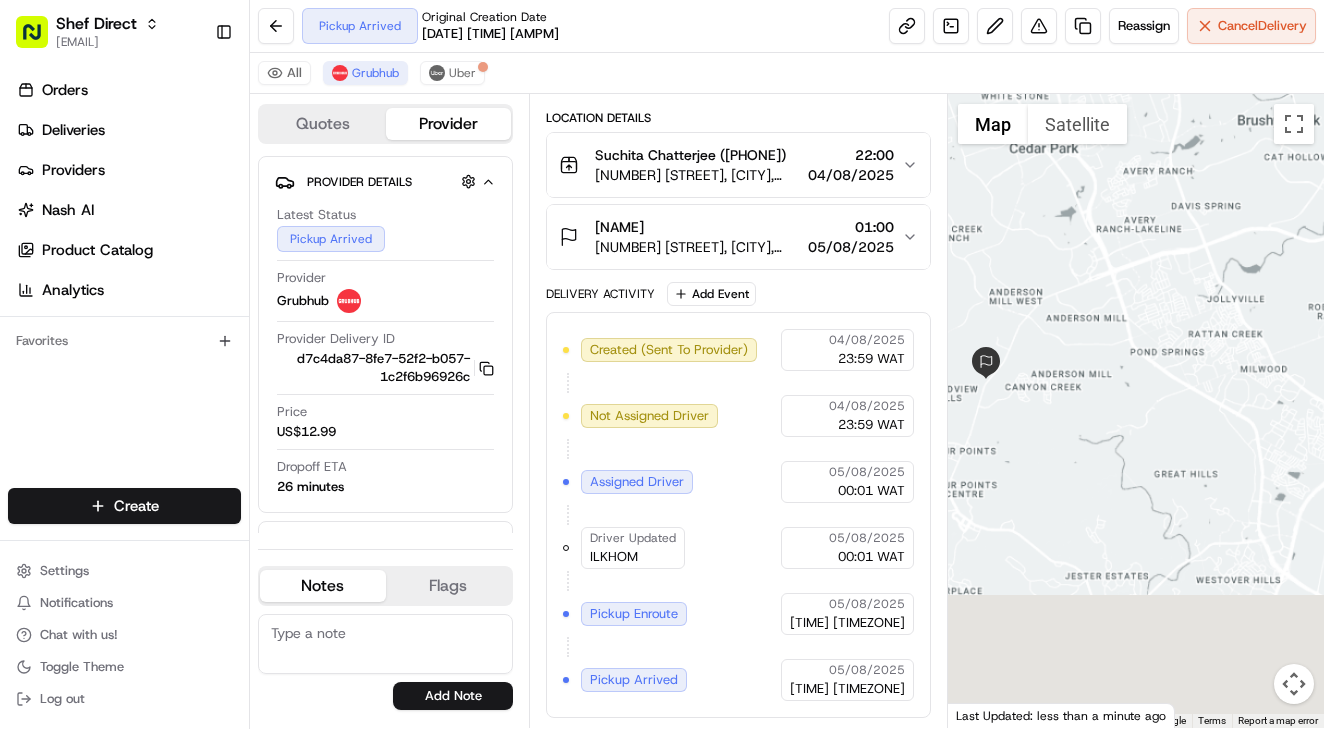 drag, startPoint x: 1067, startPoint y: 555, endPoint x: 1104, endPoint y: 328, distance: 229.99565 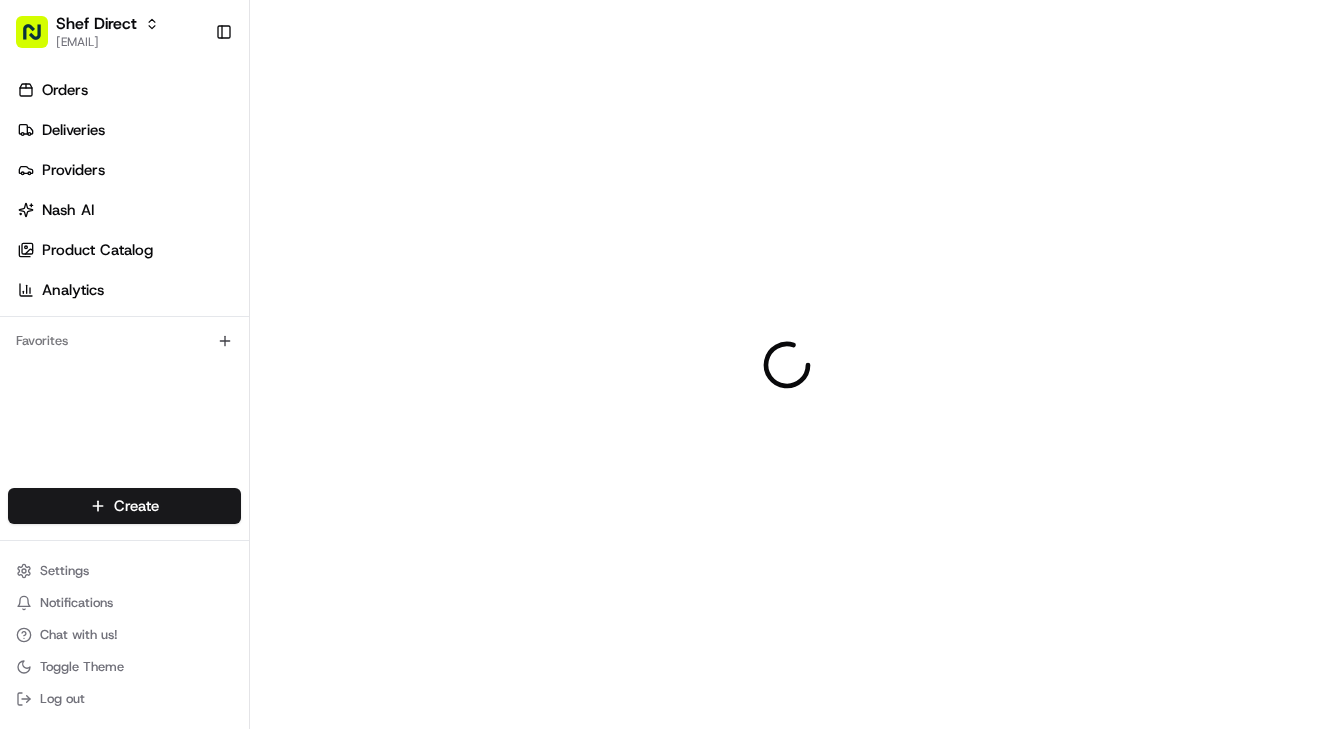 scroll, scrollTop: 0, scrollLeft: 0, axis: both 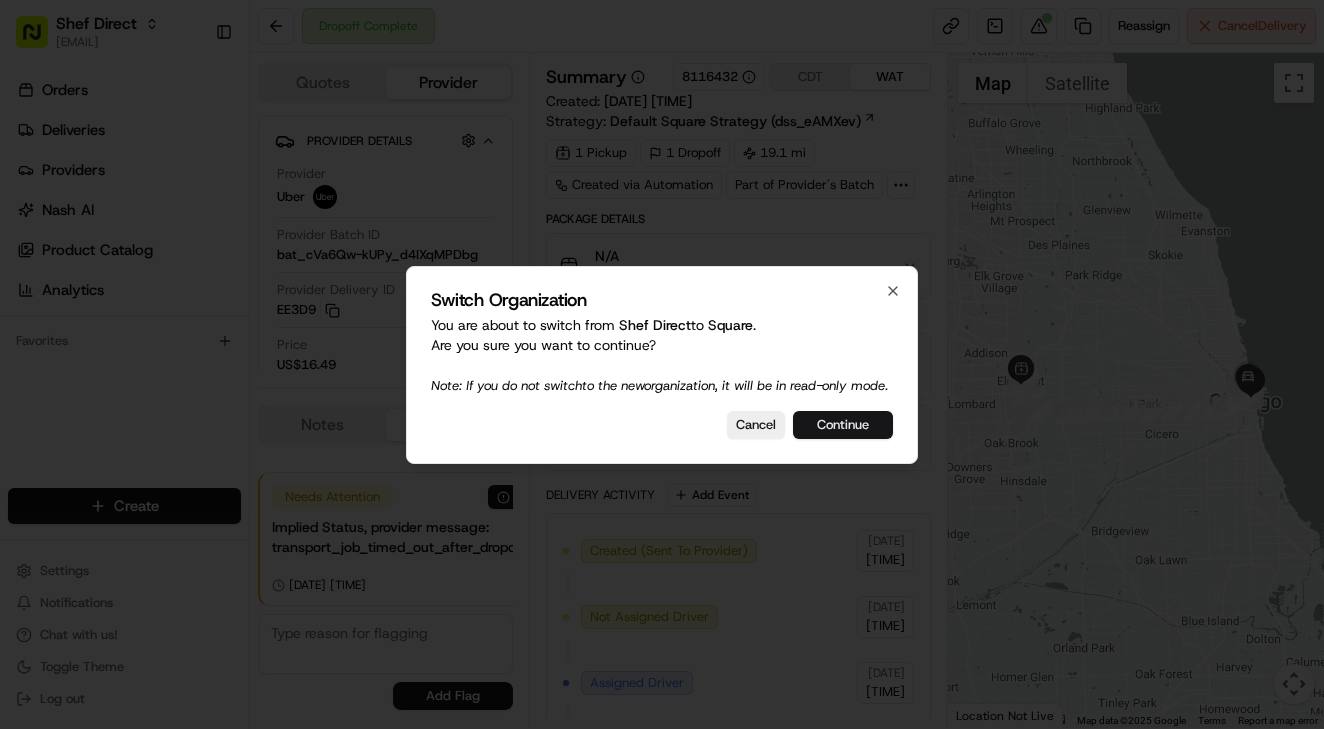 click on "Continue" at bounding box center (843, 425) 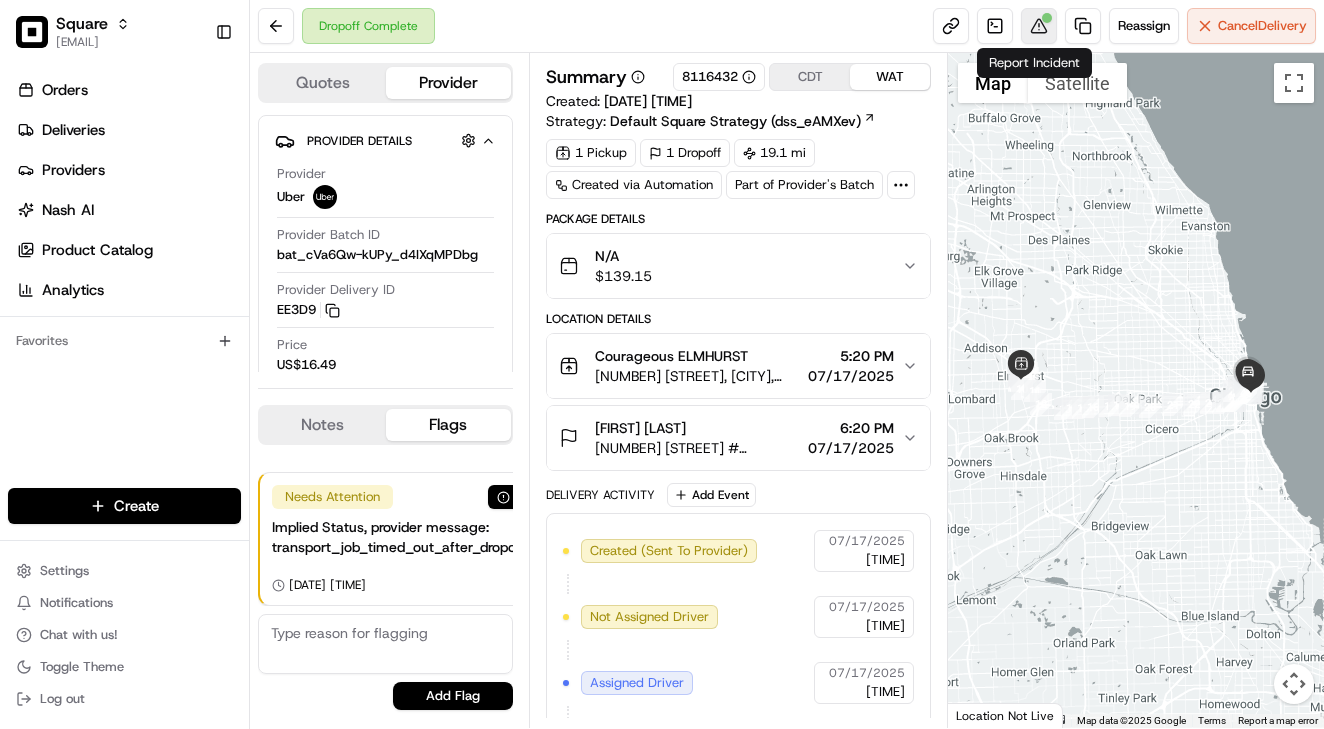click at bounding box center [1039, 26] 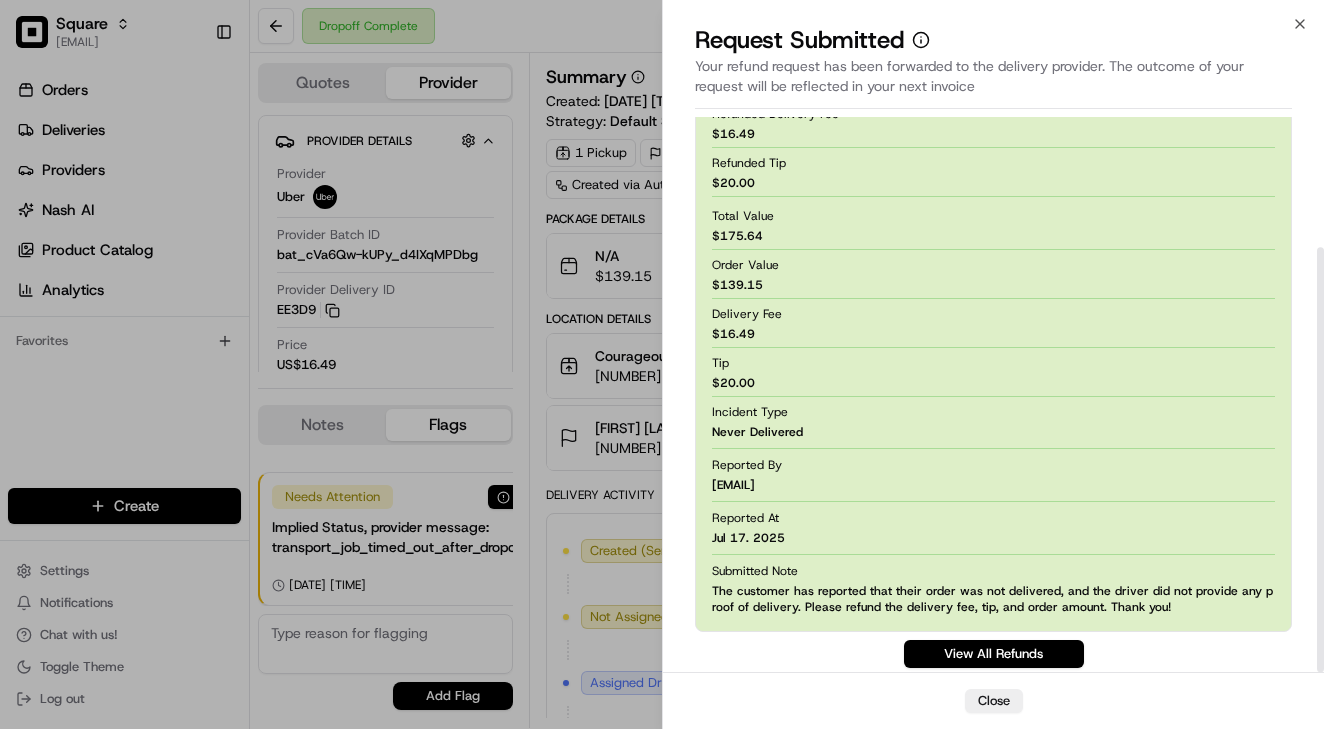 scroll, scrollTop: 170, scrollLeft: 0, axis: vertical 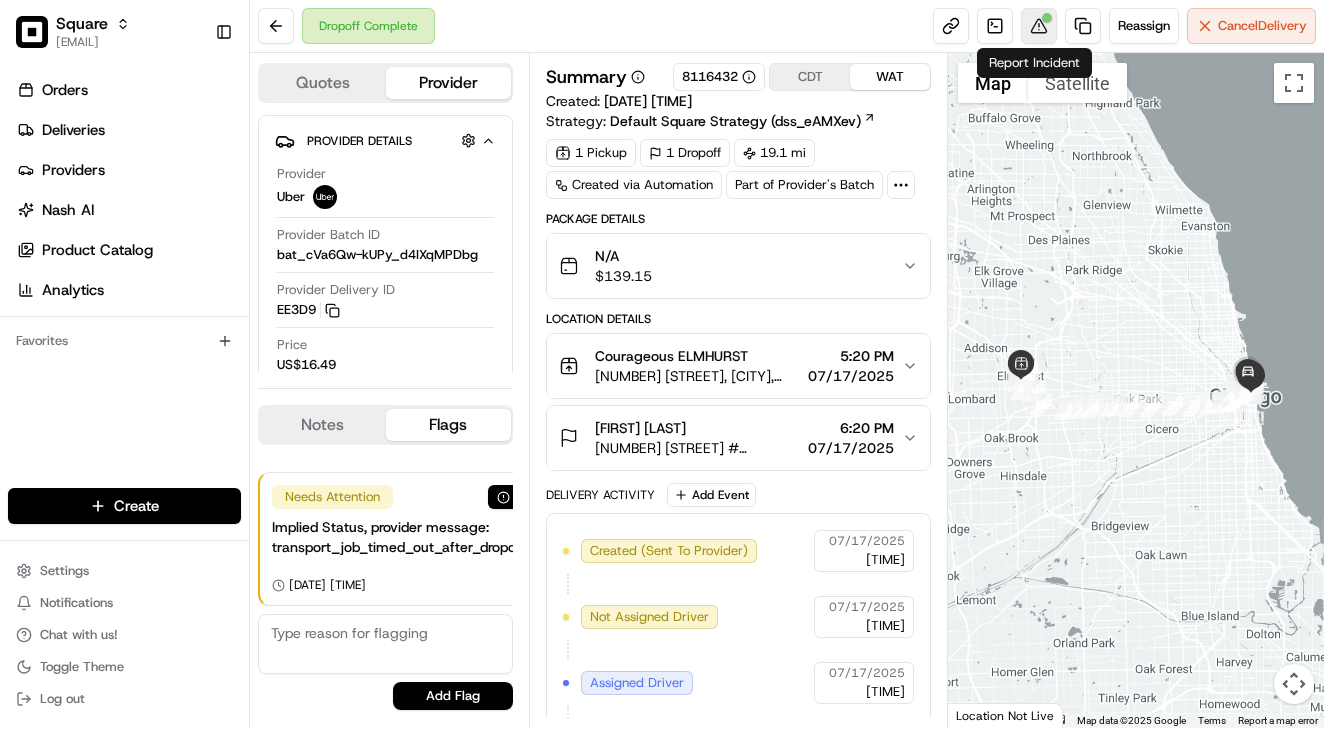 click at bounding box center (1047, 18) 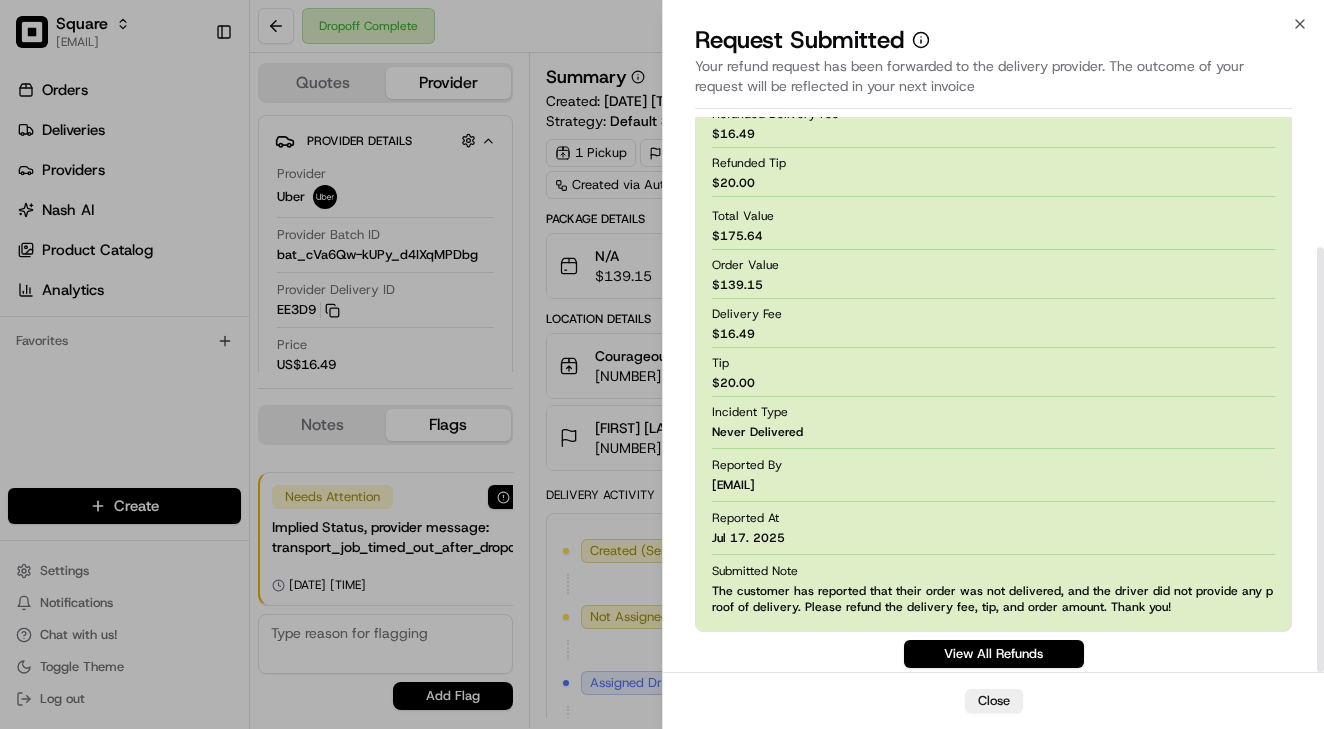 scroll, scrollTop: 170, scrollLeft: 0, axis: vertical 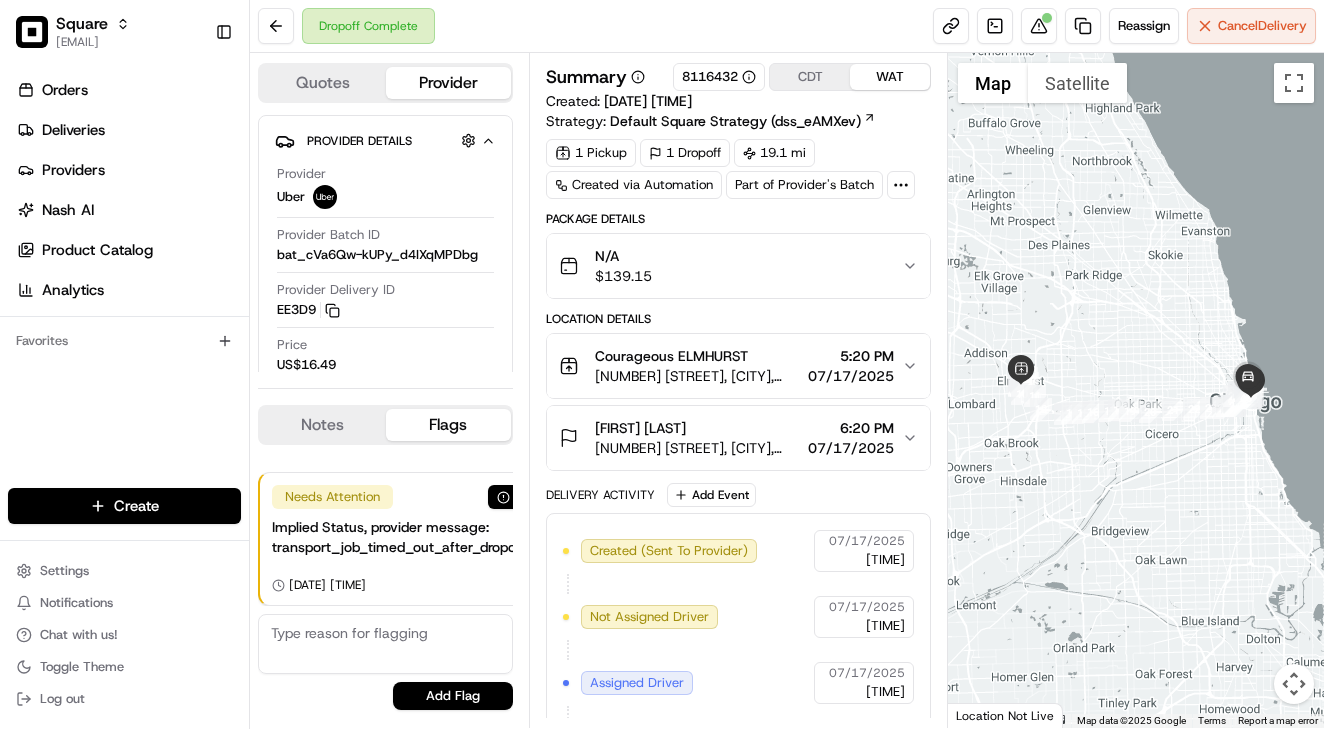 click on "[NUMBER] [STREET], [CITY], [STATE] [POSTAL_CODE], [COUNTRY]" at bounding box center (697, 376) 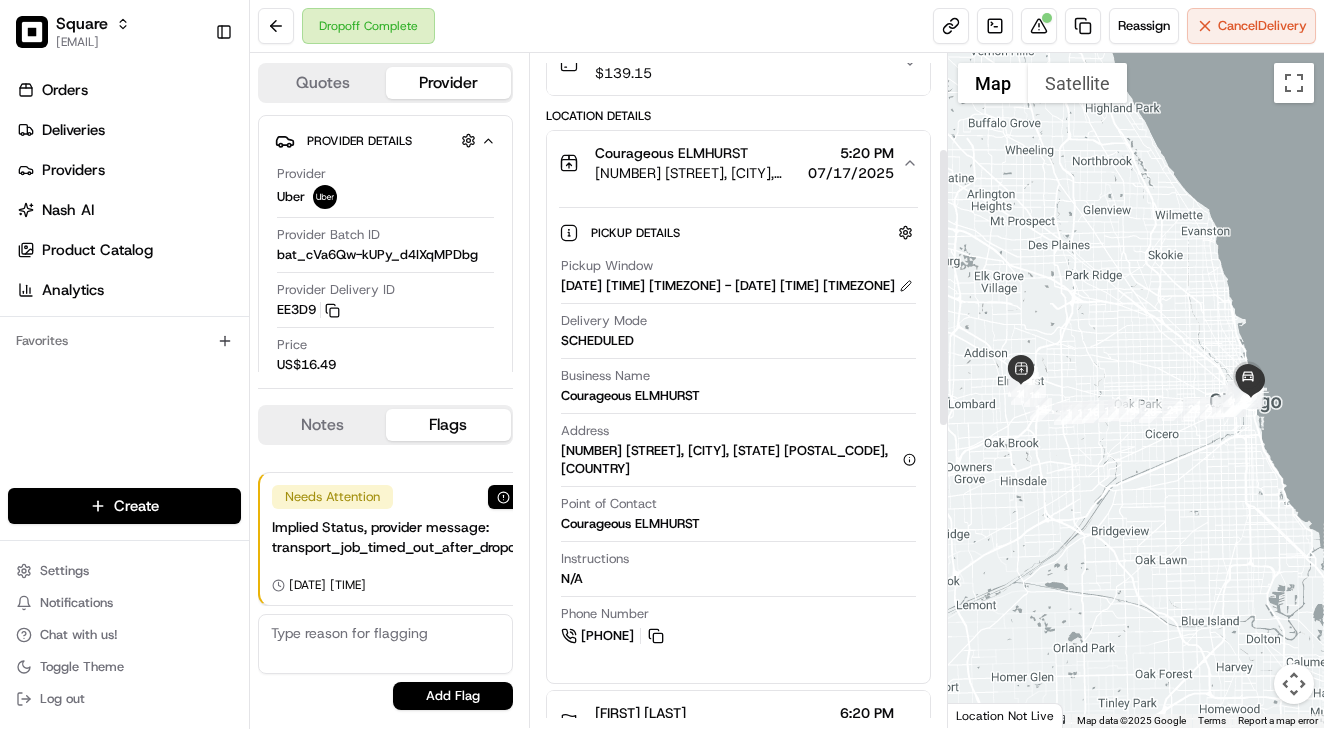 scroll, scrollTop: 231, scrollLeft: 0, axis: vertical 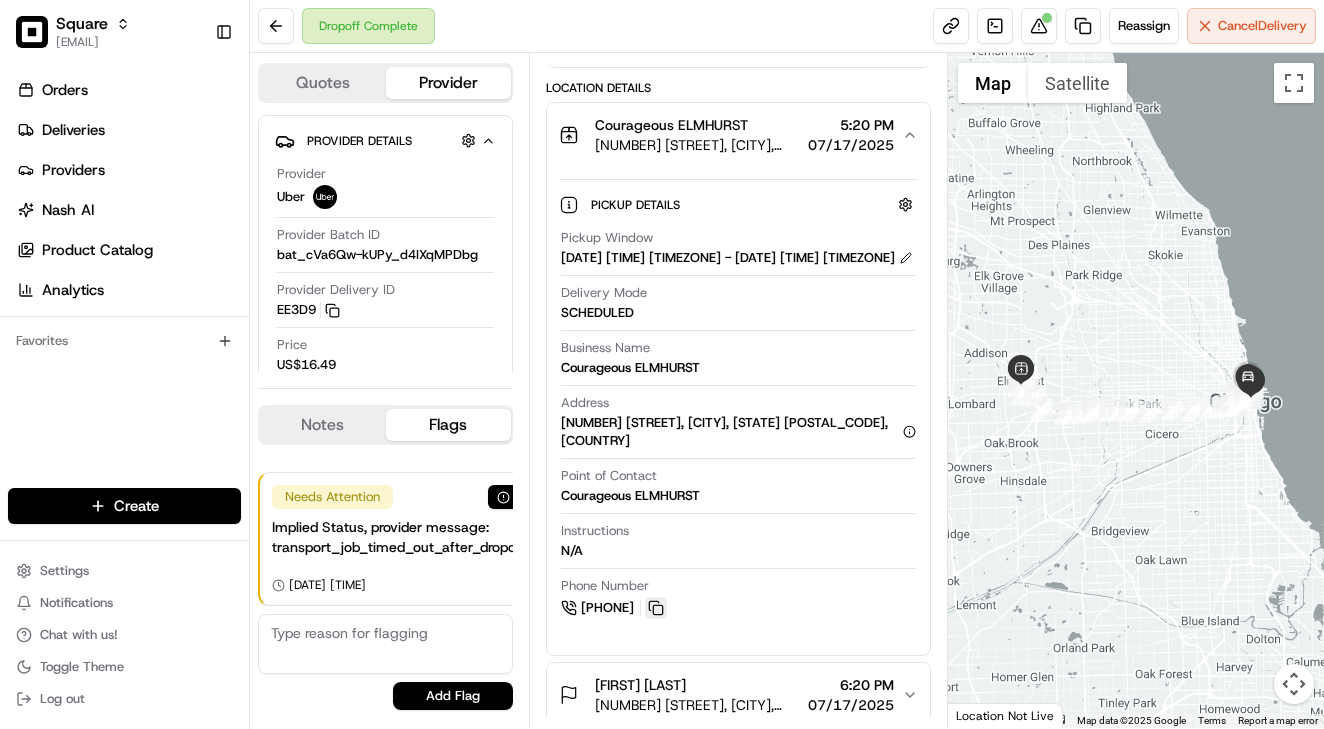 click at bounding box center (656, 608) 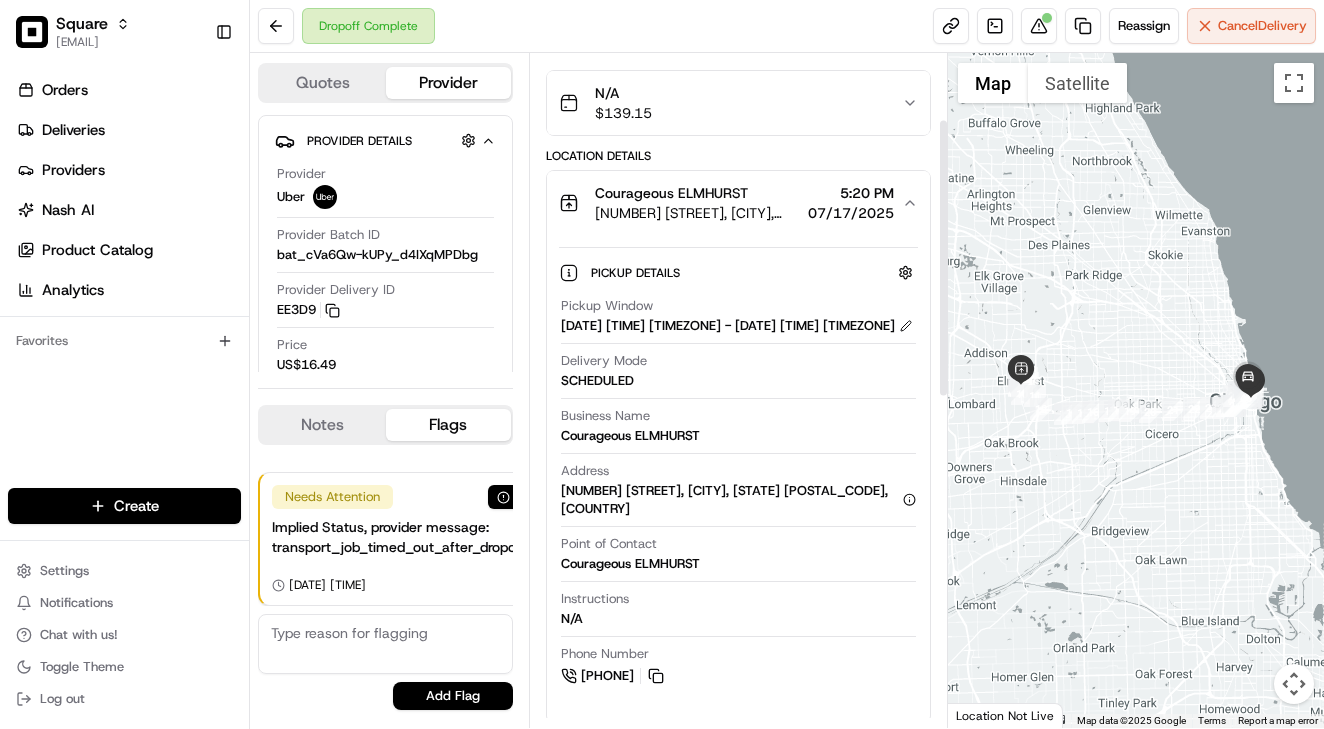 scroll, scrollTop: 161, scrollLeft: 0, axis: vertical 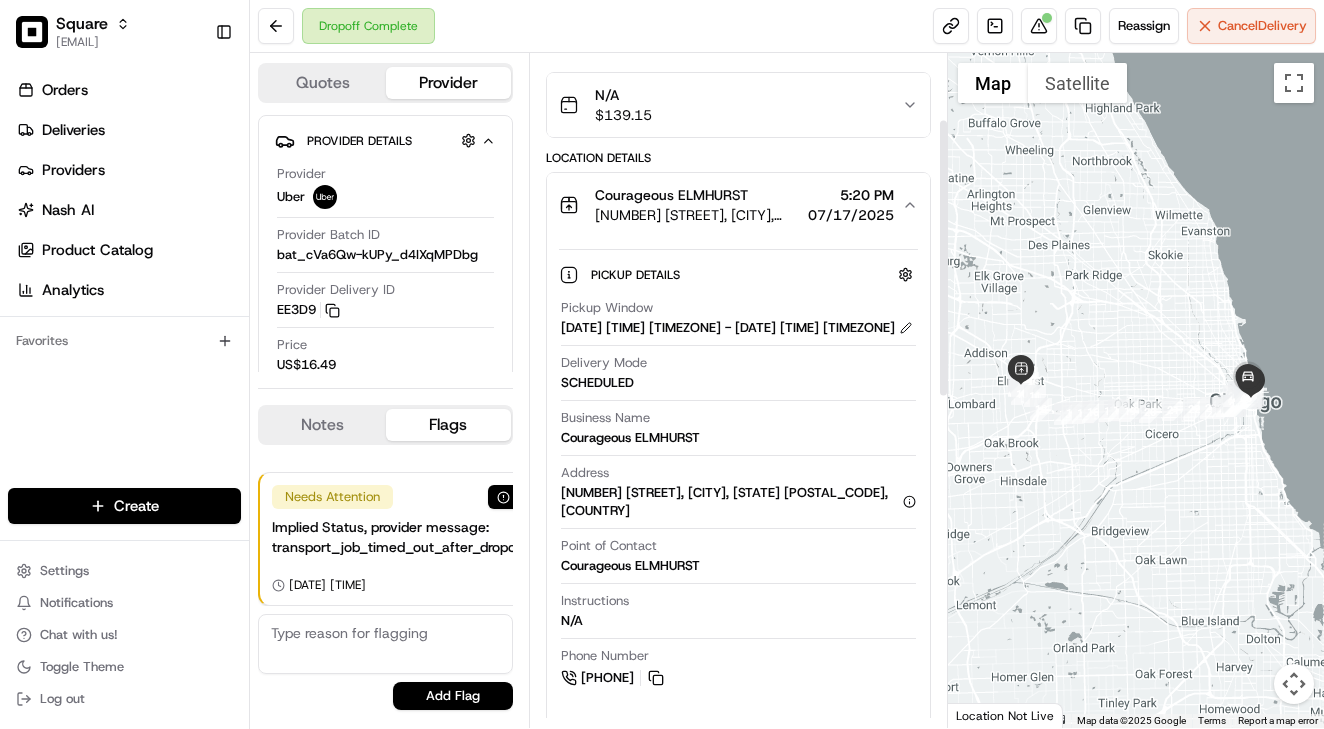 click on "[NUMBER] [STREET], [CITY], [STATE] [POSTAL_CODE], [COUNTRY]" at bounding box center [697, 215] 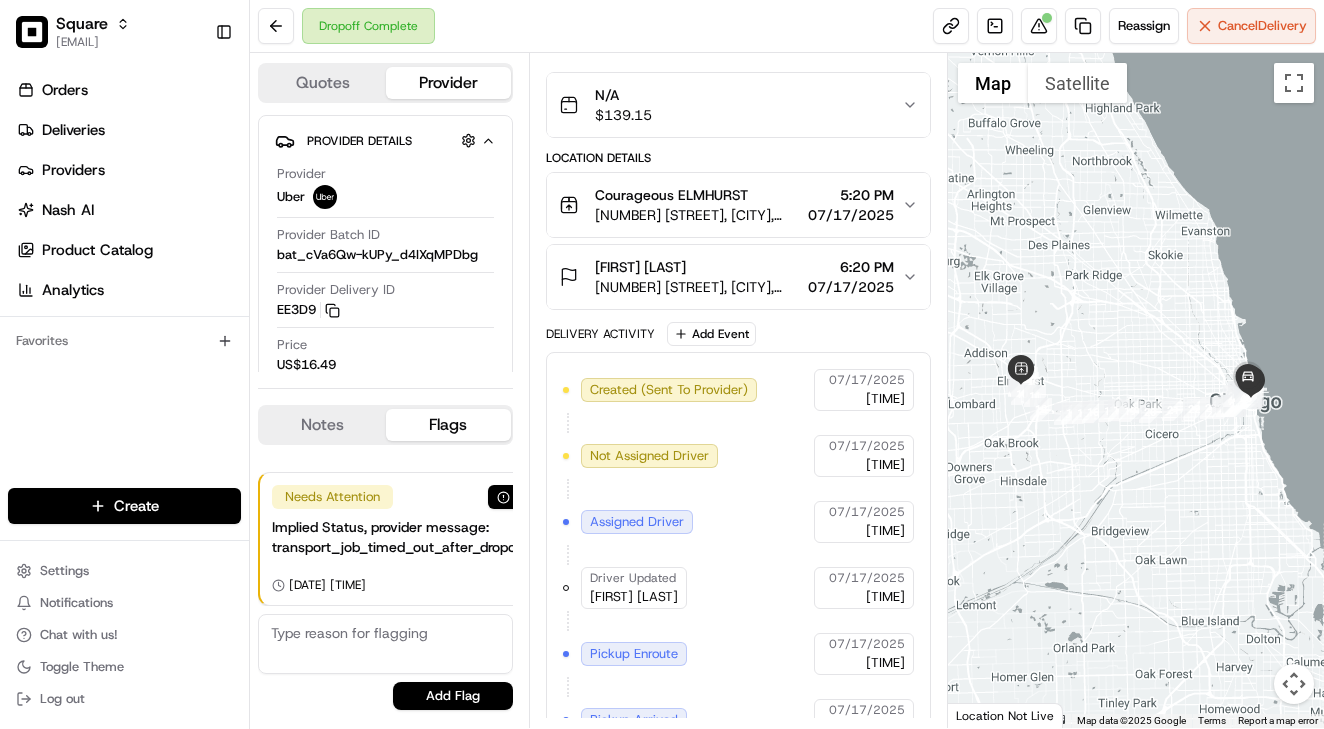 click on "[NUMBER] [STREET], [CITY], [STATE] [POSTAL_CODE], [COUNTRY]" at bounding box center (697, 215) 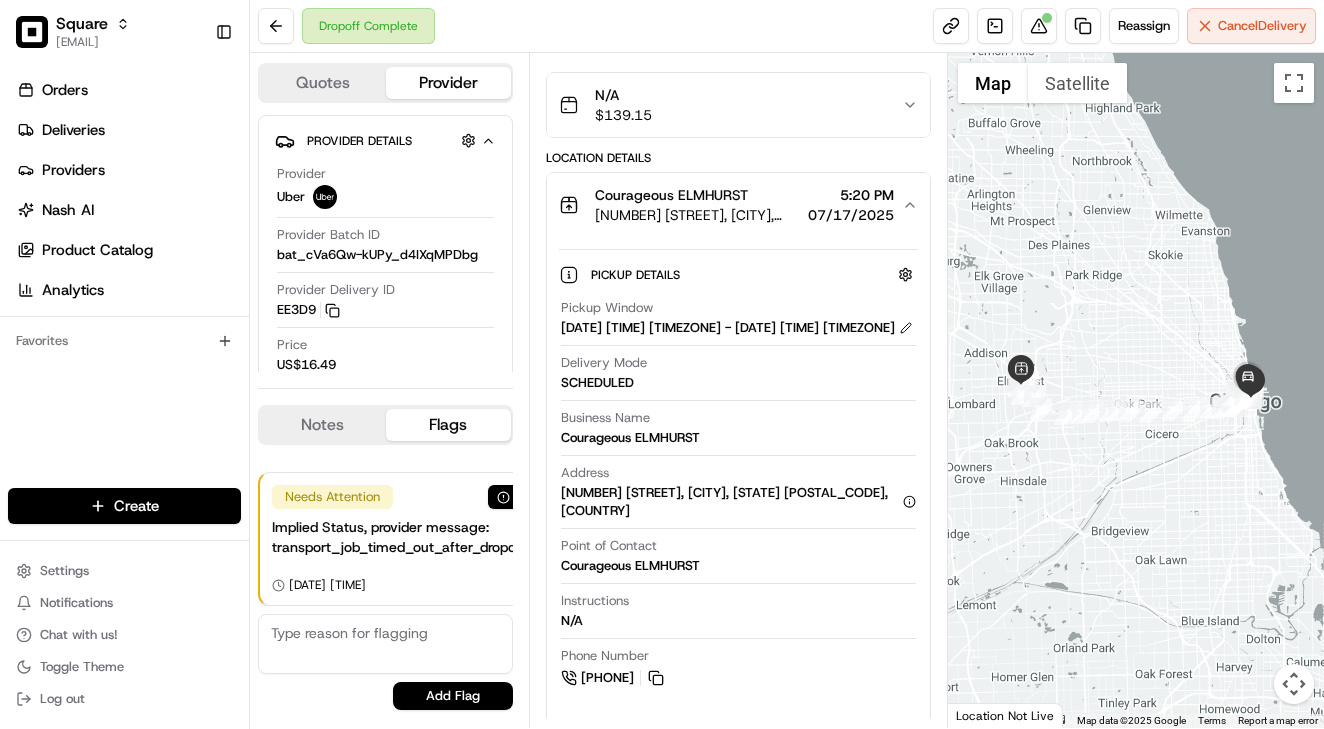 click on "[NUMBER] [STREET], [CITY], [STATE] [POSTAL_CODE], [COUNTRY]" at bounding box center (697, 215) 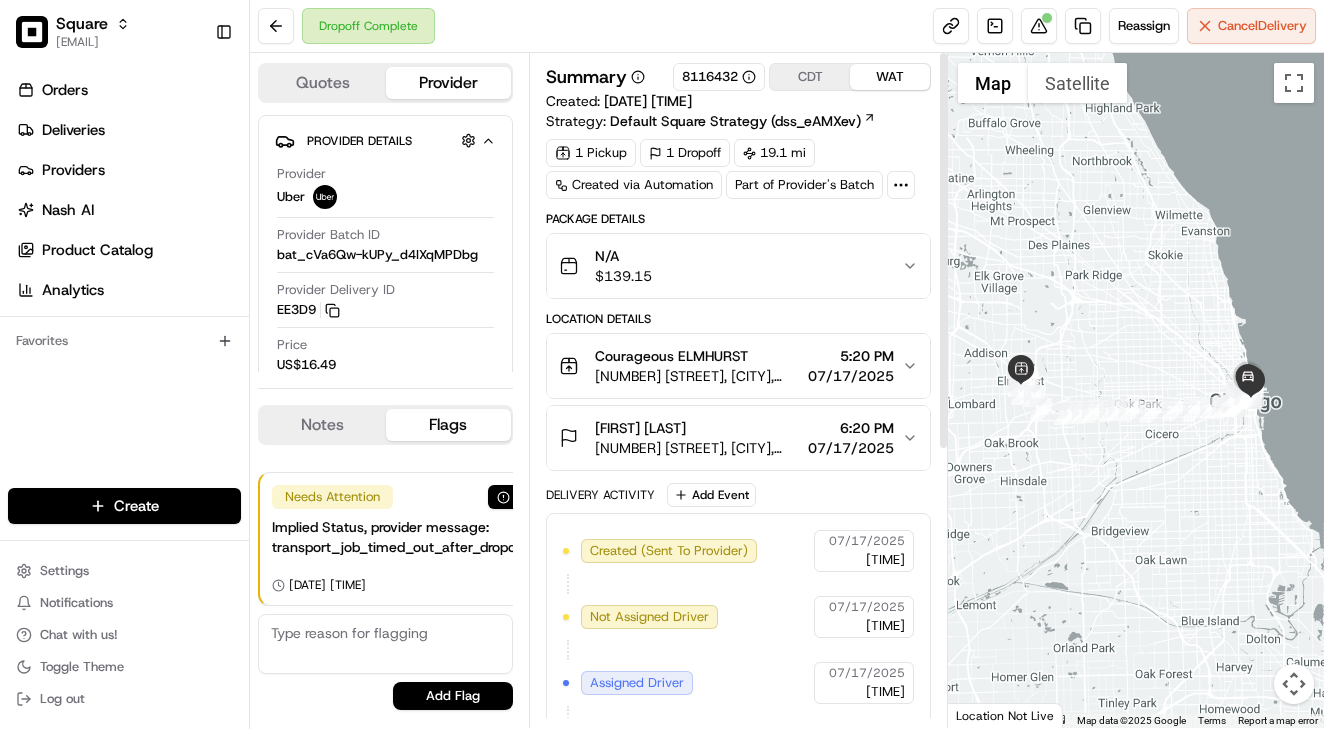 scroll, scrollTop: 0, scrollLeft: 0, axis: both 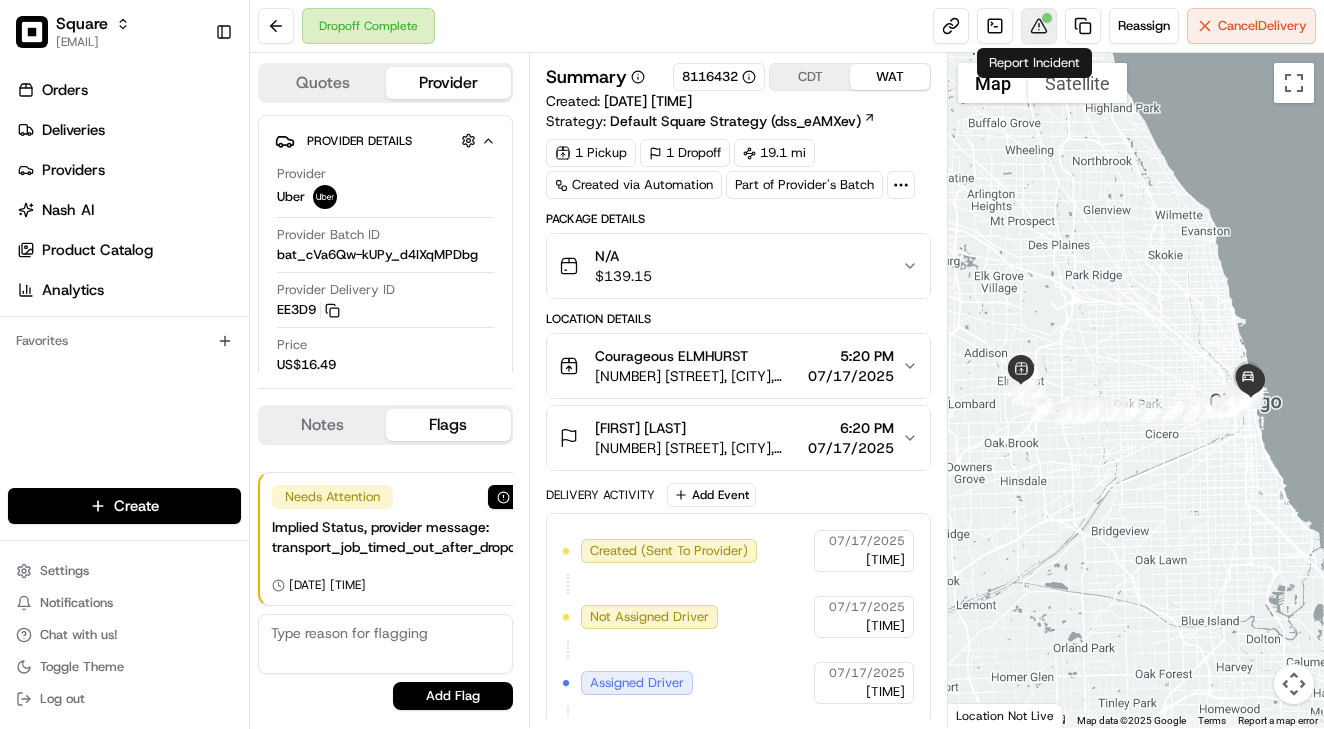 click at bounding box center [1039, 26] 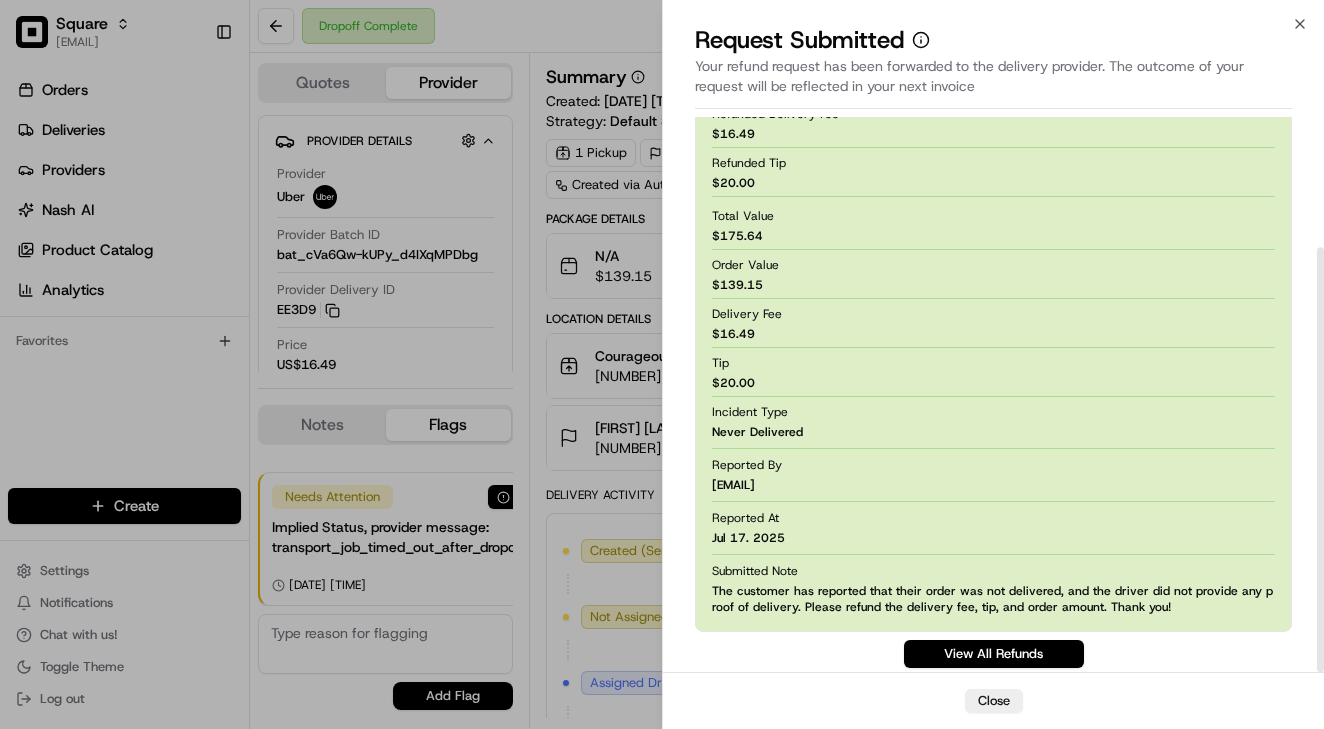 scroll, scrollTop: 170, scrollLeft: 0, axis: vertical 